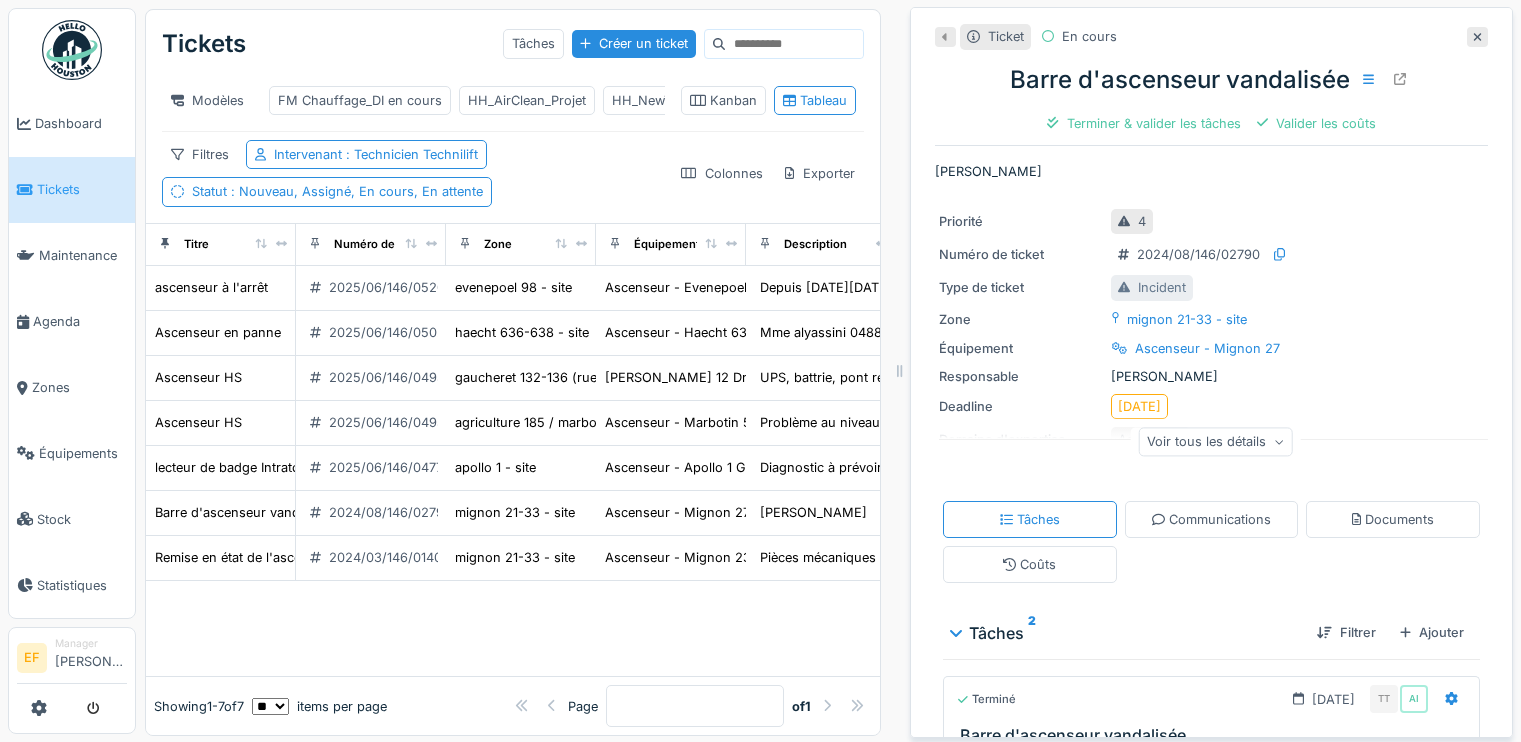 scroll, scrollTop: 0, scrollLeft: 0, axis: both 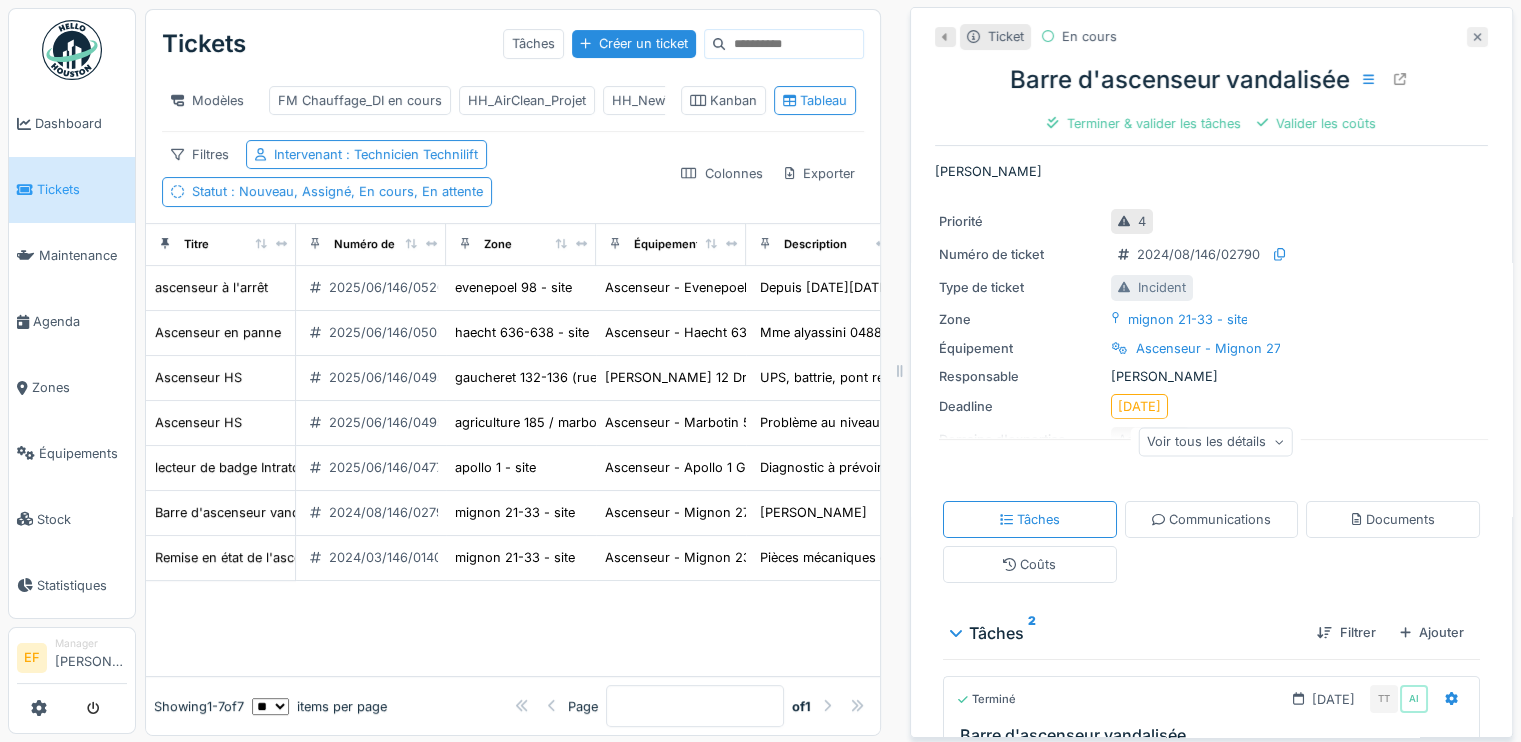 click 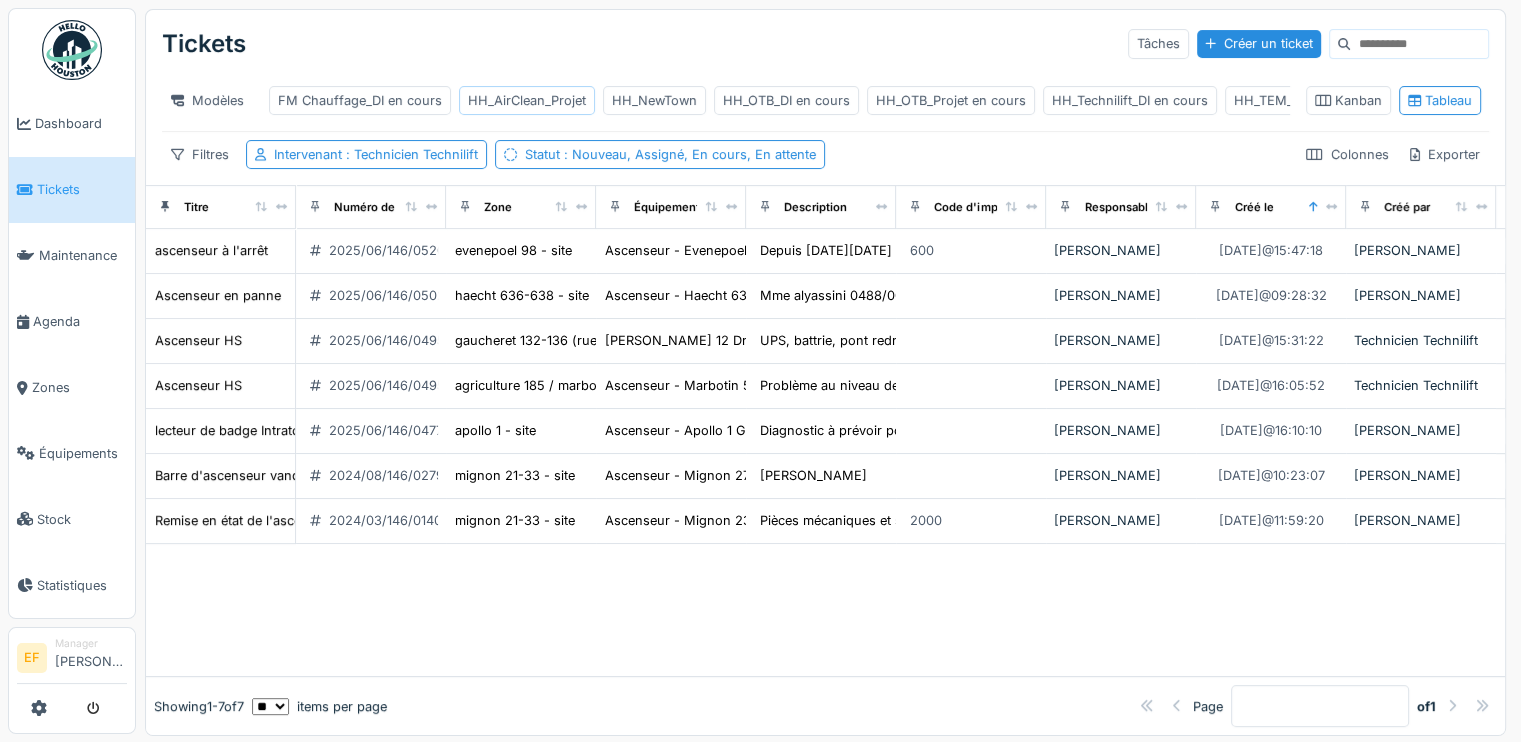 click on "HH_AirClean_Projet" at bounding box center [527, 100] 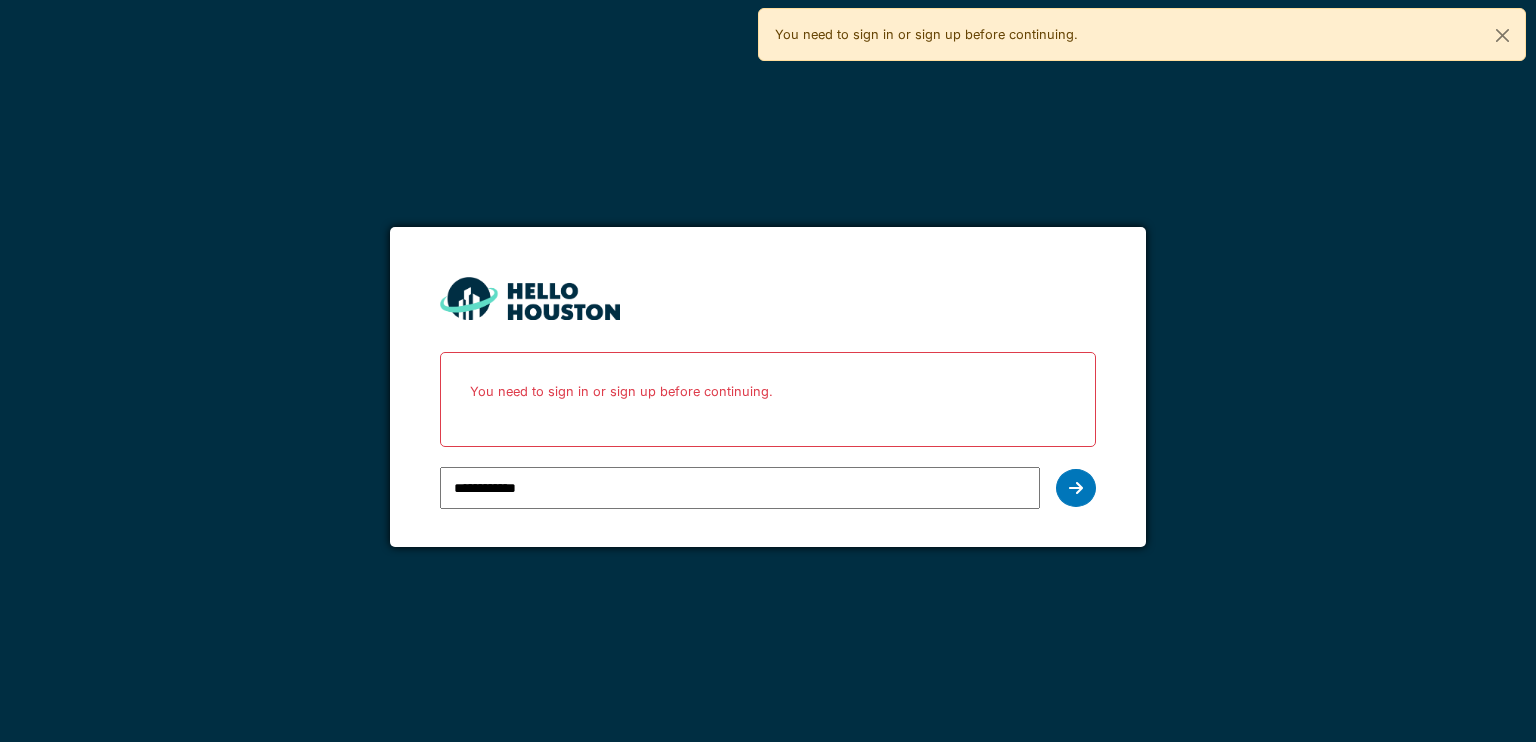 scroll, scrollTop: 0, scrollLeft: 0, axis: both 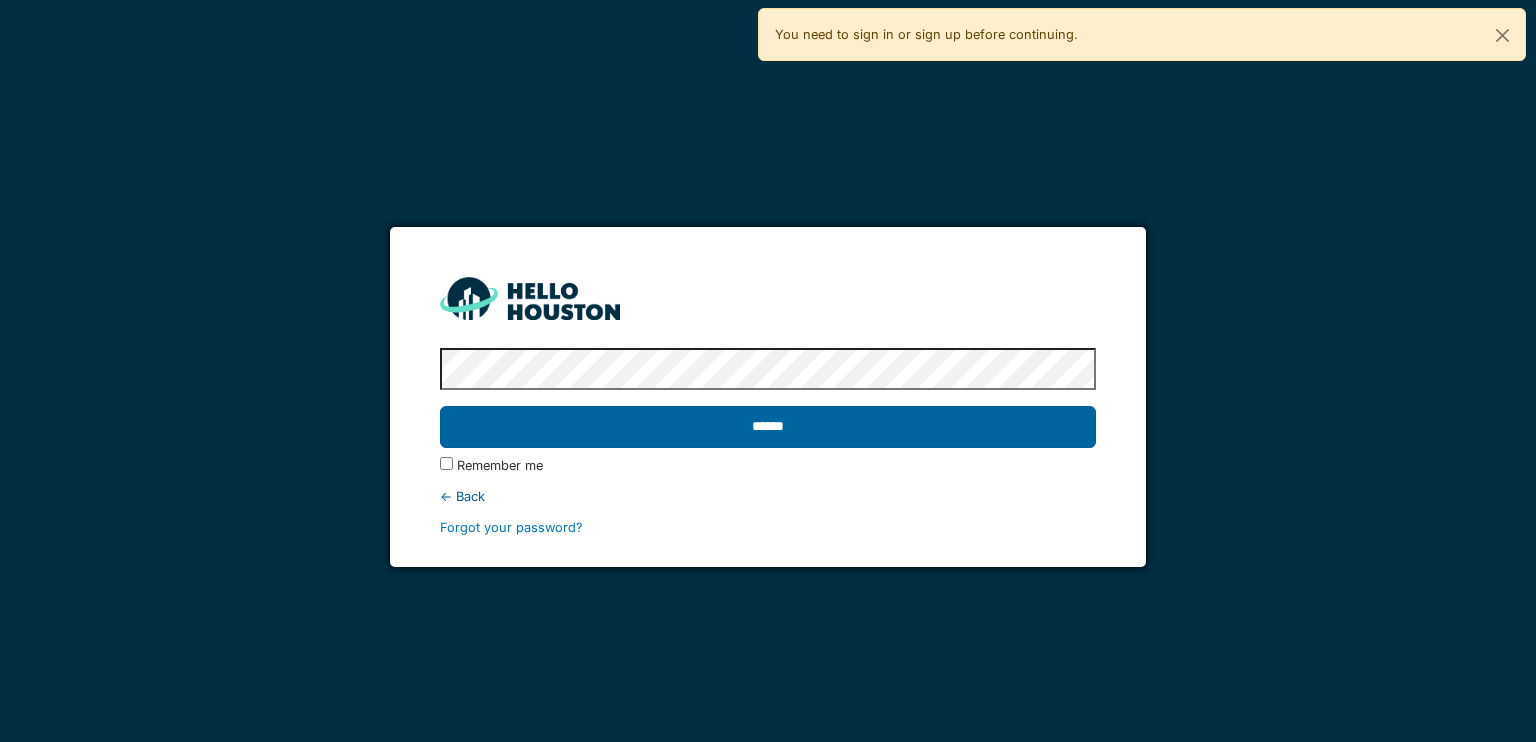 click on "******" at bounding box center (767, 427) 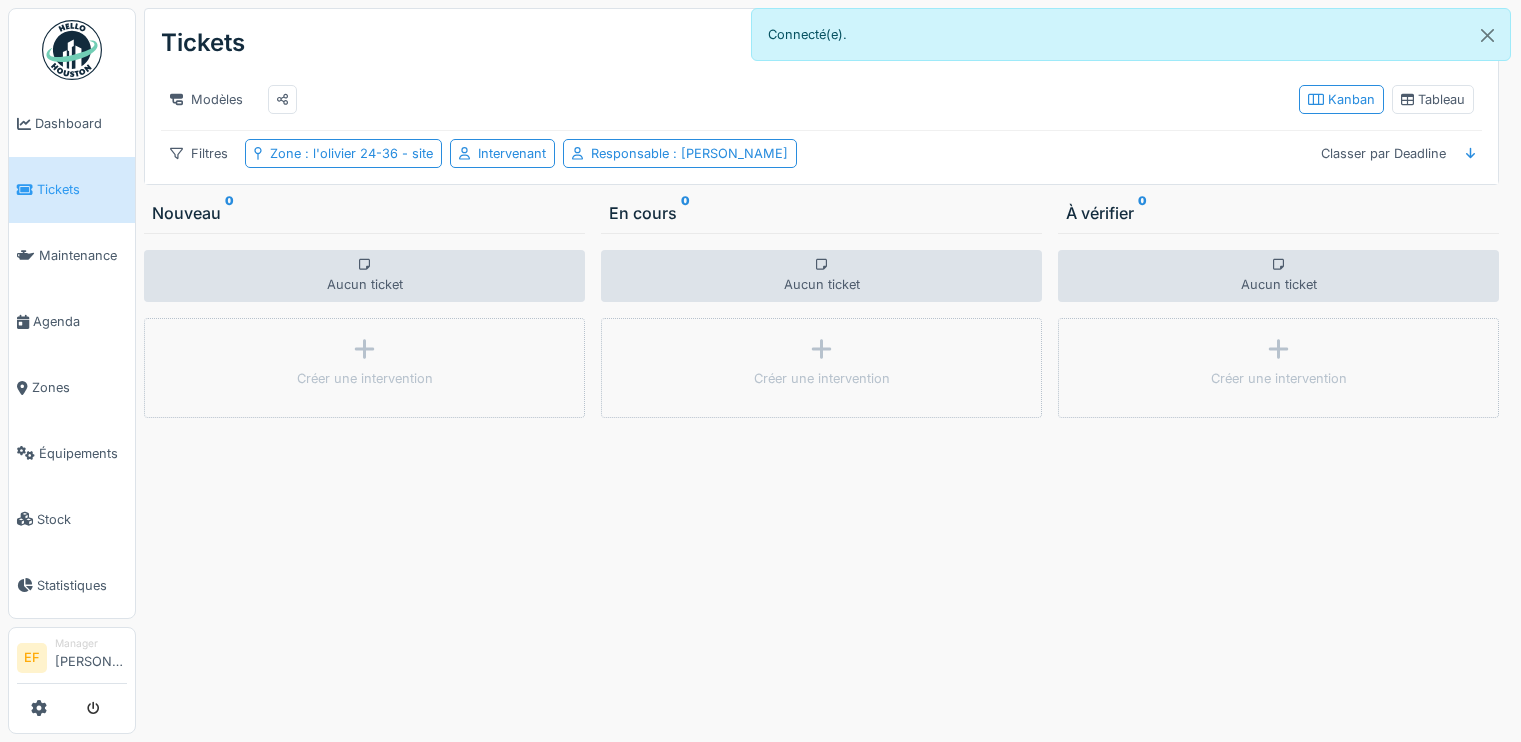 scroll, scrollTop: 0, scrollLeft: 0, axis: both 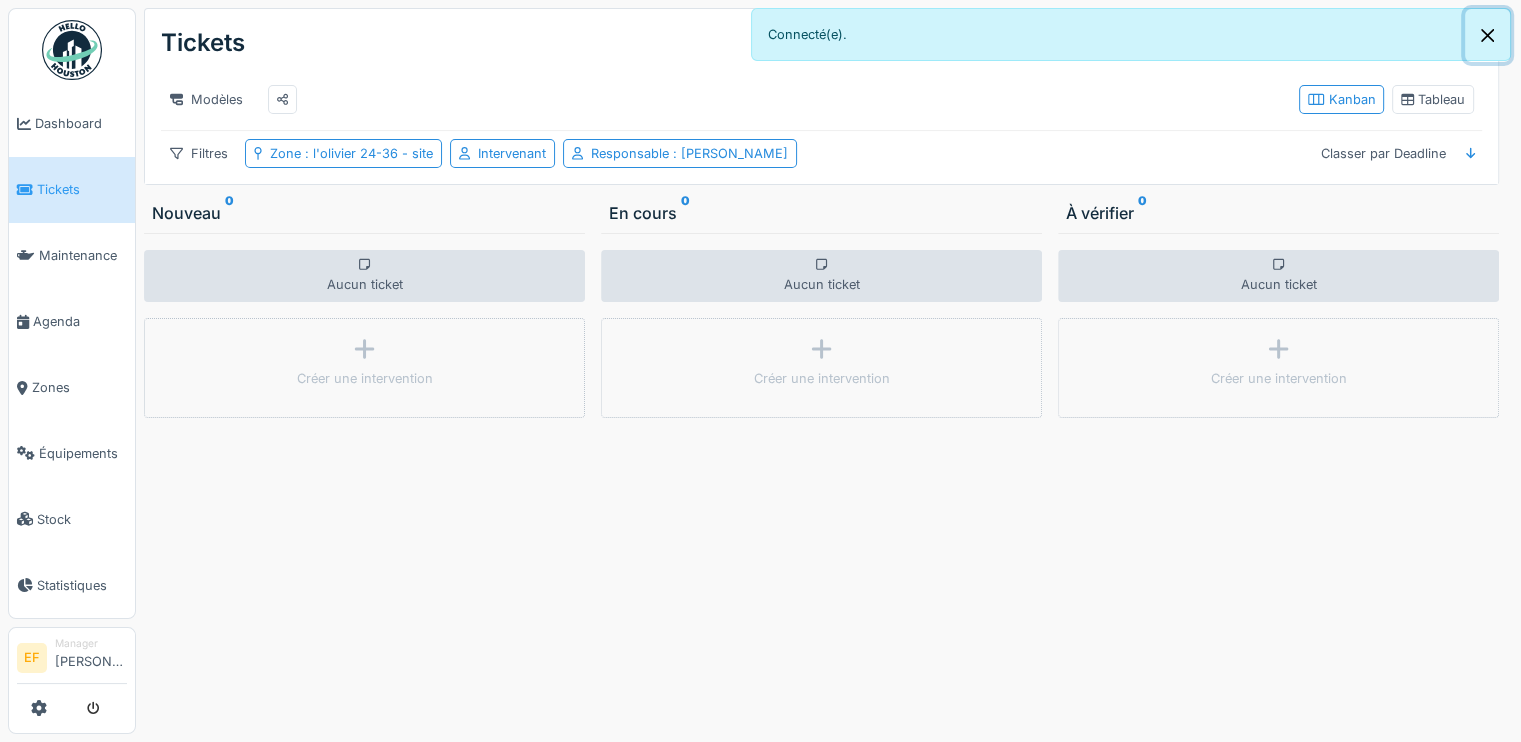 click at bounding box center [1487, 35] 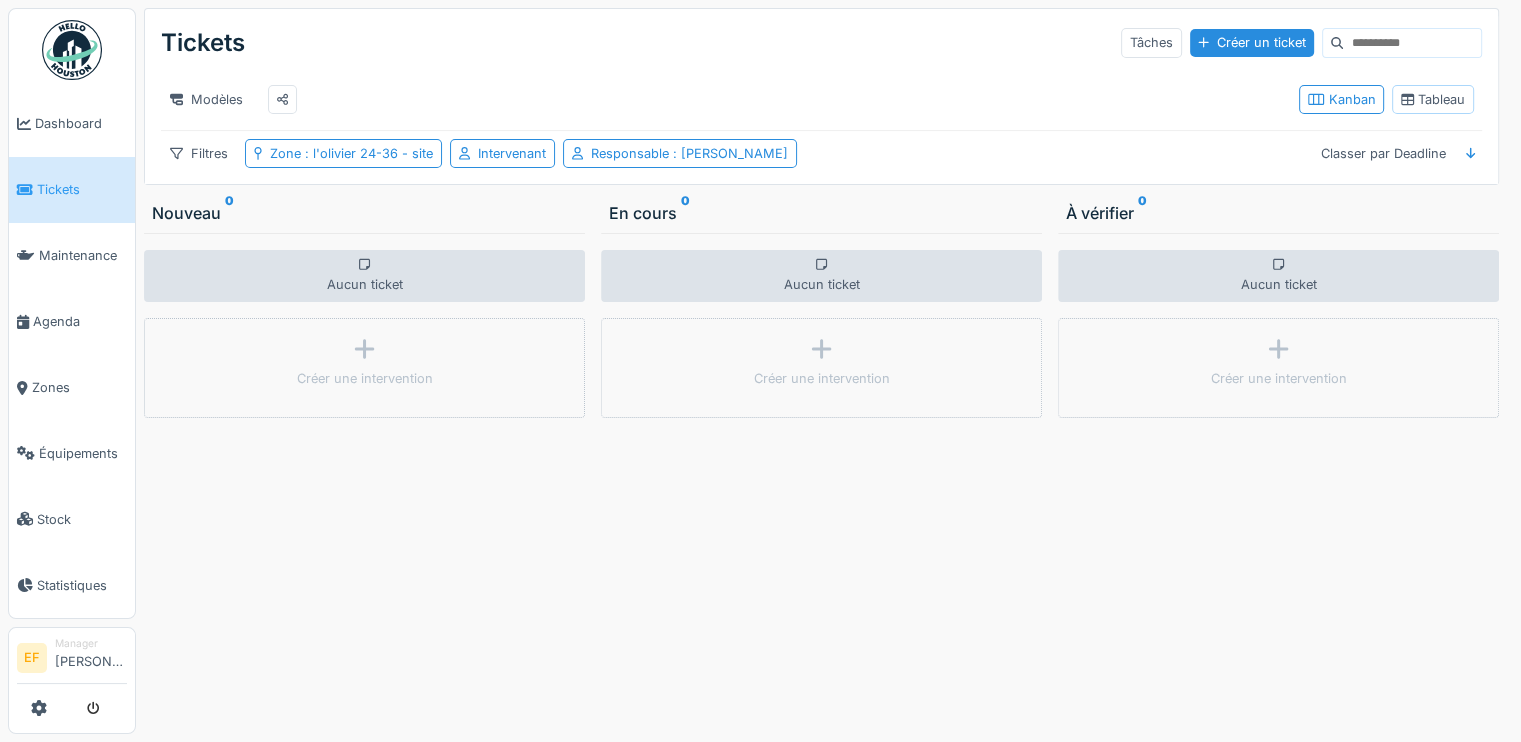 click on "Tableau" at bounding box center [1433, 99] 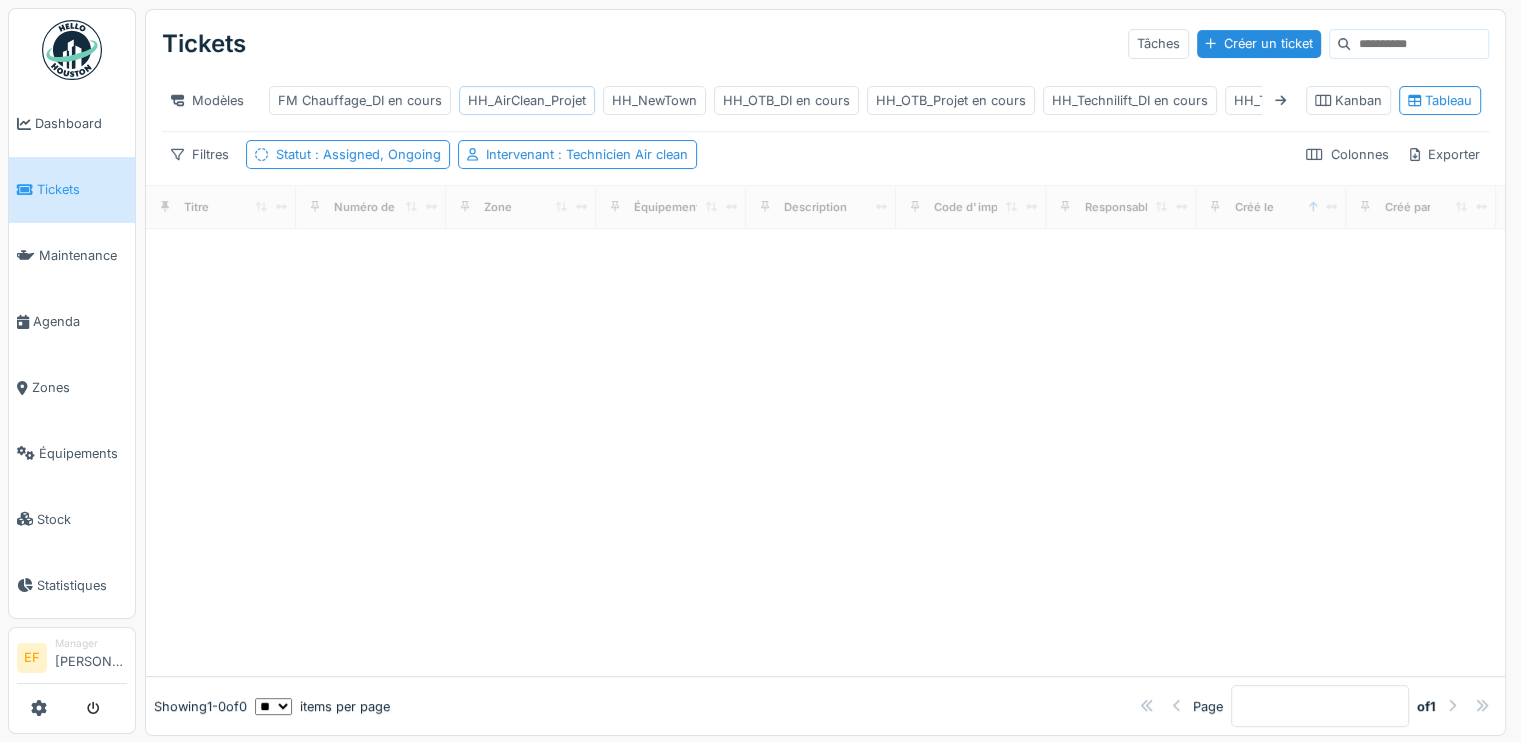 click on "HH_AirClean_Projet" at bounding box center [527, 100] 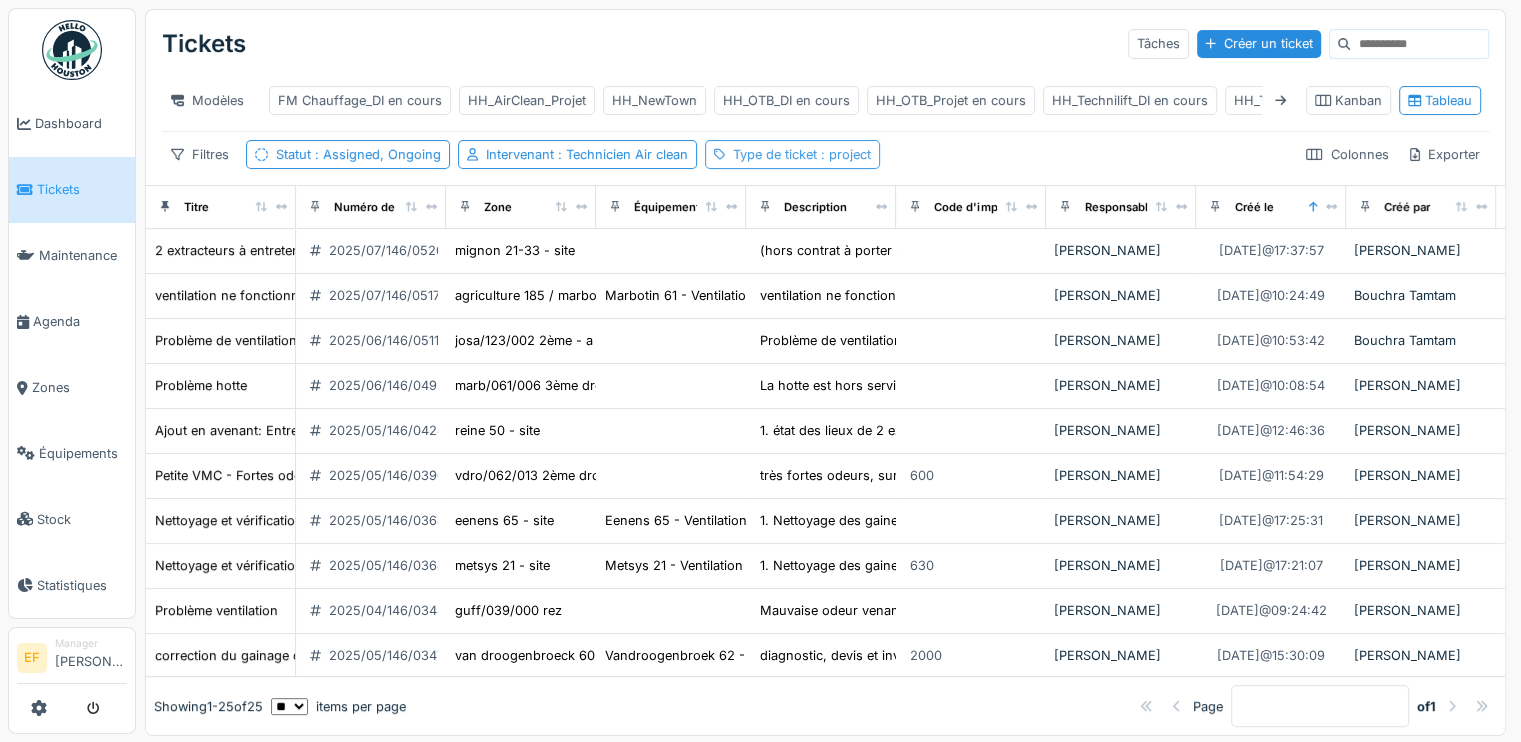 click on ":   project" at bounding box center (844, 154) 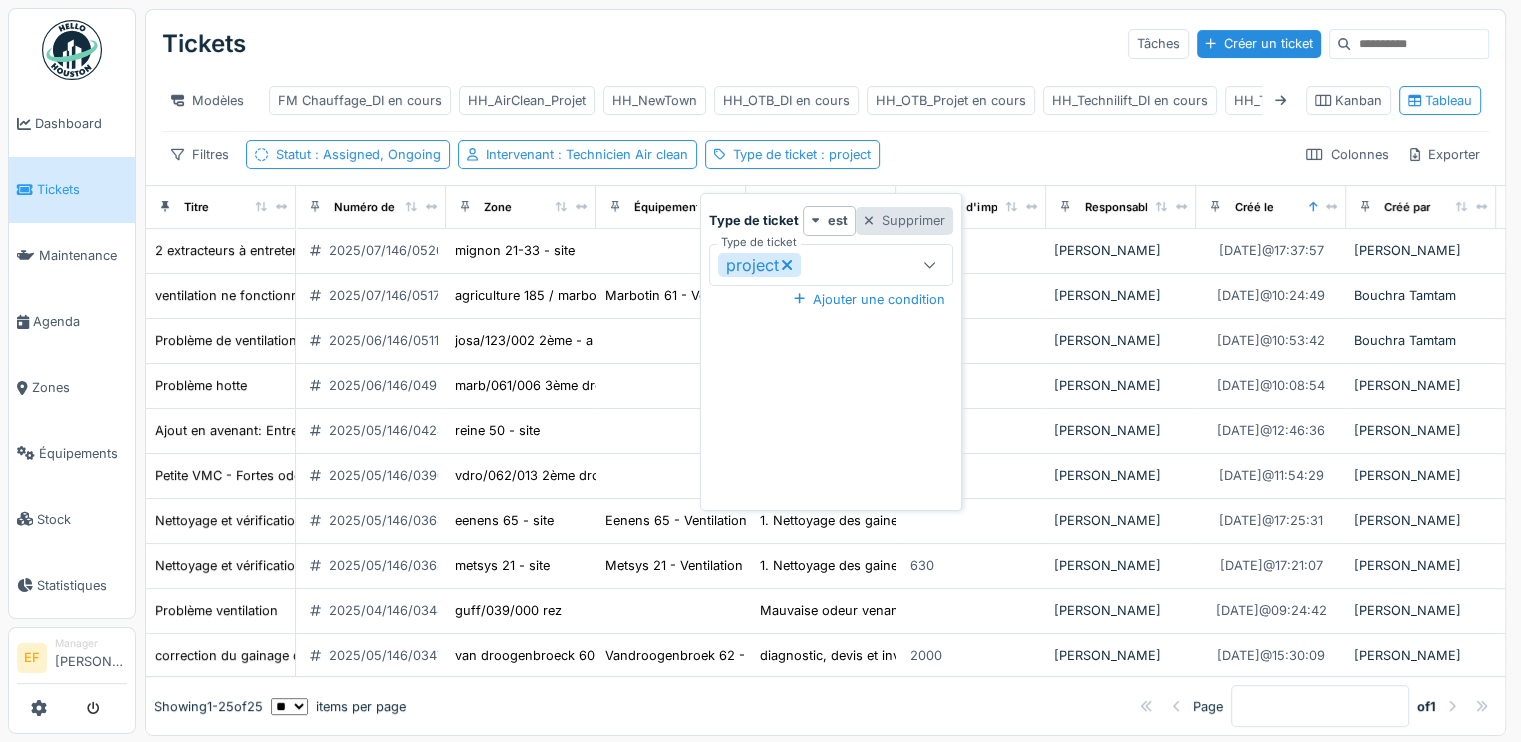 click on "Supprimer" at bounding box center [904, 220] 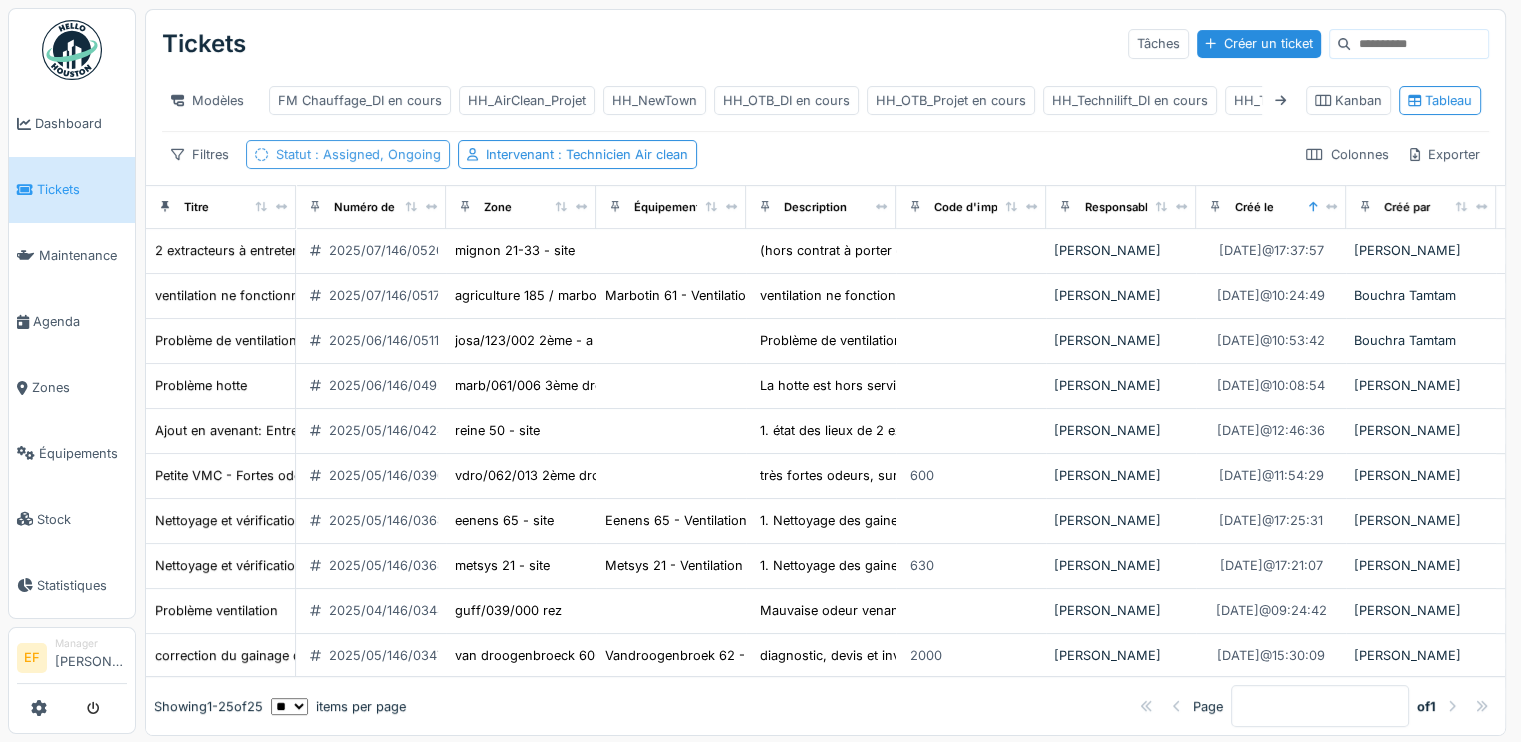 click on ":   Assigned, Ongoing" at bounding box center (376, 154) 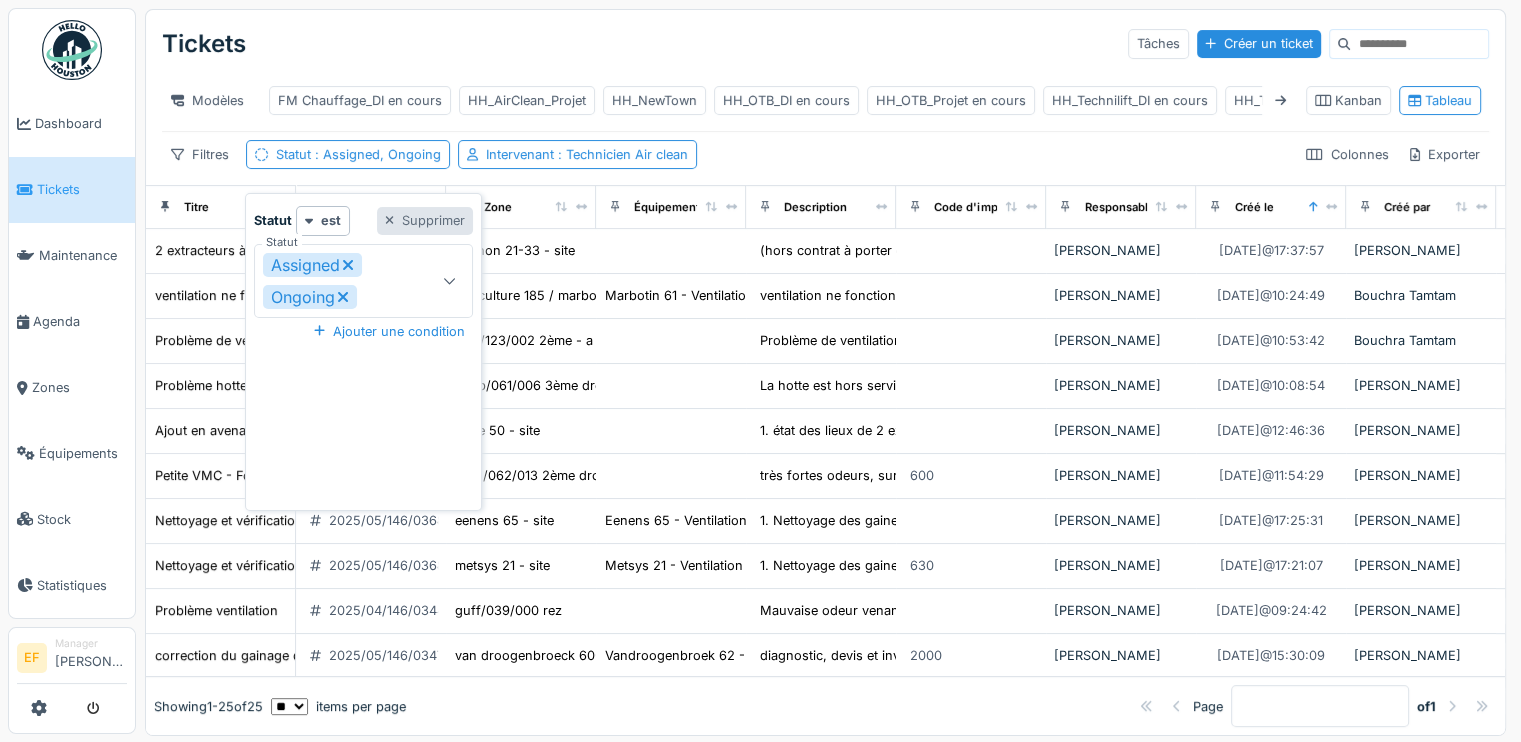 click on "Supprimer" at bounding box center [425, 220] 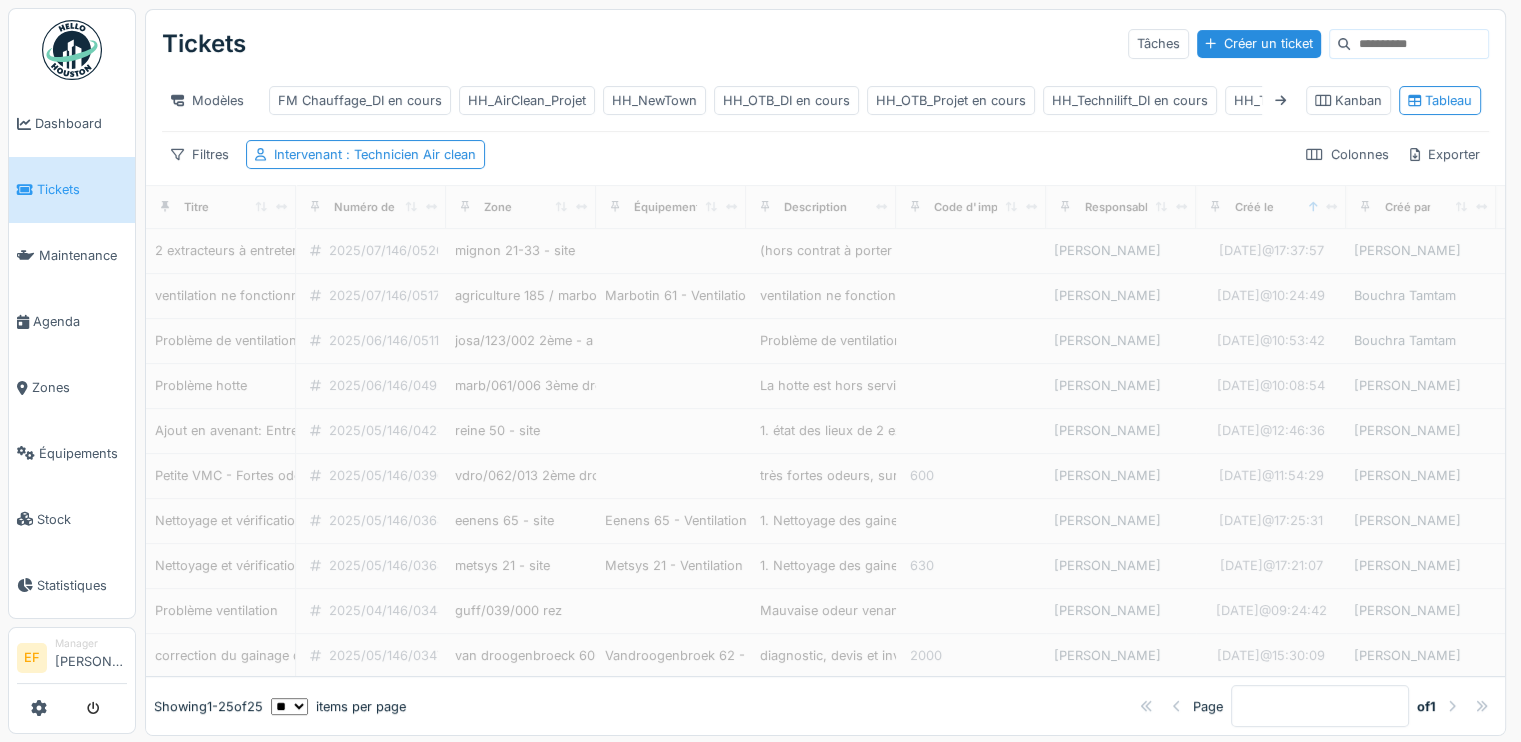click on "Filtres Intervenant   :   Technicien Air clean Colonnes Exporter" at bounding box center (825, 154) 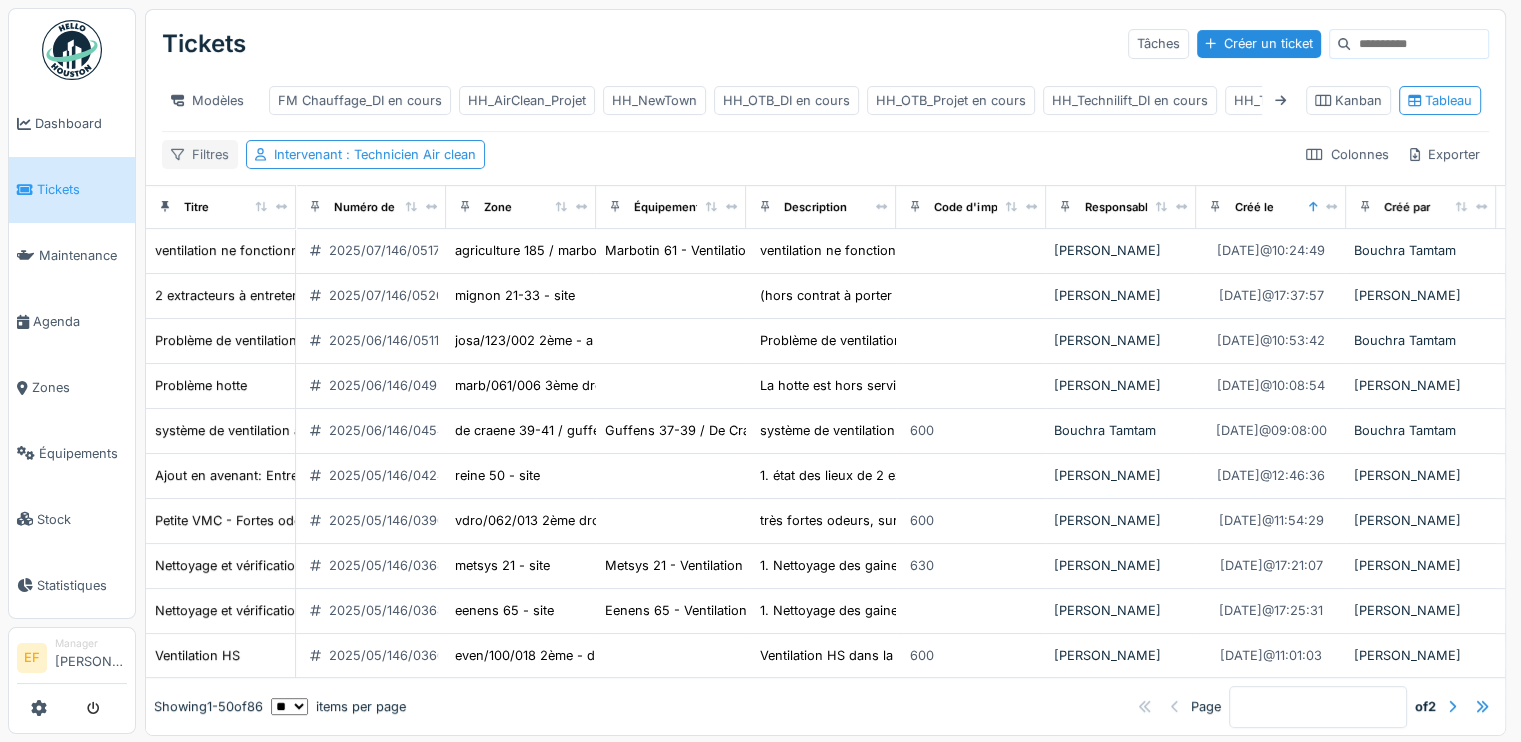 click on "Filtres" at bounding box center (200, 154) 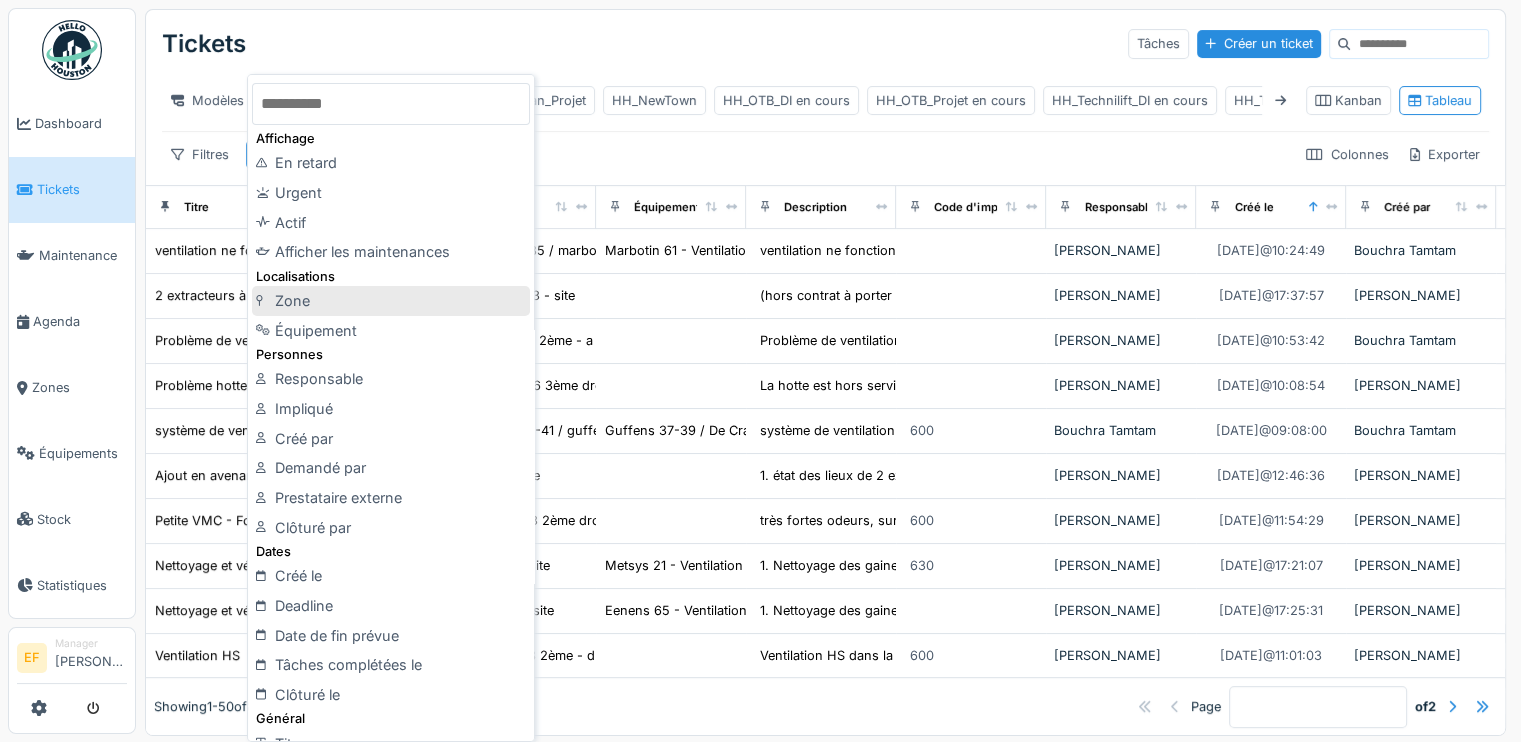 click at bounding box center [265, 300] 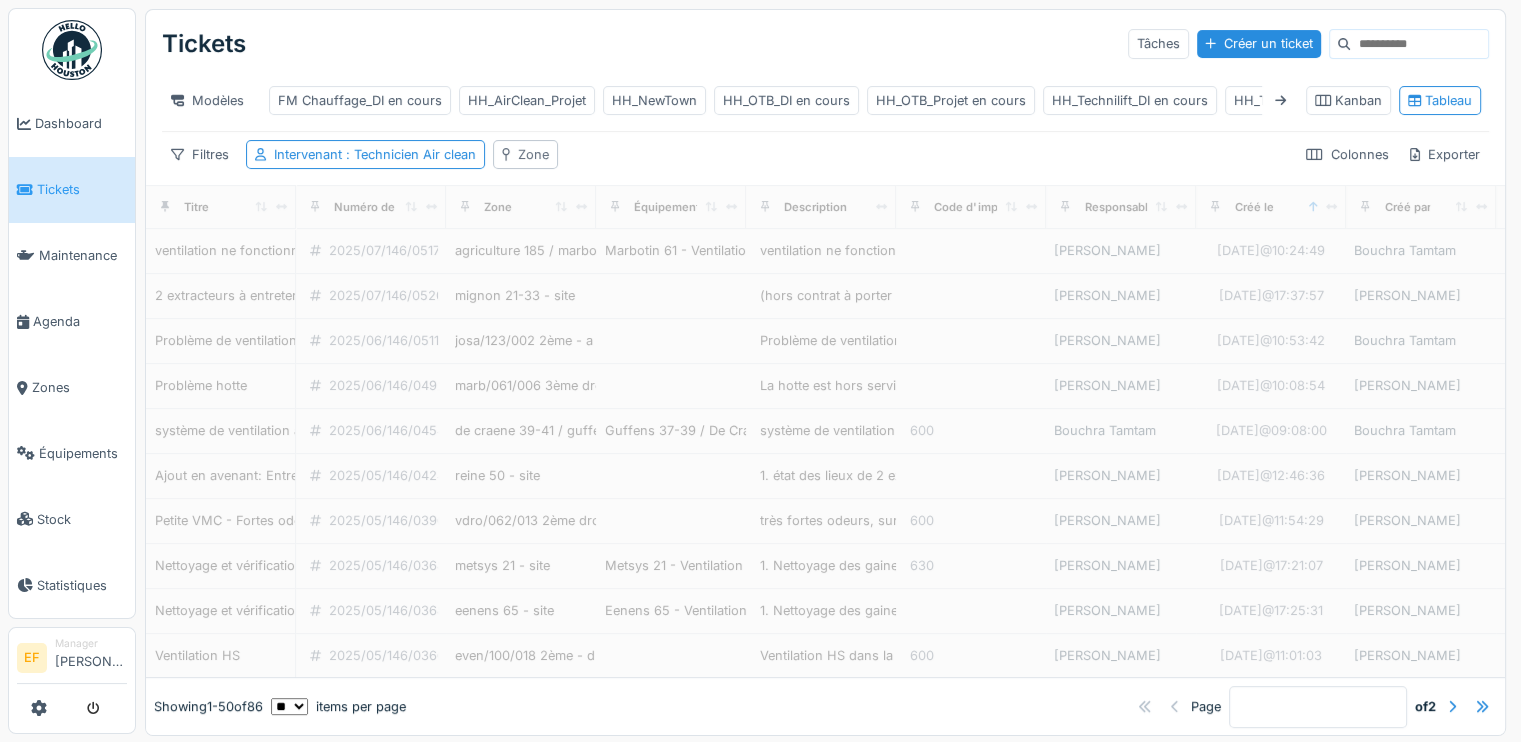 click on "Zone" at bounding box center (533, 154) 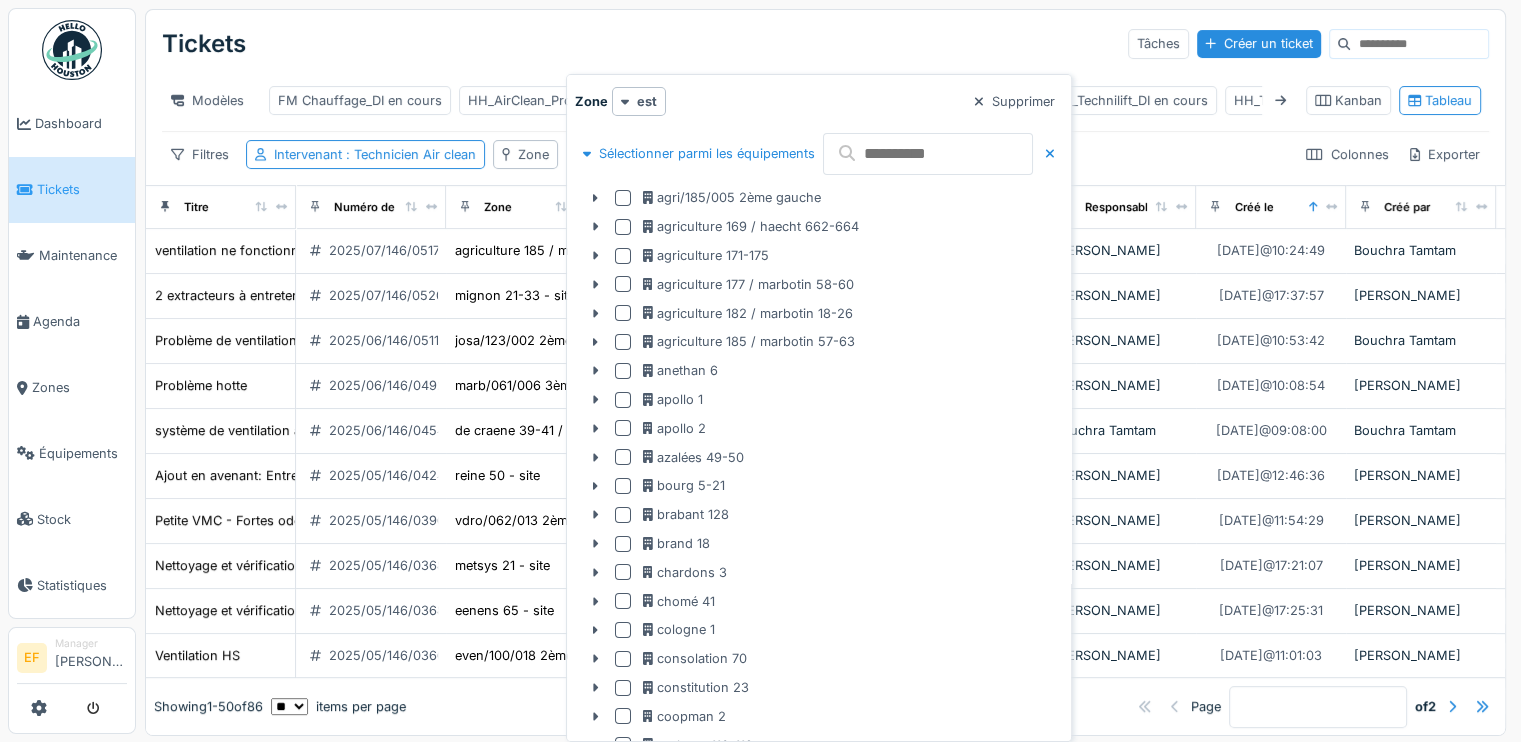 click at bounding box center [928, 154] 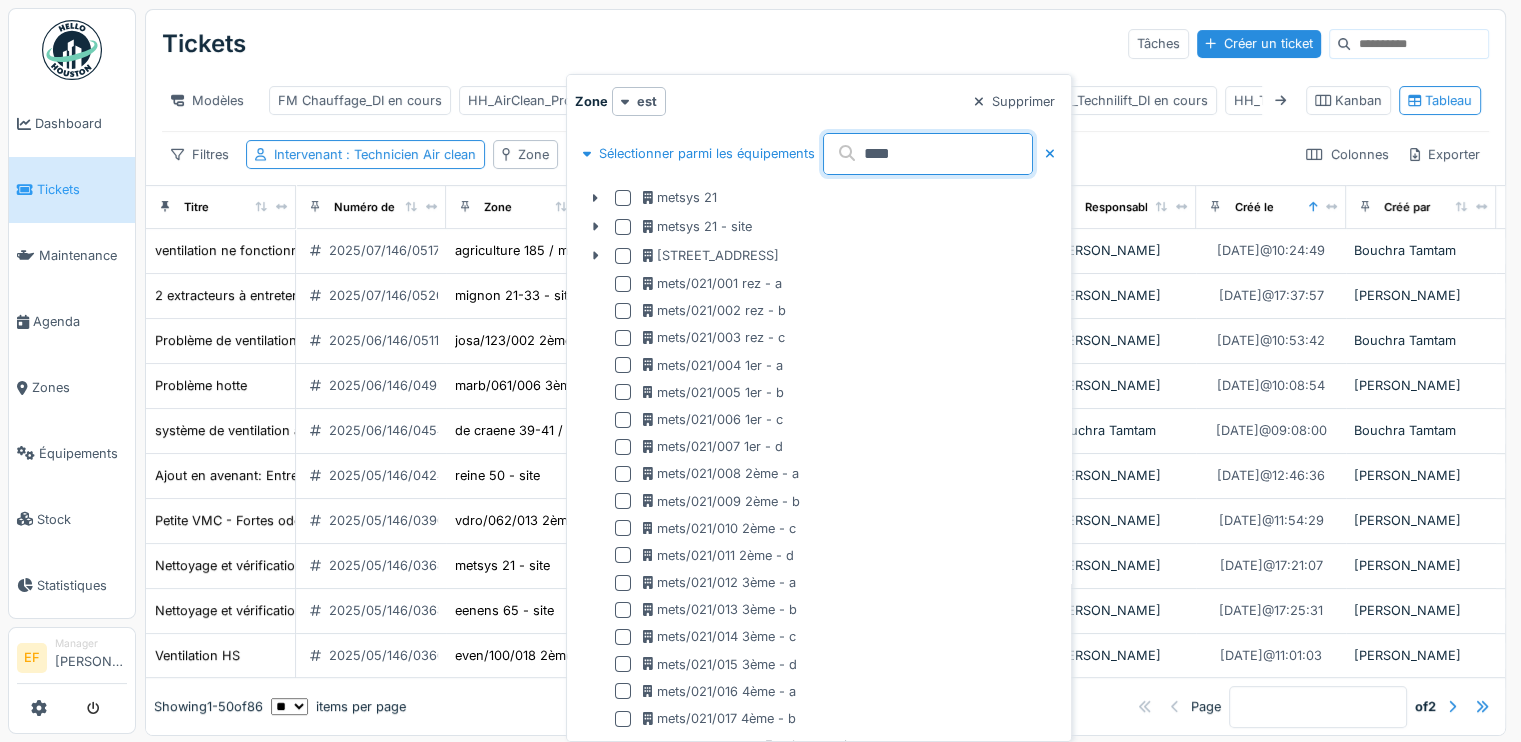 type on "****" 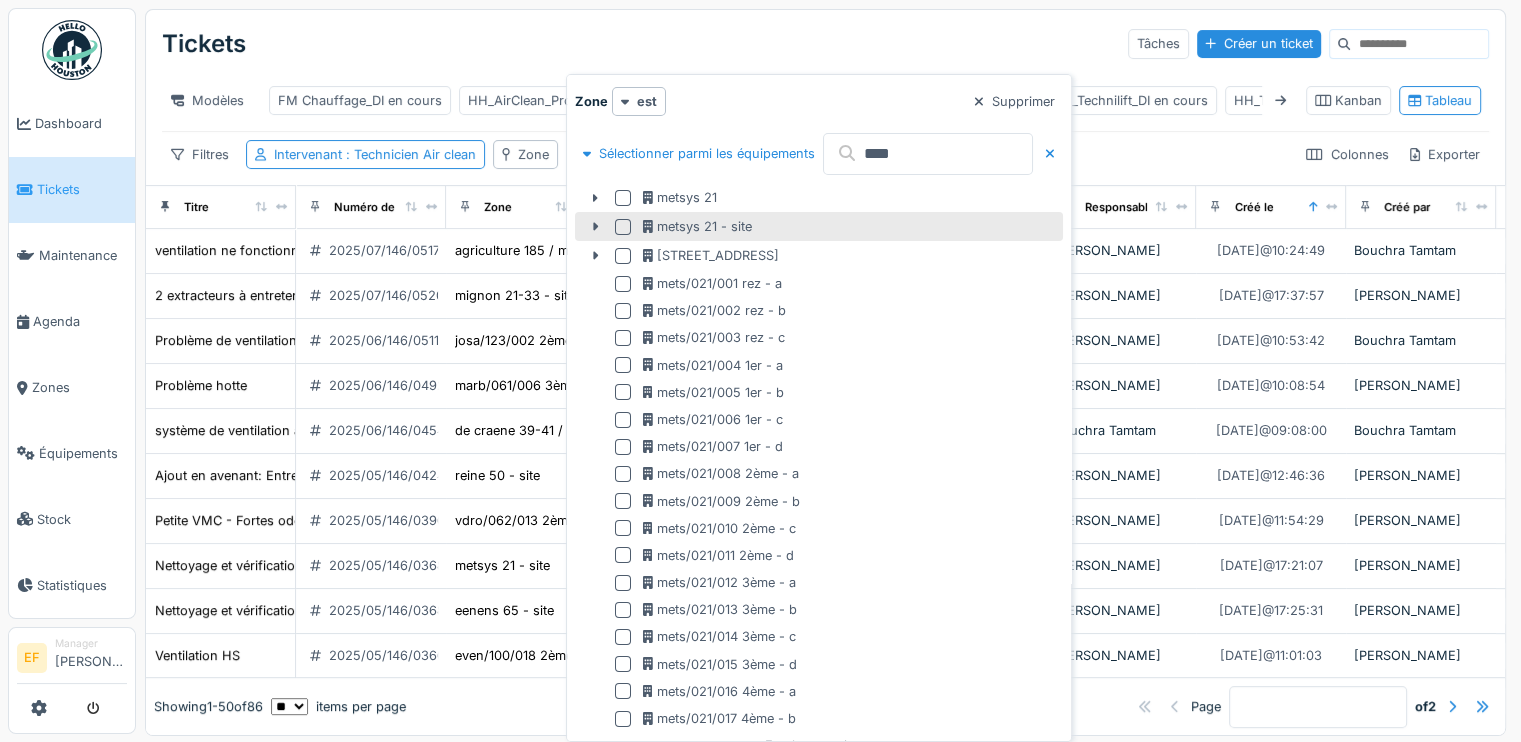 click at bounding box center (623, 227) 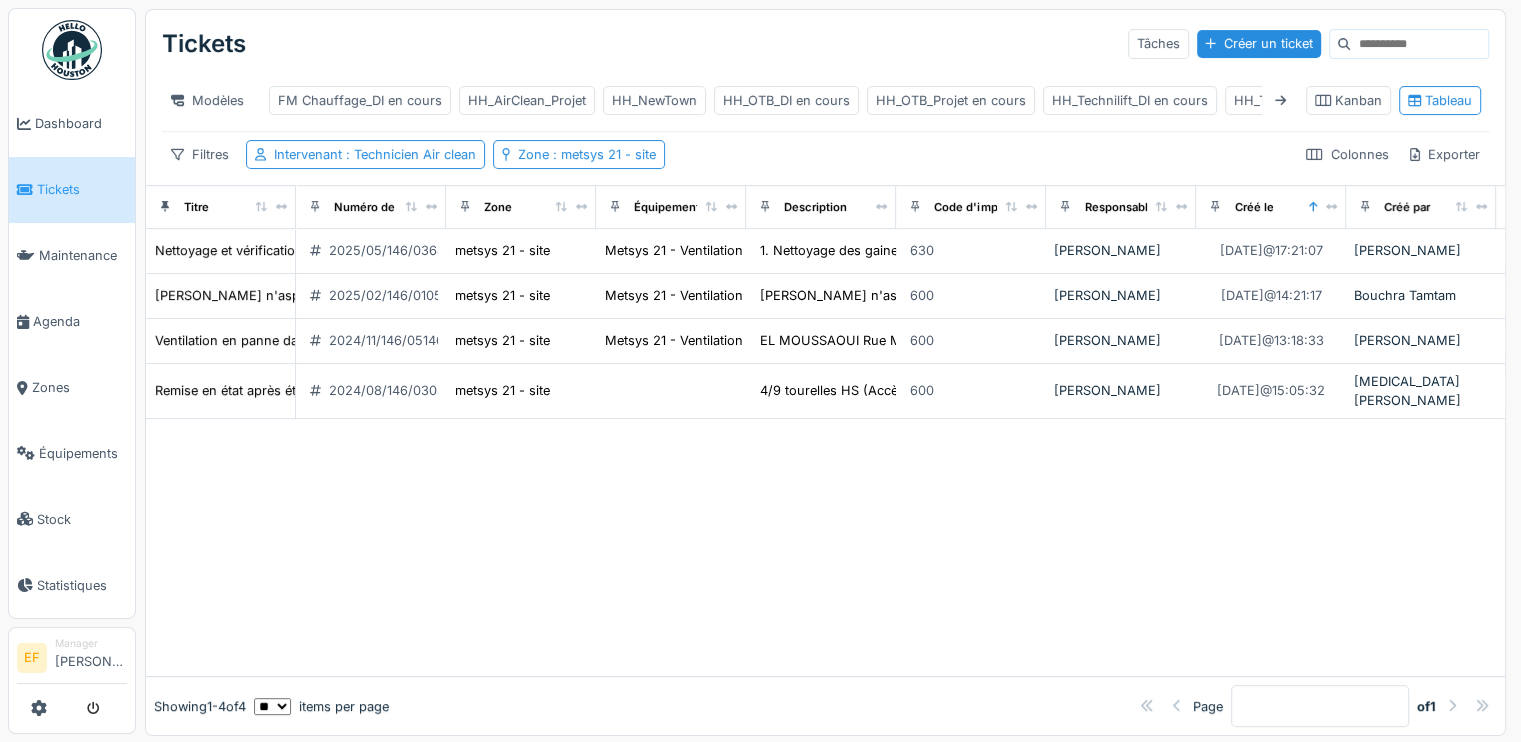 click on "Filtres Intervenant   :   Technicien Air clean Zone   :   metsys 21 - site Colonnes Exporter" at bounding box center [825, 154] 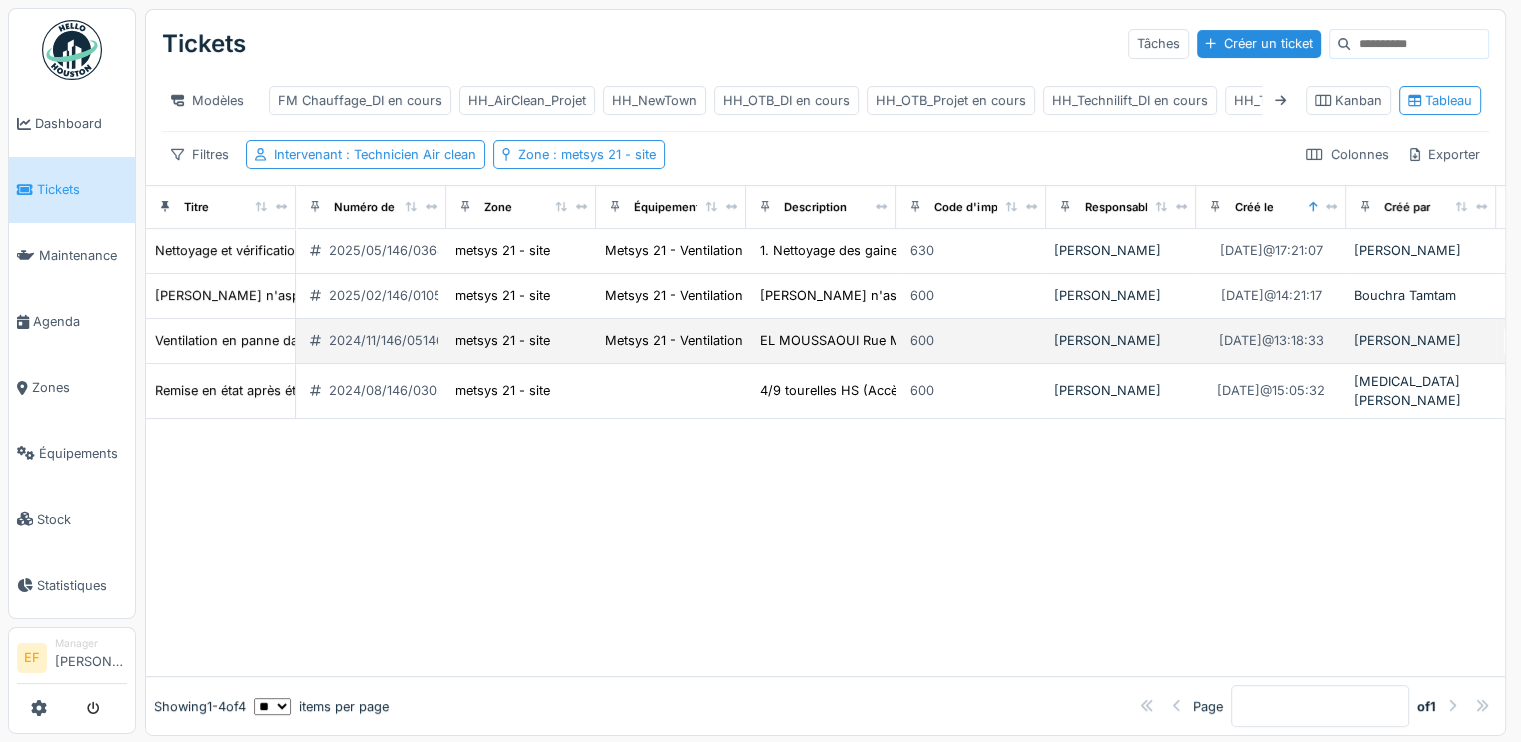 click on "2024/11/146/05146" at bounding box center (386, 340) 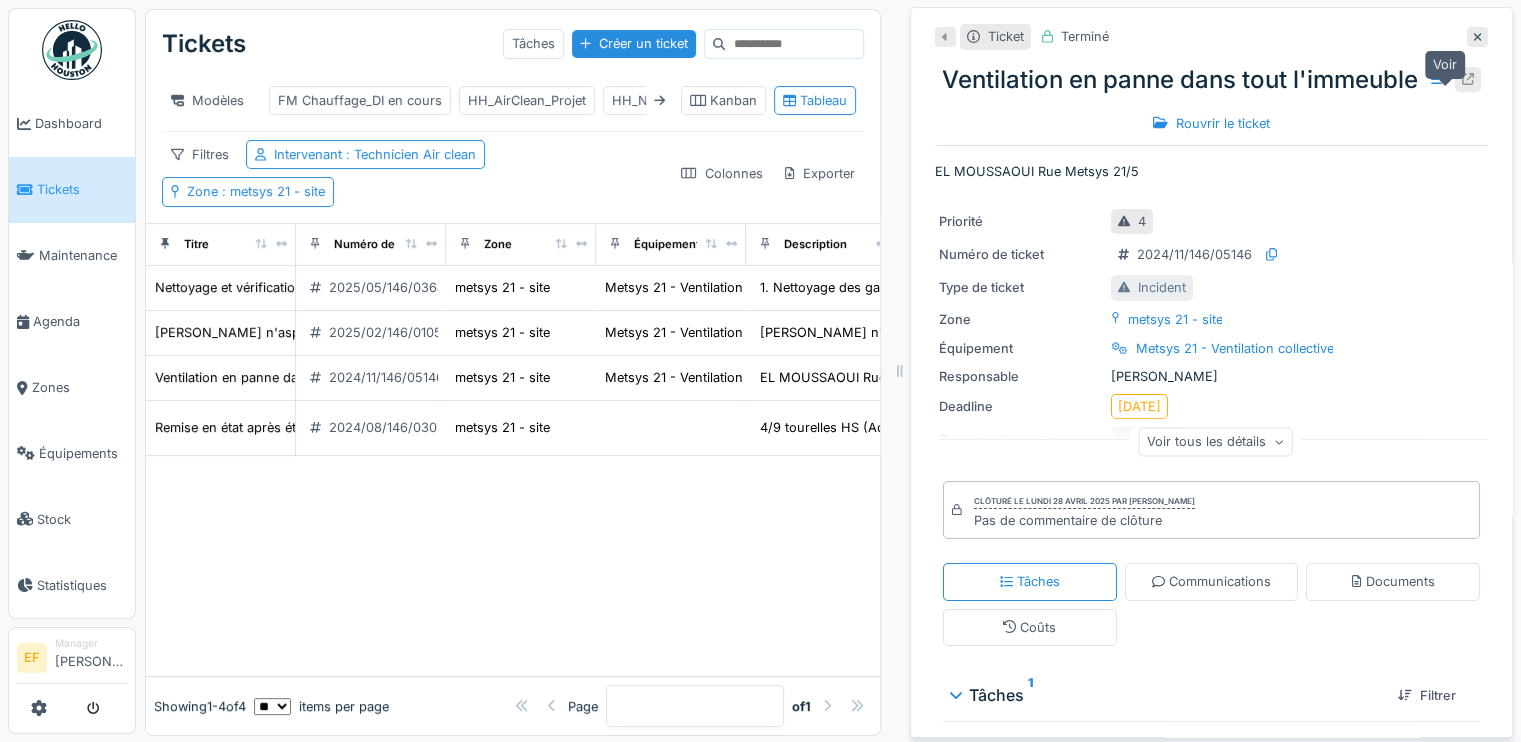 click 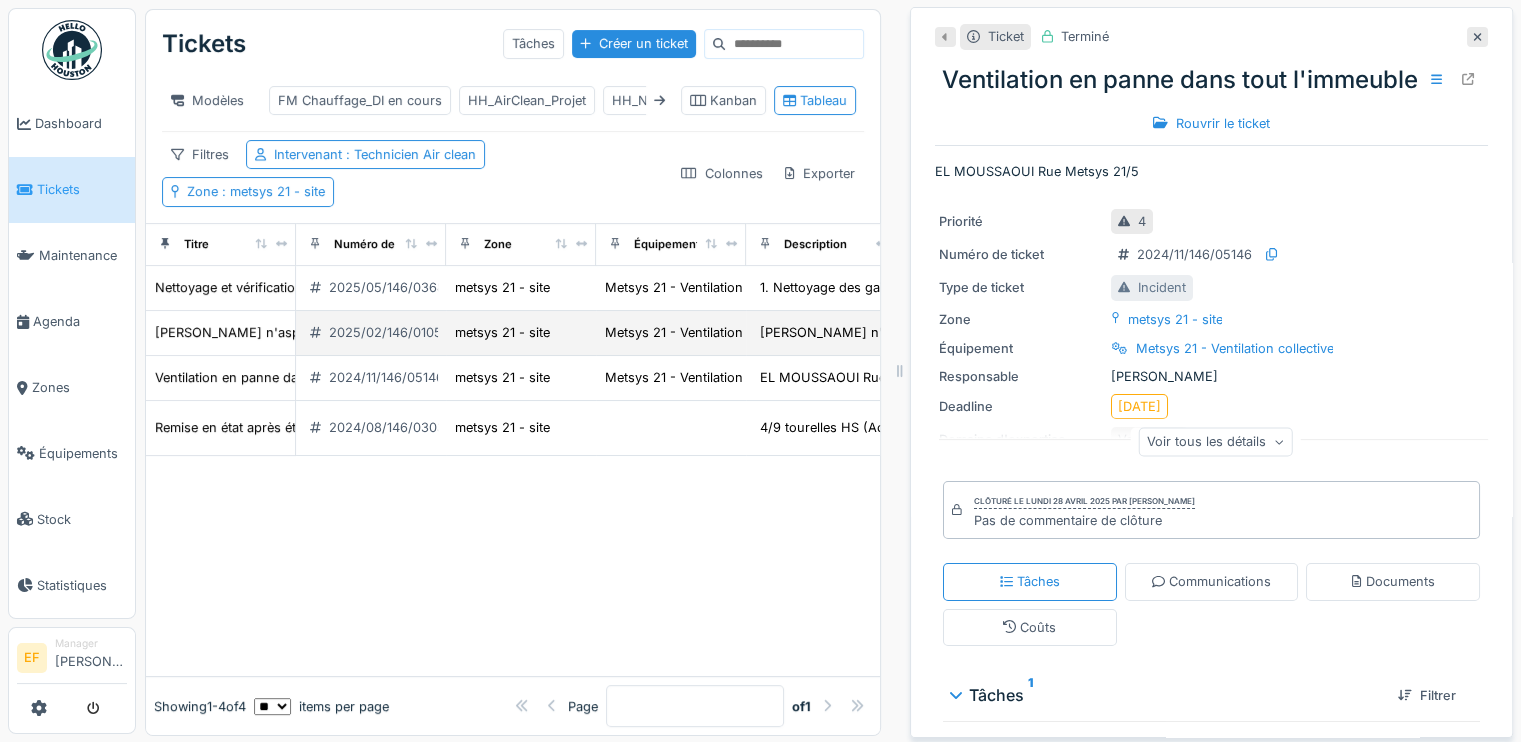 click on "2025/02/146/01056" at bounding box center [389, 332] 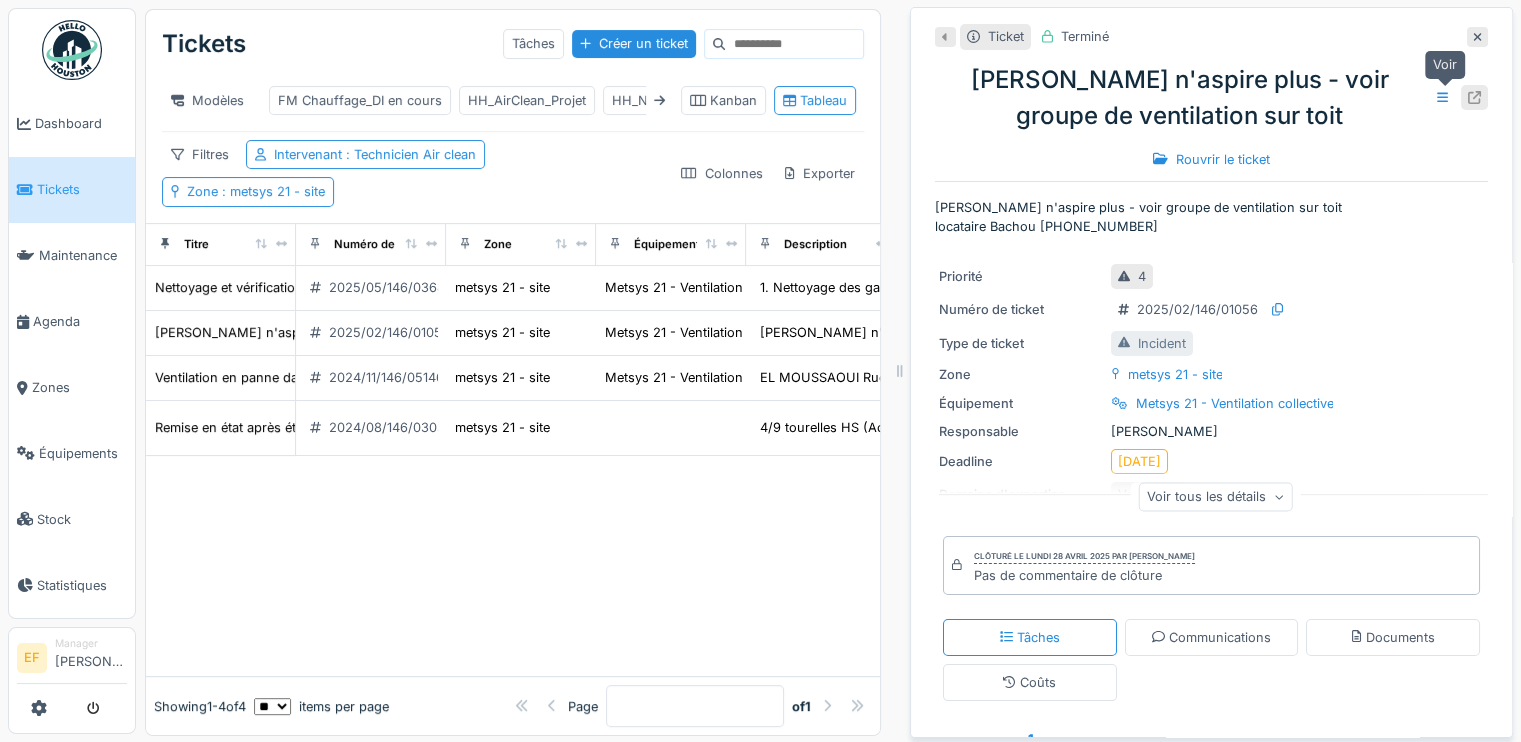 click 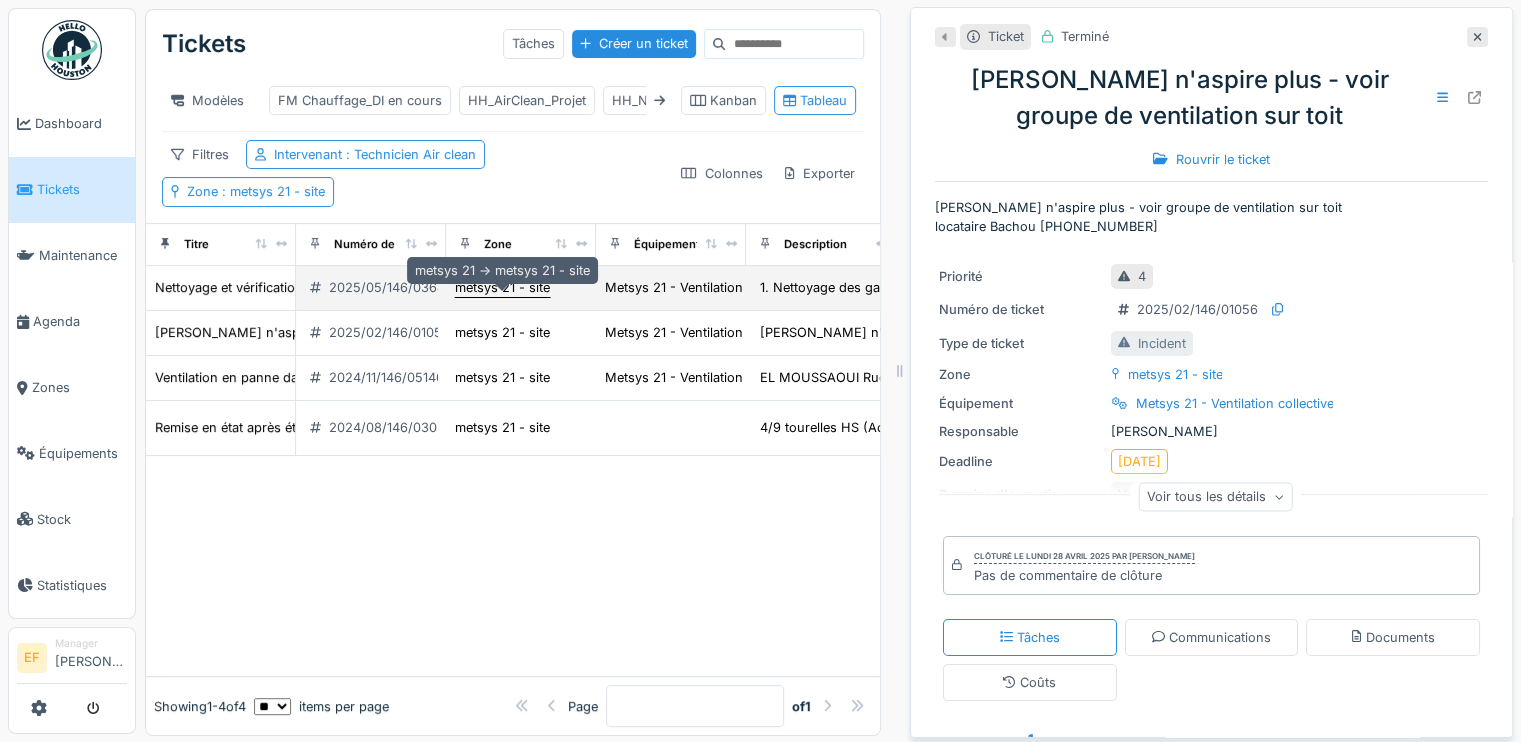 click on "metsys 21 - site" at bounding box center (502, 287) 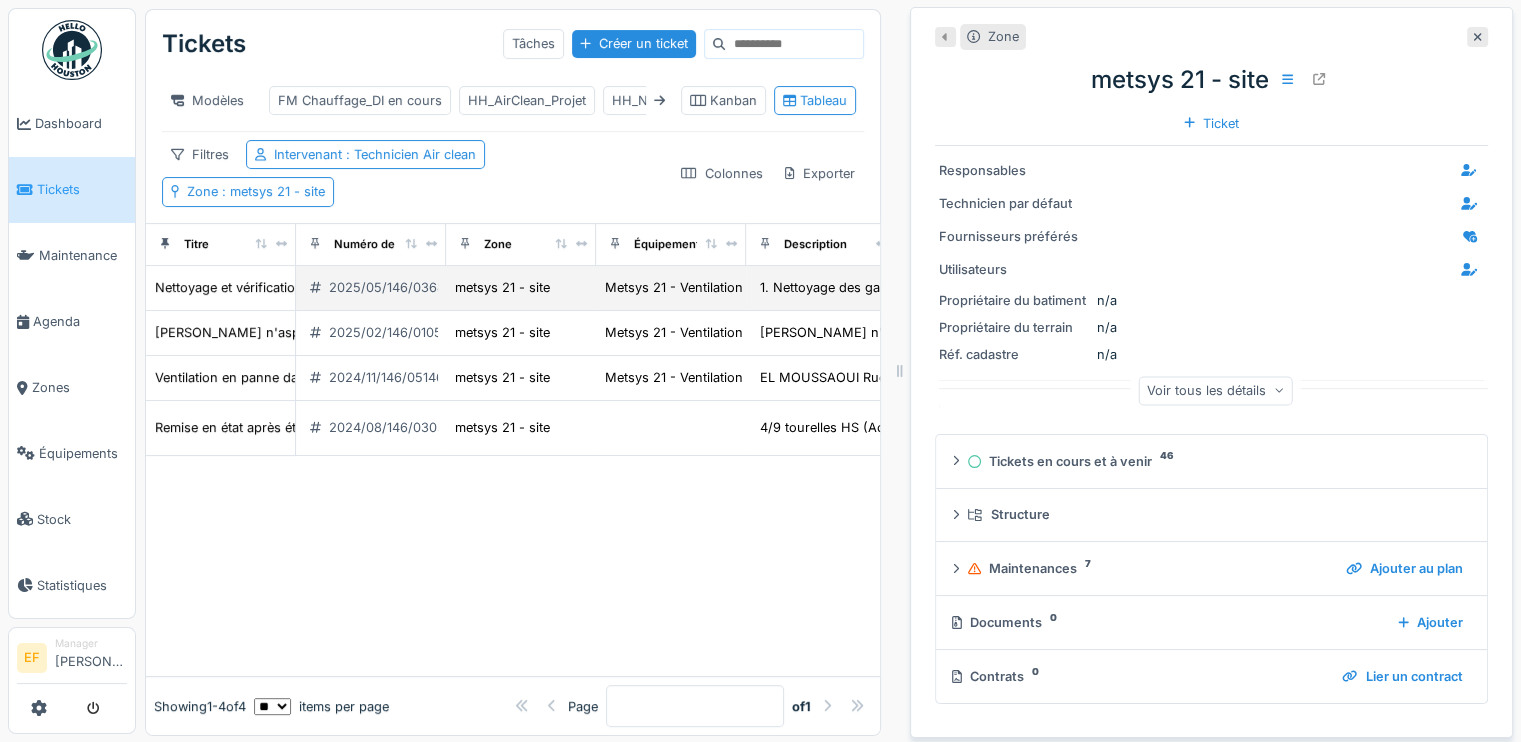 click on "2025/05/146/03684" at bounding box center [391, 287] 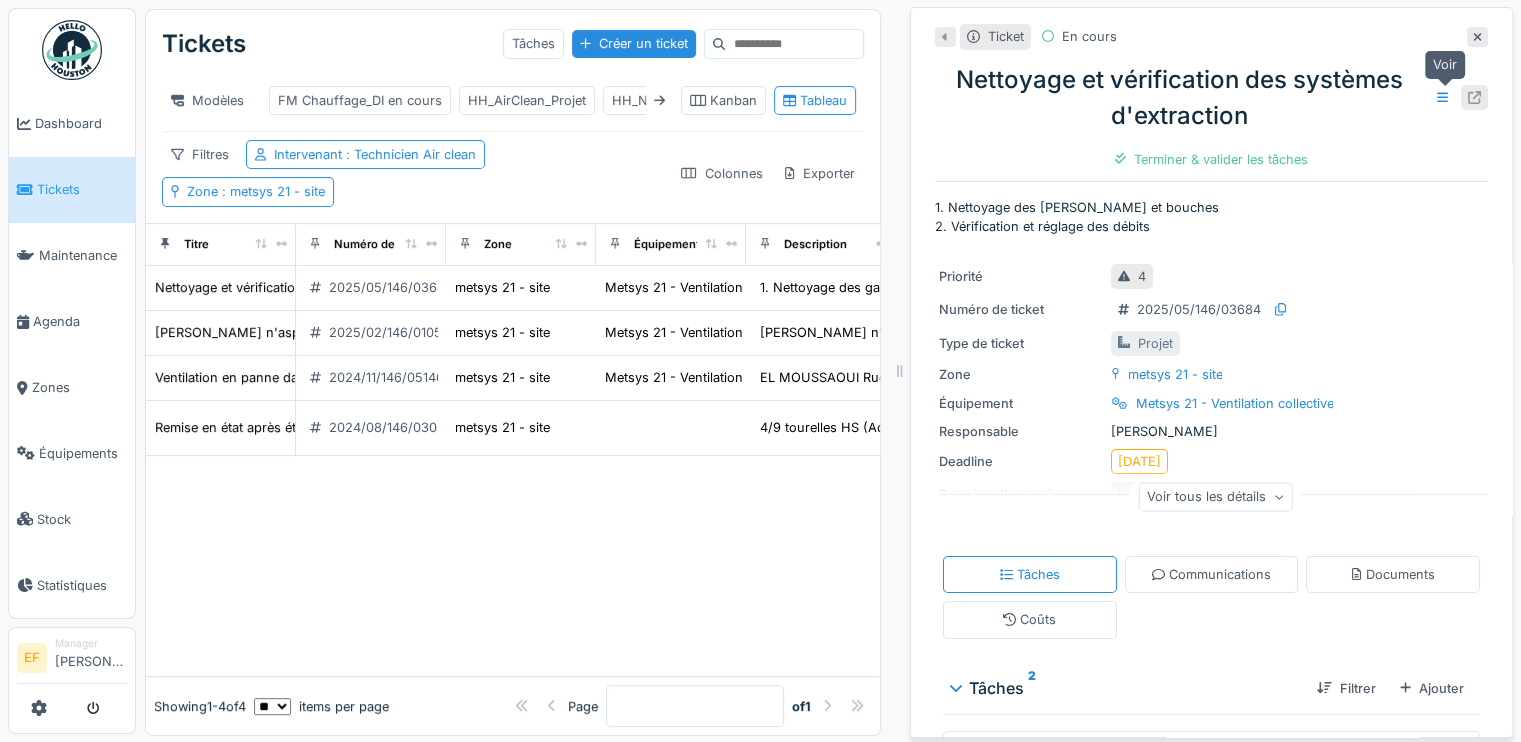 click 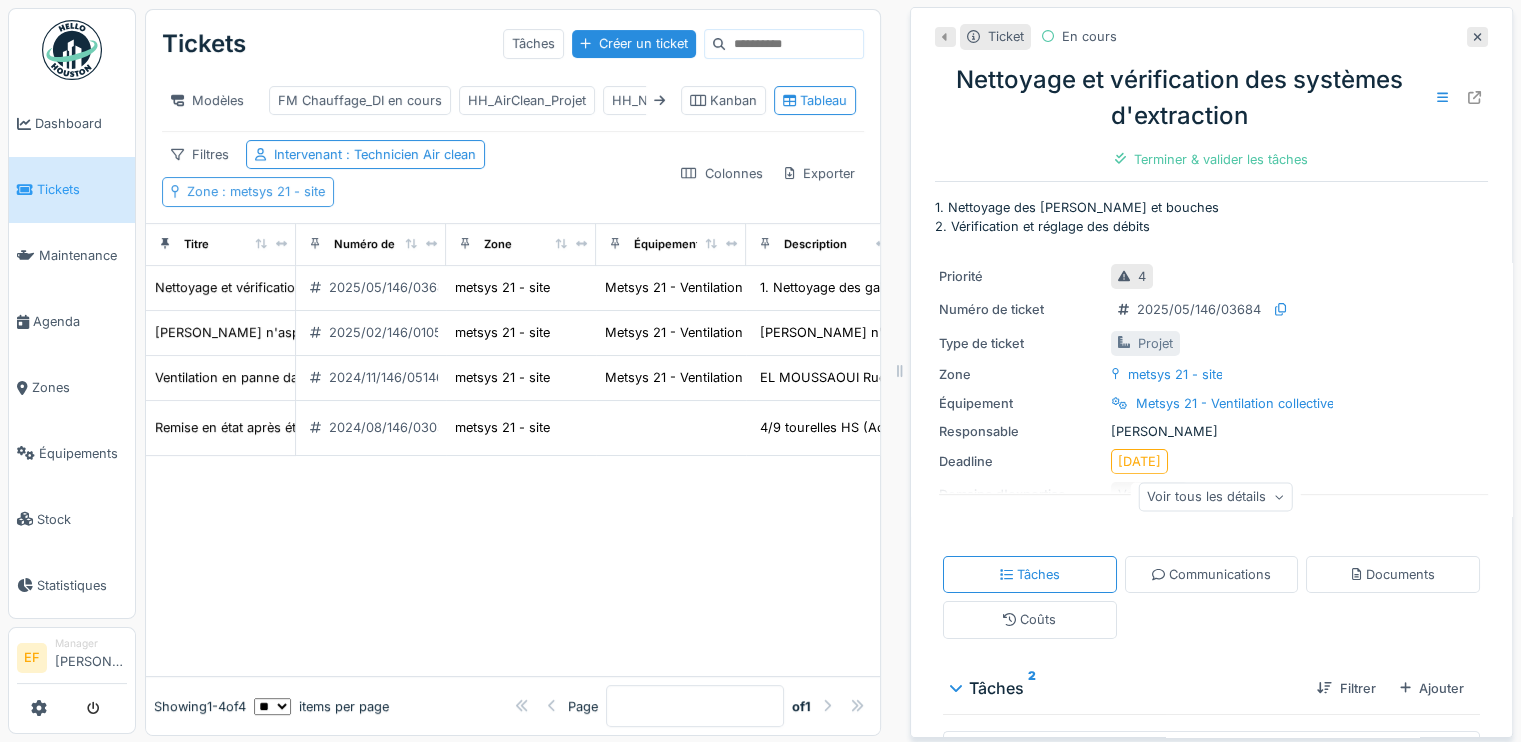 click on ":   metsys 21 - site" at bounding box center (271, 191) 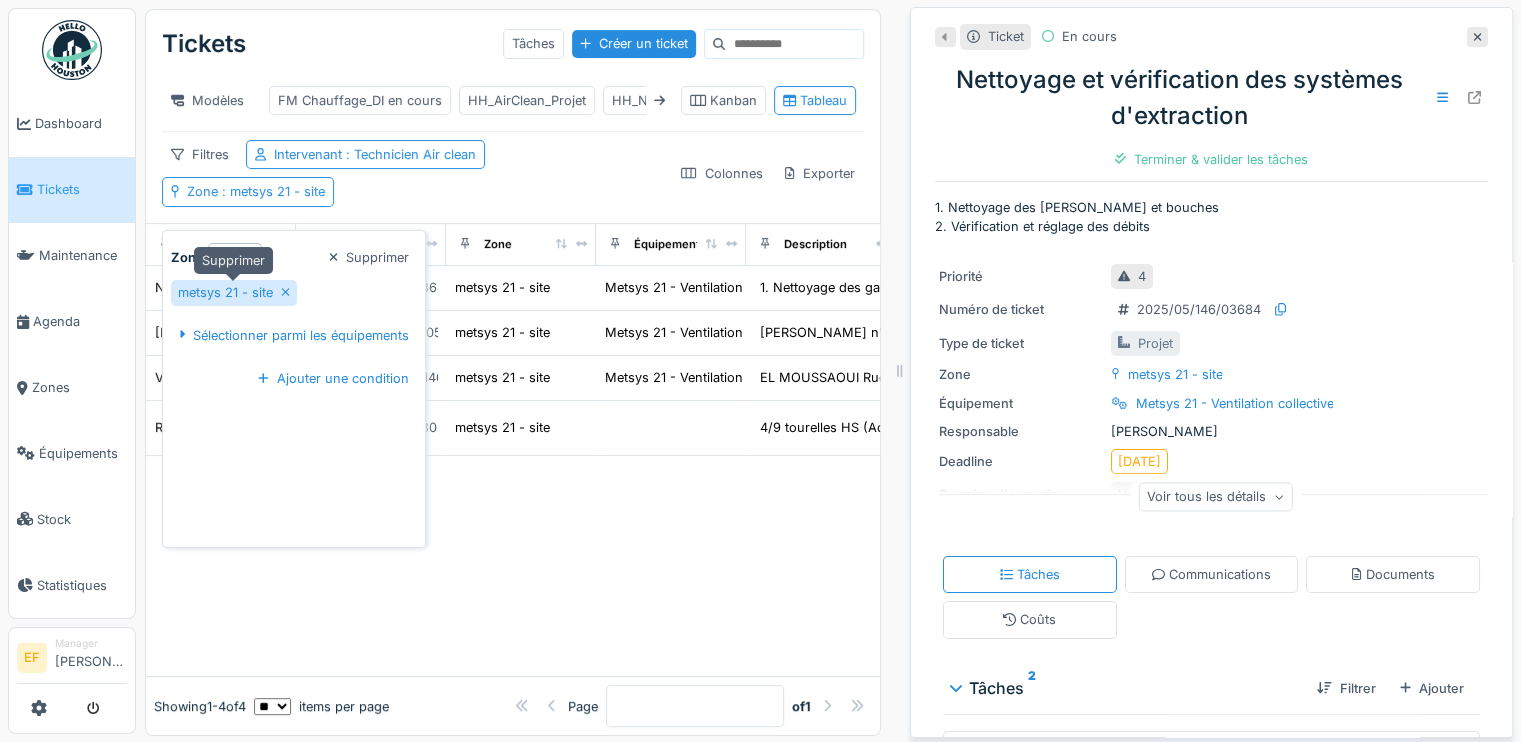 click 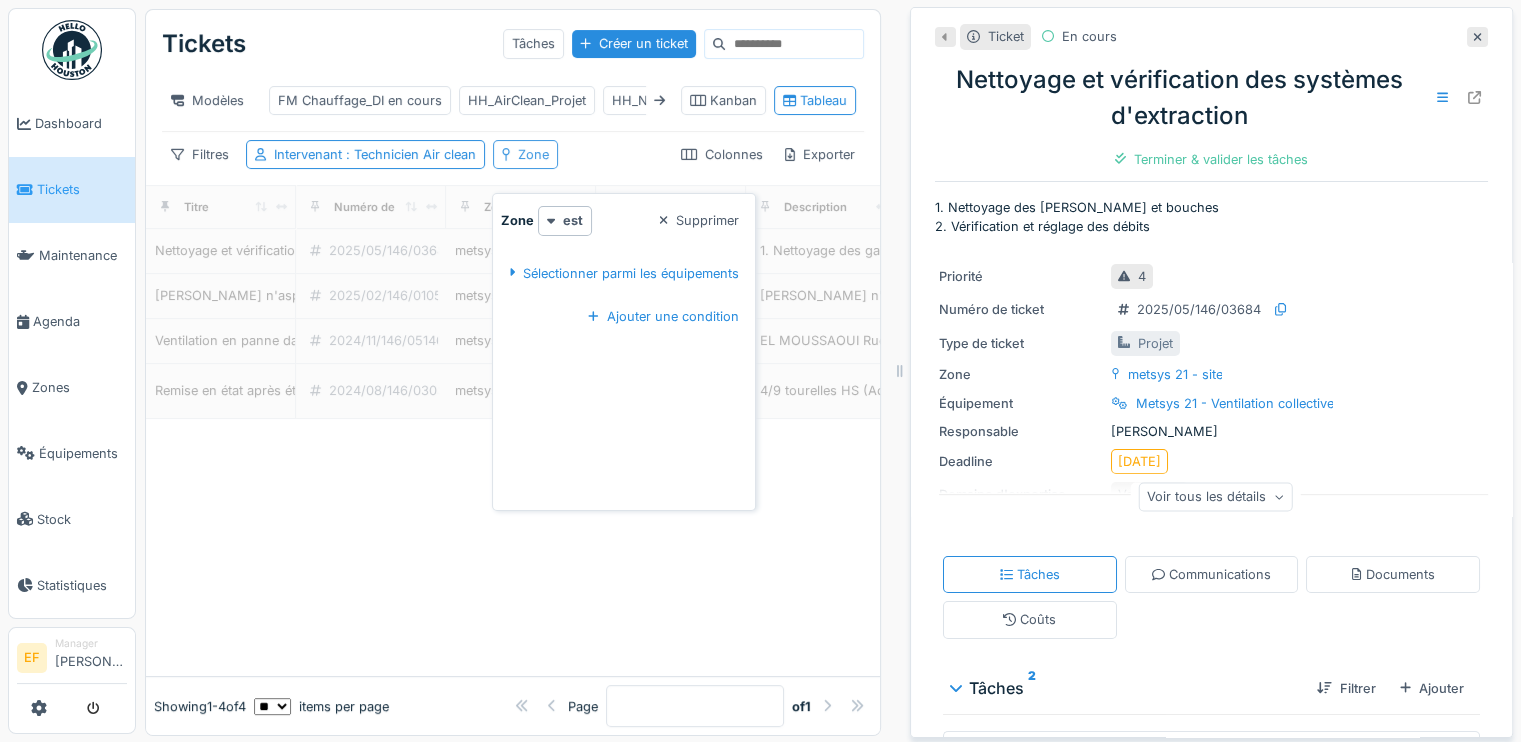 click on "Zone" at bounding box center [533, 154] 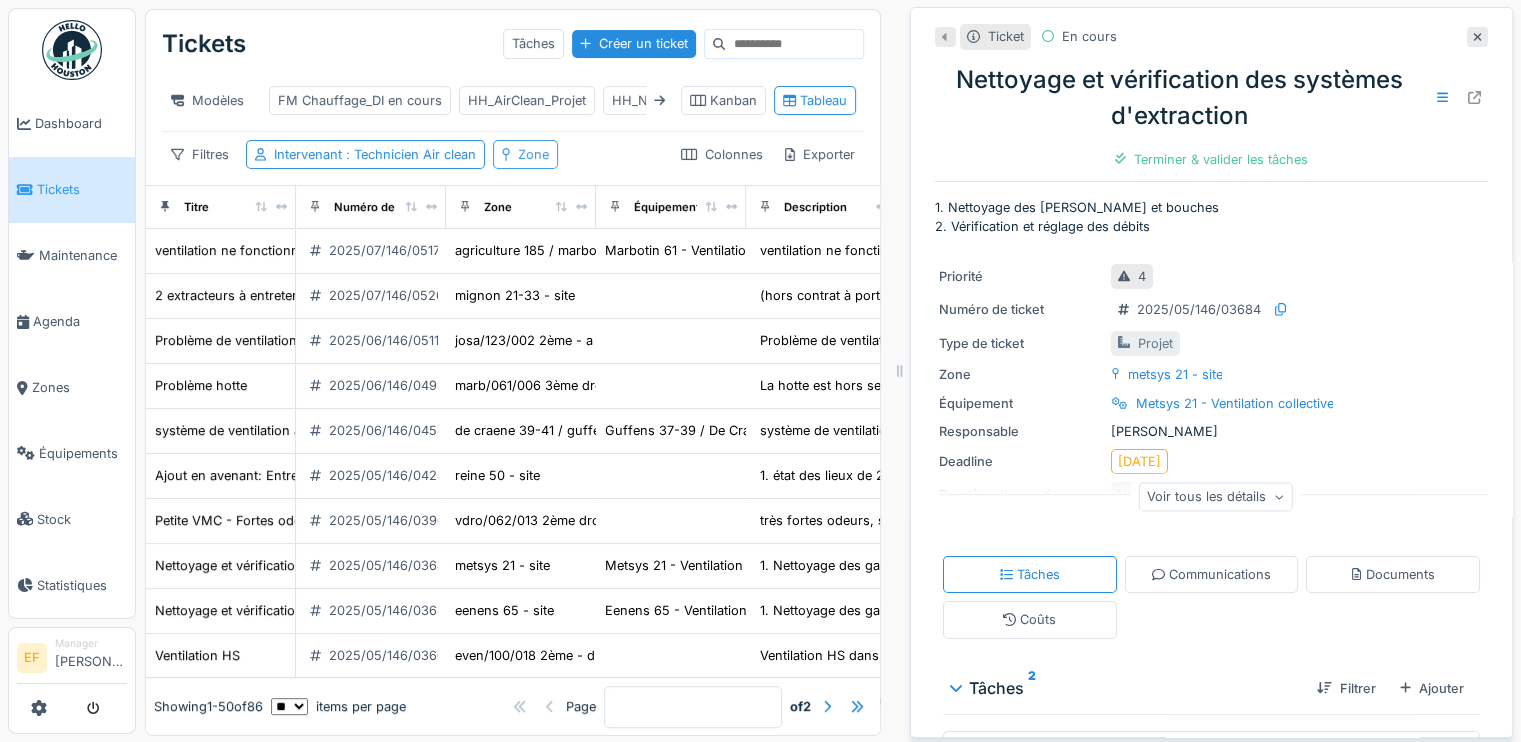 click on "Zone" at bounding box center (525, 154) 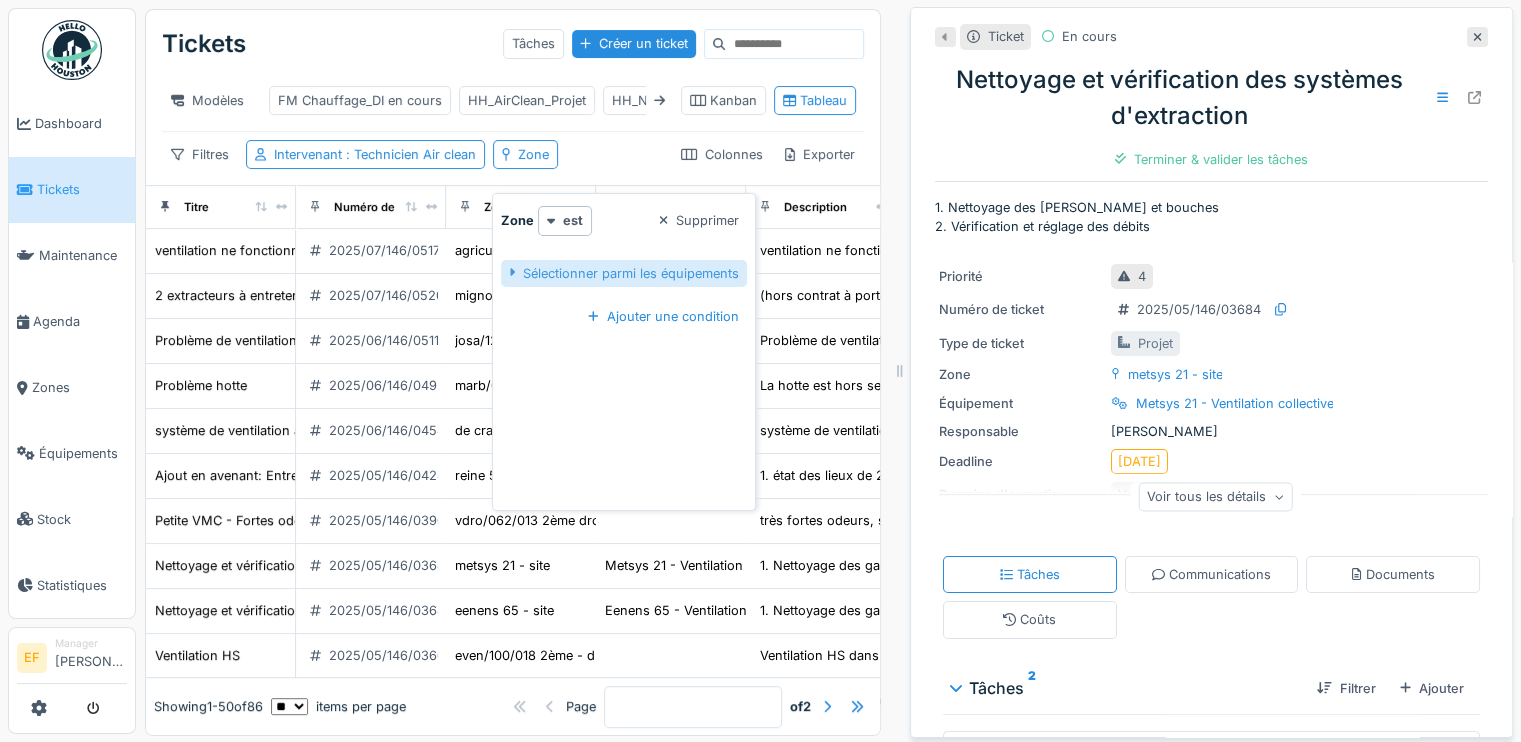 click on "Sélectionner parmi les équipements" at bounding box center (624, 273) 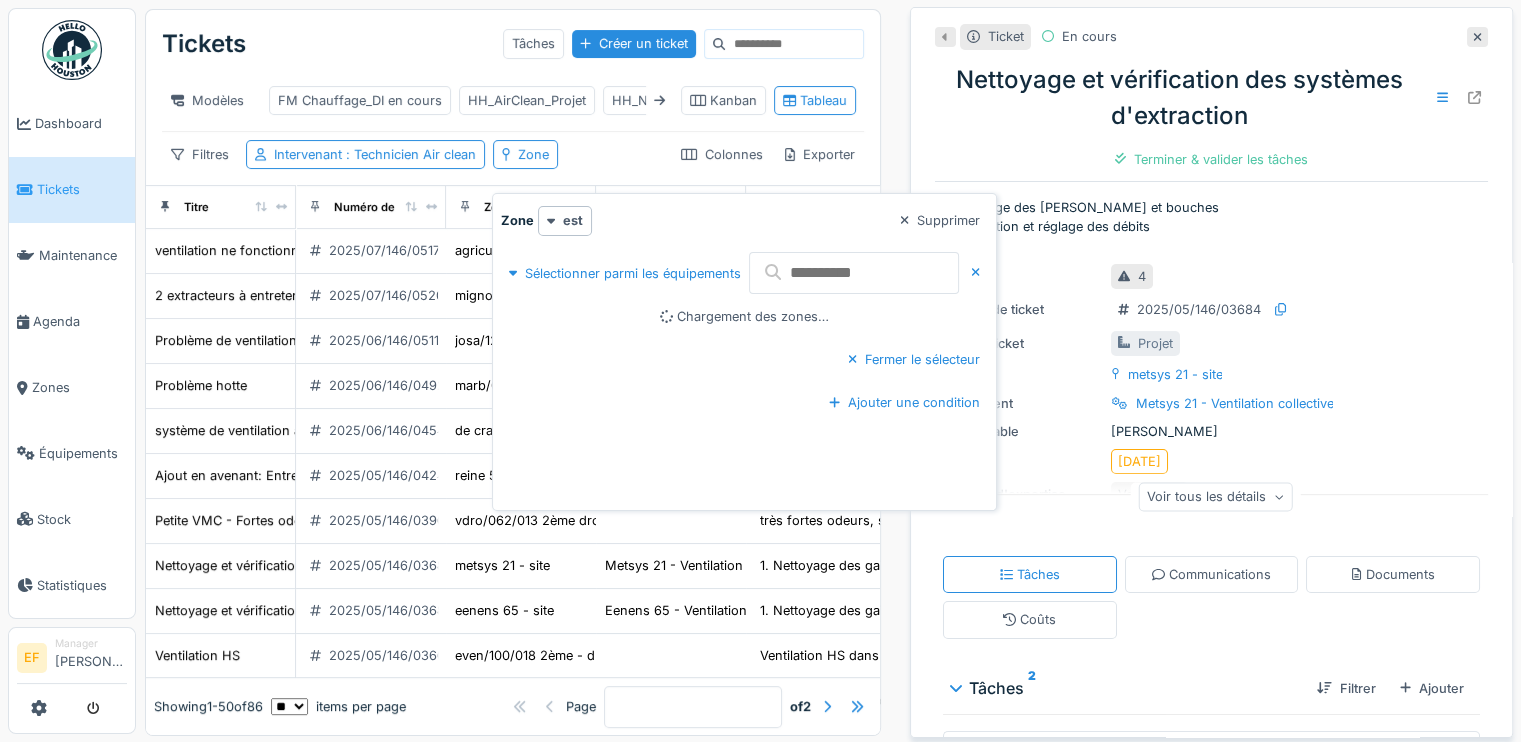 click at bounding box center (854, 273) 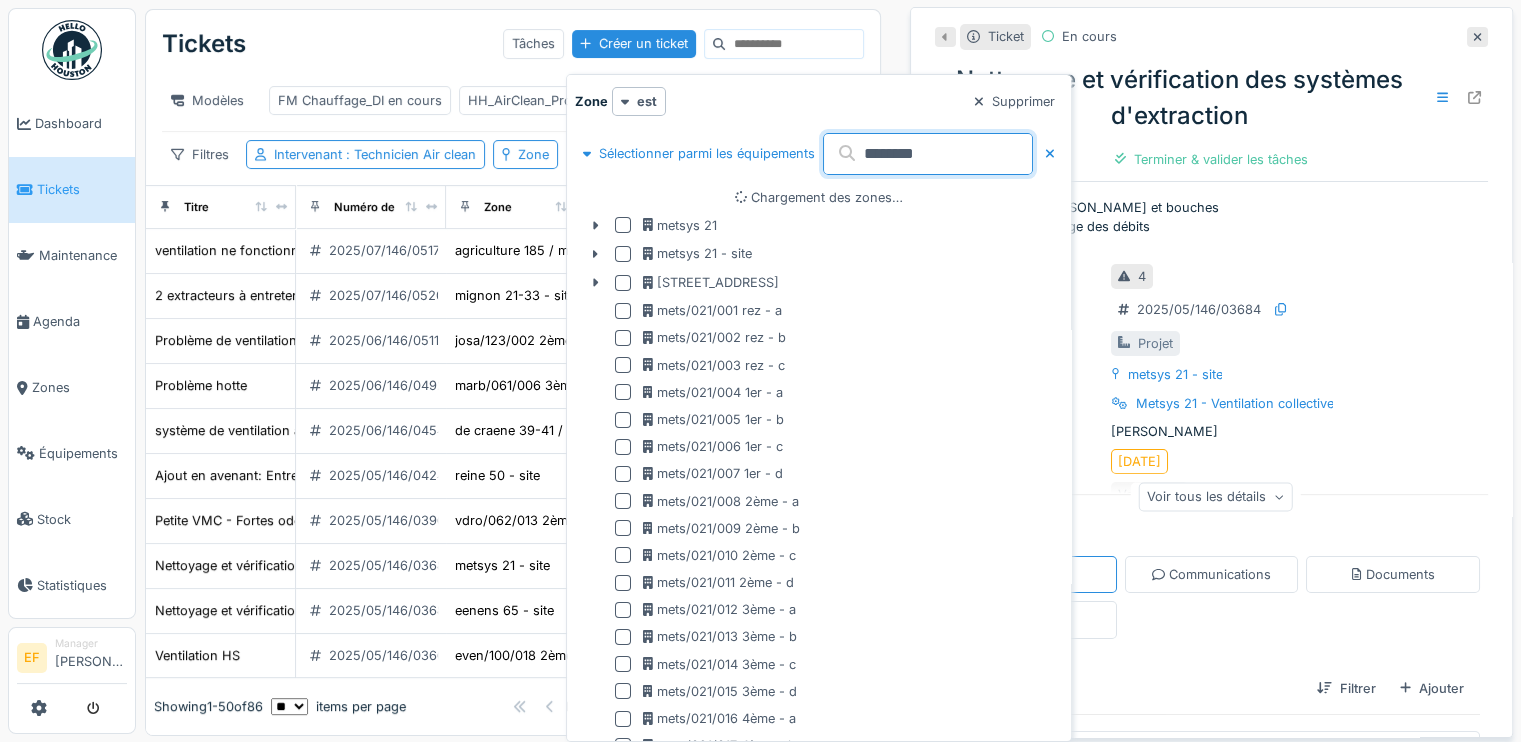 type on "********" 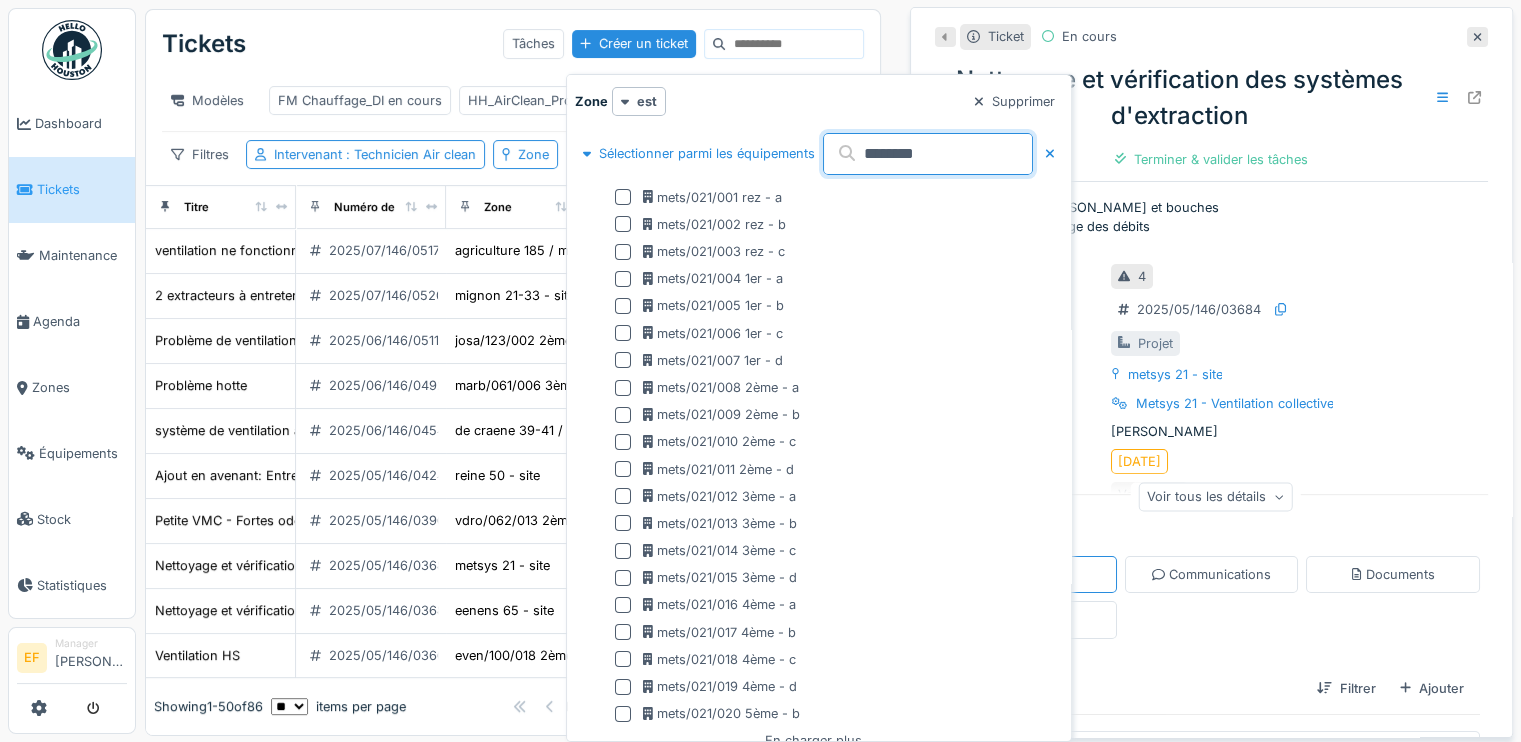 click on "Zone est Supprimer" at bounding box center (819, 101) 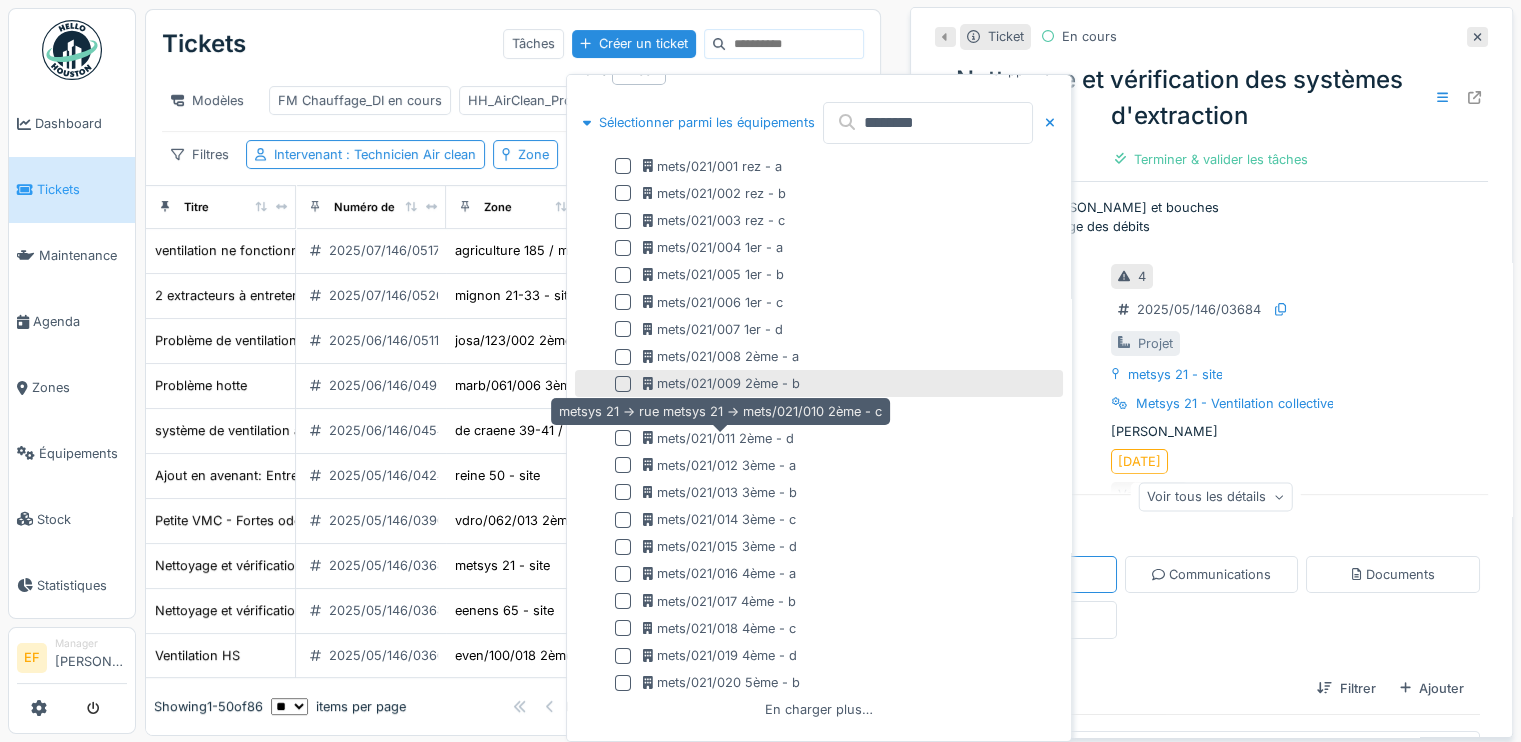scroll, scrollTop: 0, scrollLeft: 0, axis: both 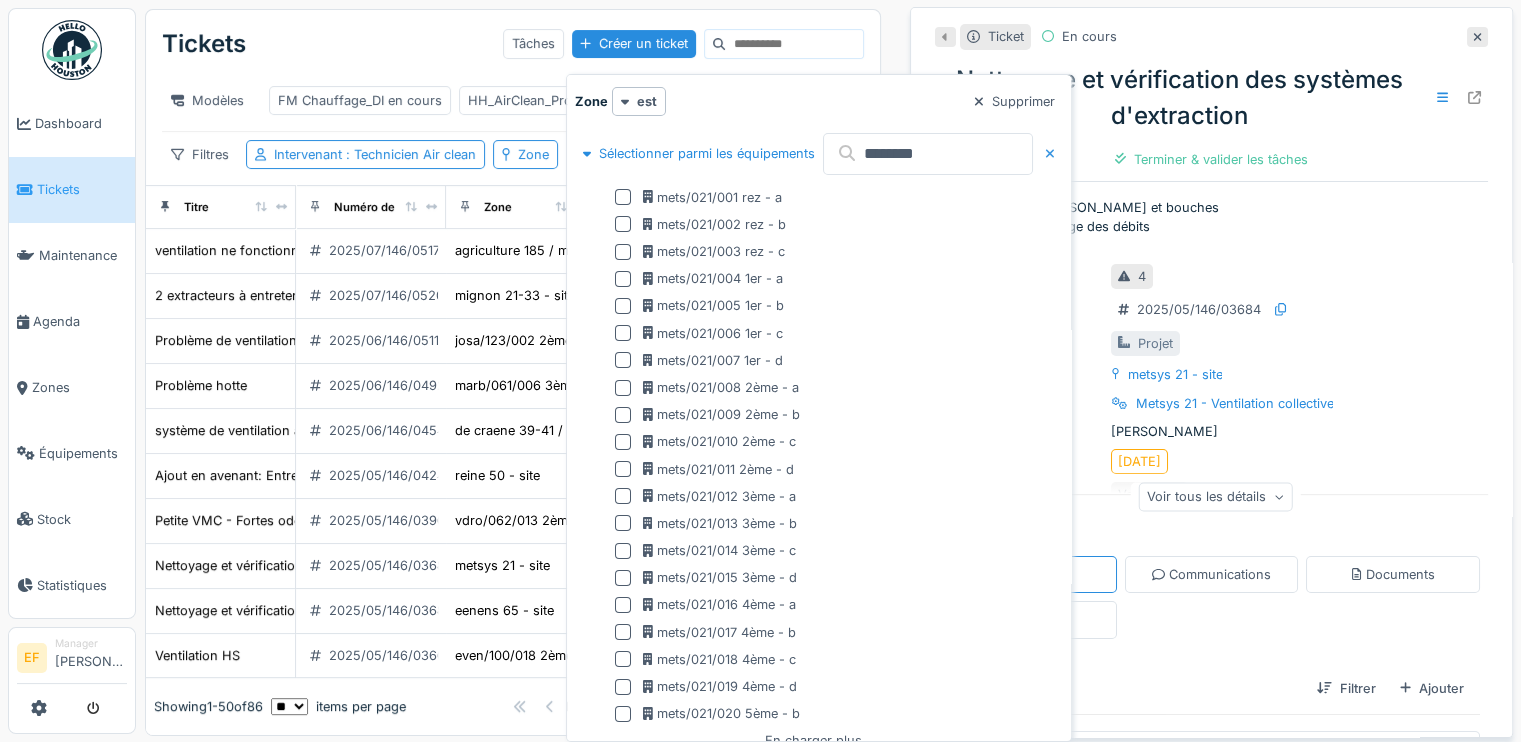 click at bounding box center (1050, 153) 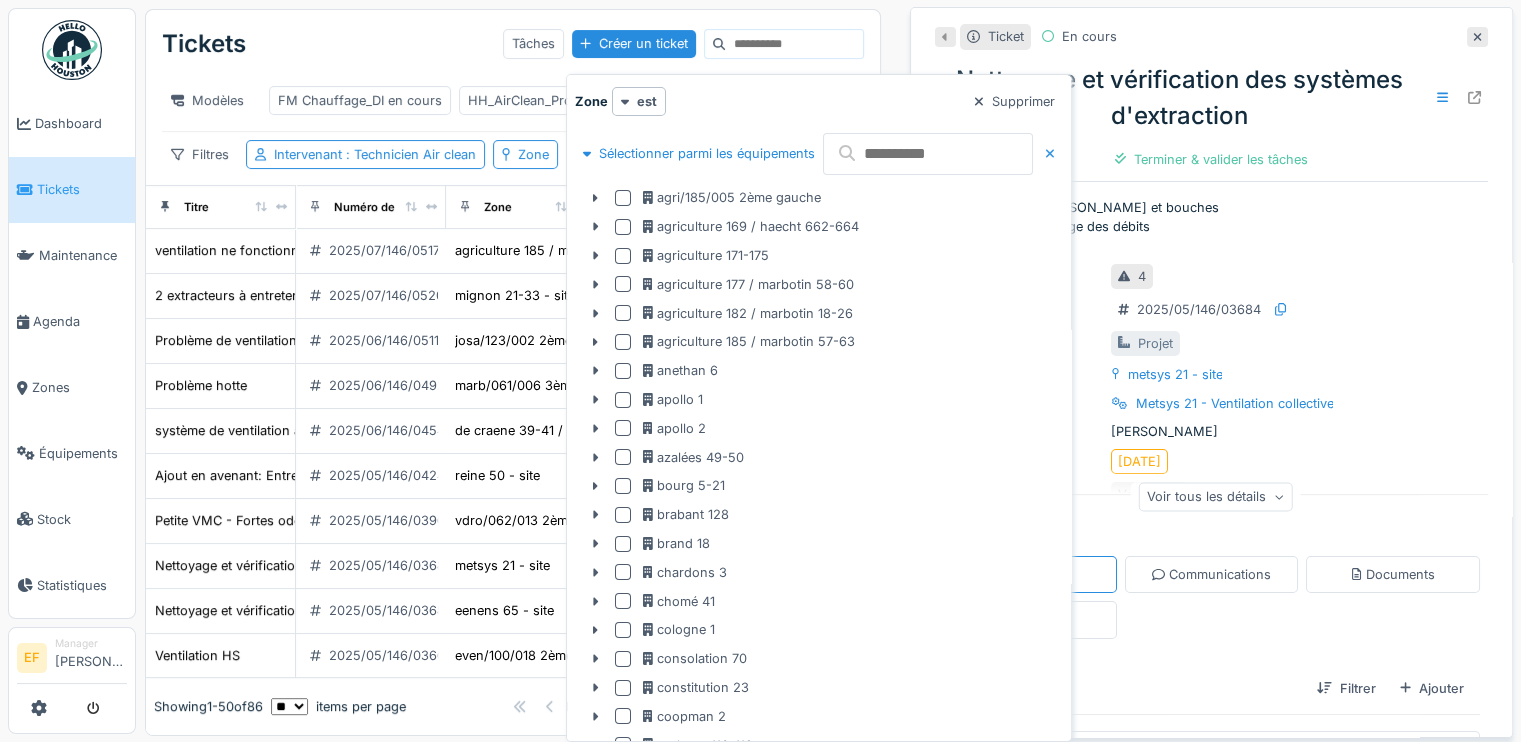 click at bounding box center (1050, 153) 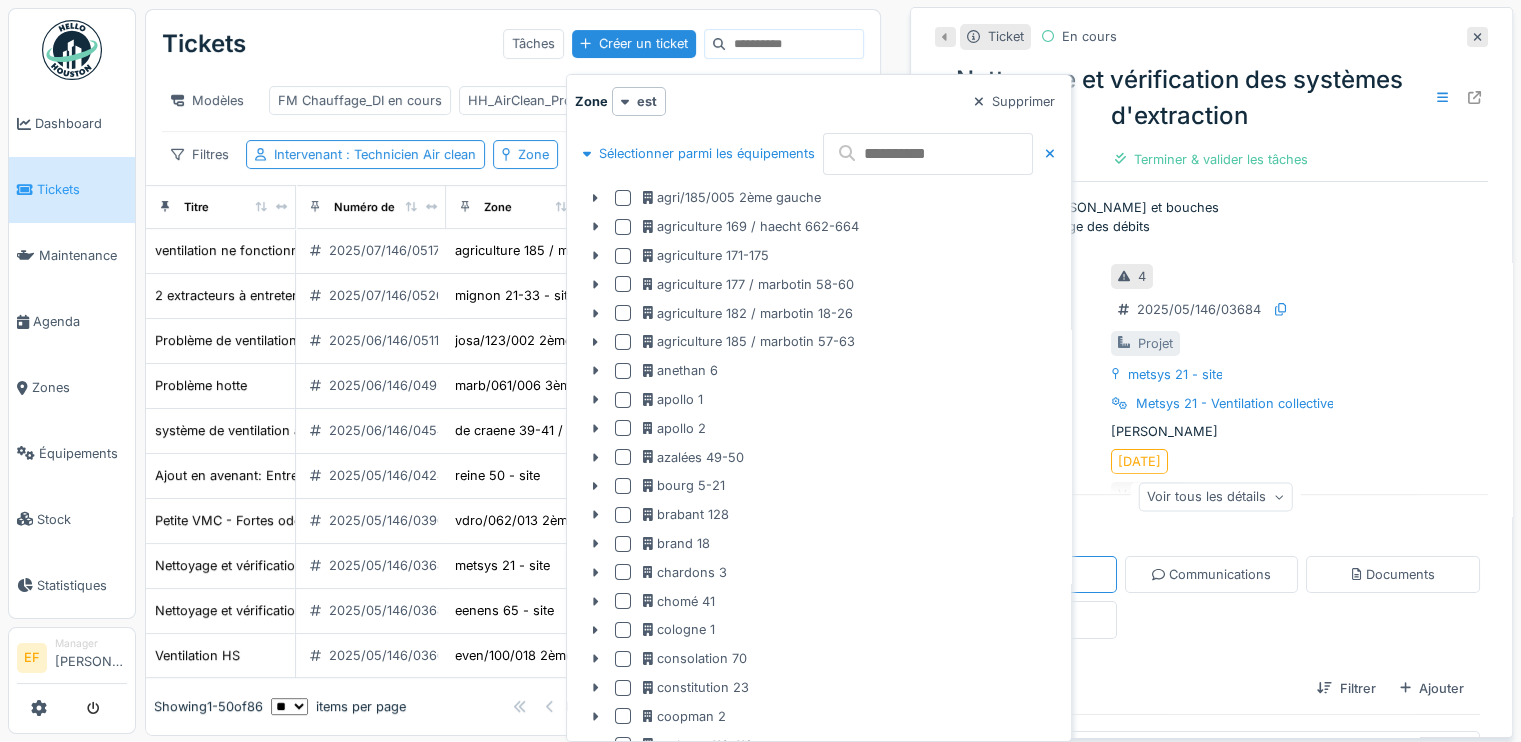 click on "Zone est Supprimer" at bounding box center [819, 101] 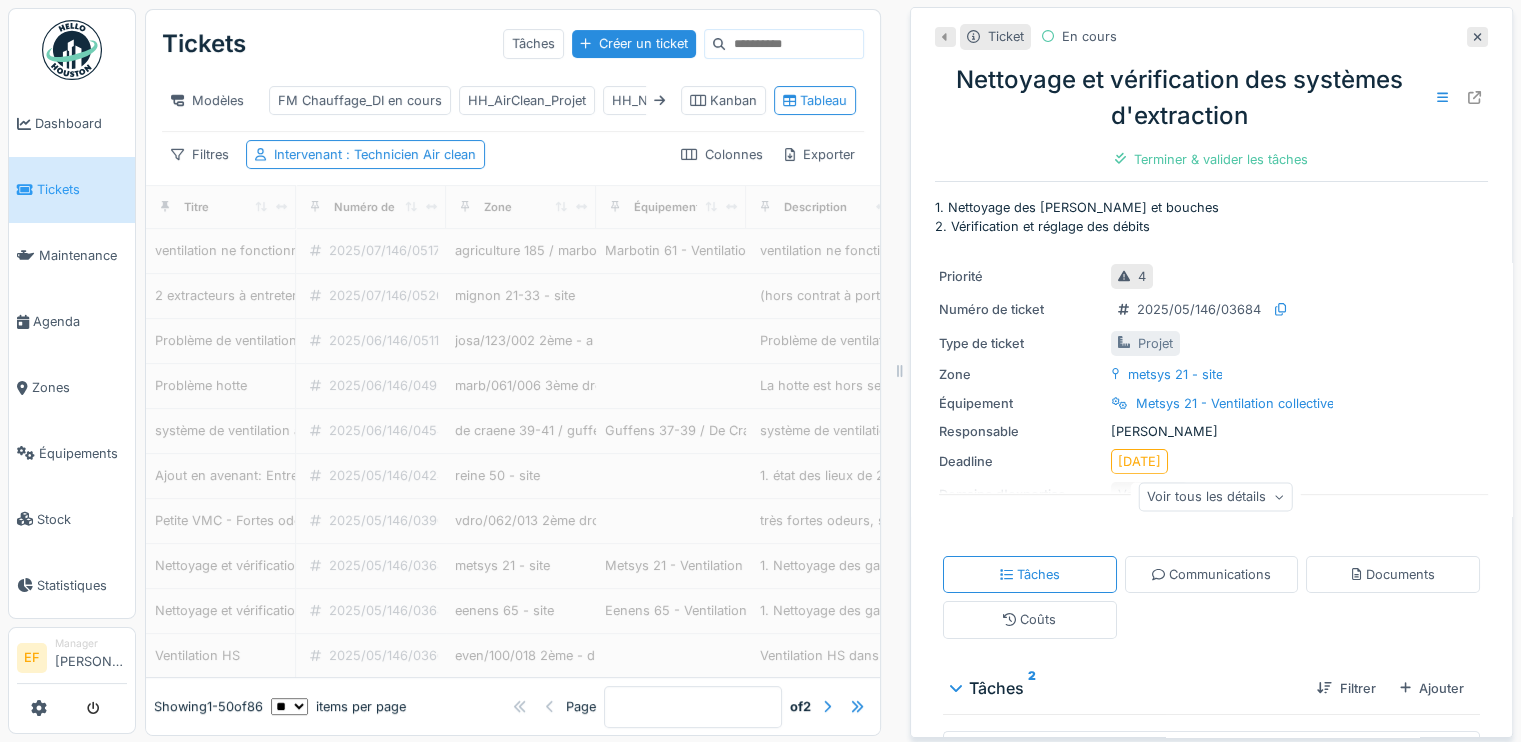 click on "Filtres Intervenant   :   Technicien Air clean Colonnes Exporter" at bounding box center (513, 154) 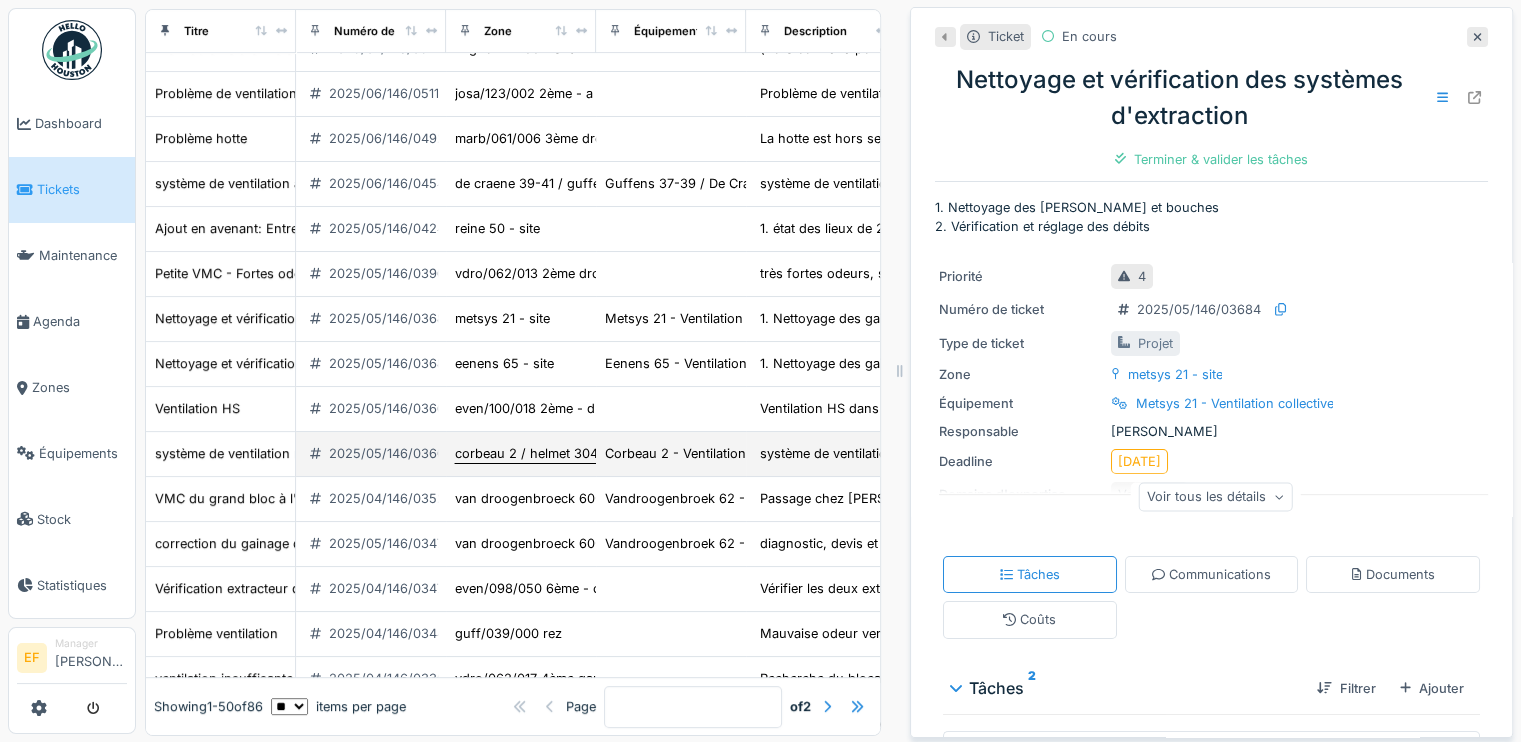 scroll, scrollTop: 200, scrollLeft: 0, axis: vertical 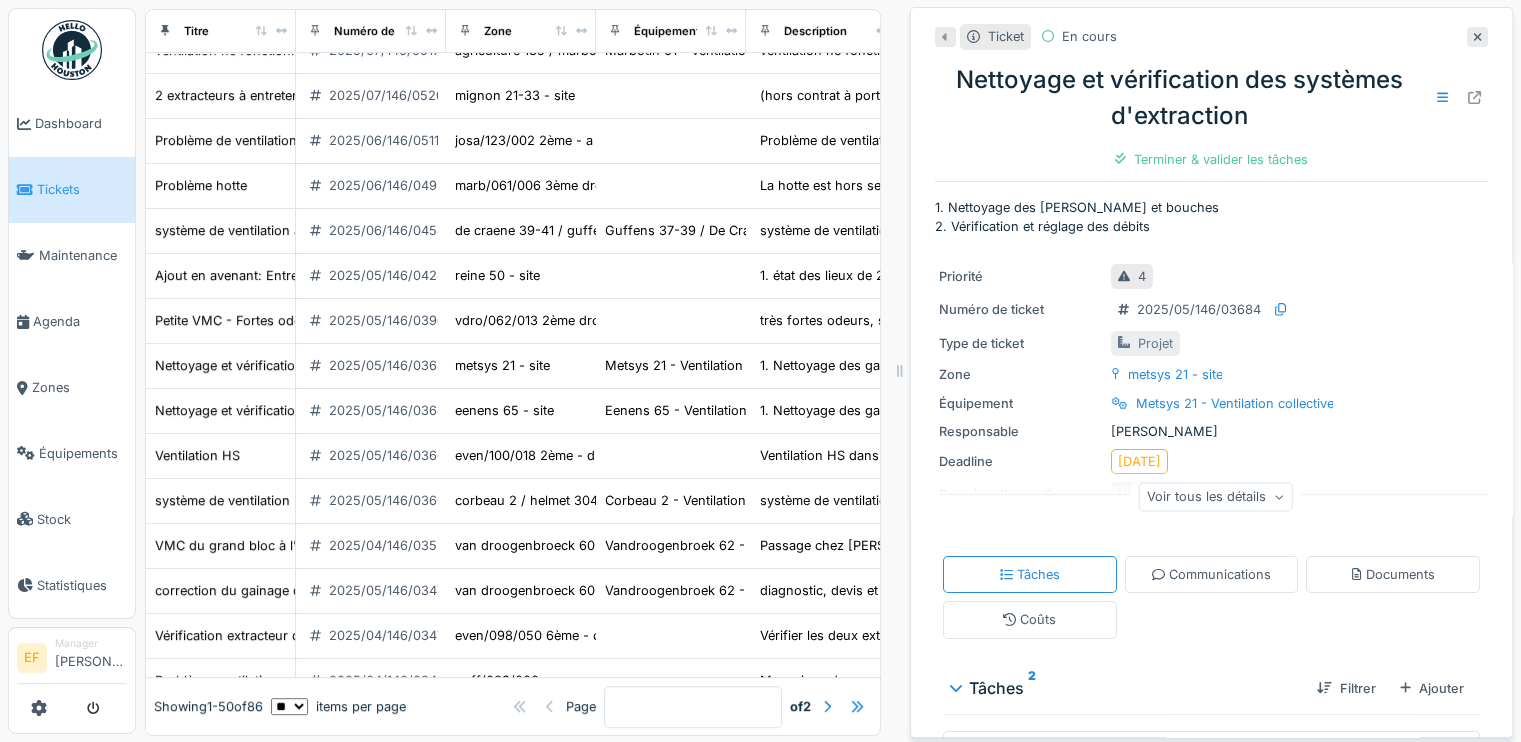 drag, startPoint x: 1452, startPoint y: 34, endPoint x: 1418, endPoint y: 49, distance: 37.161808 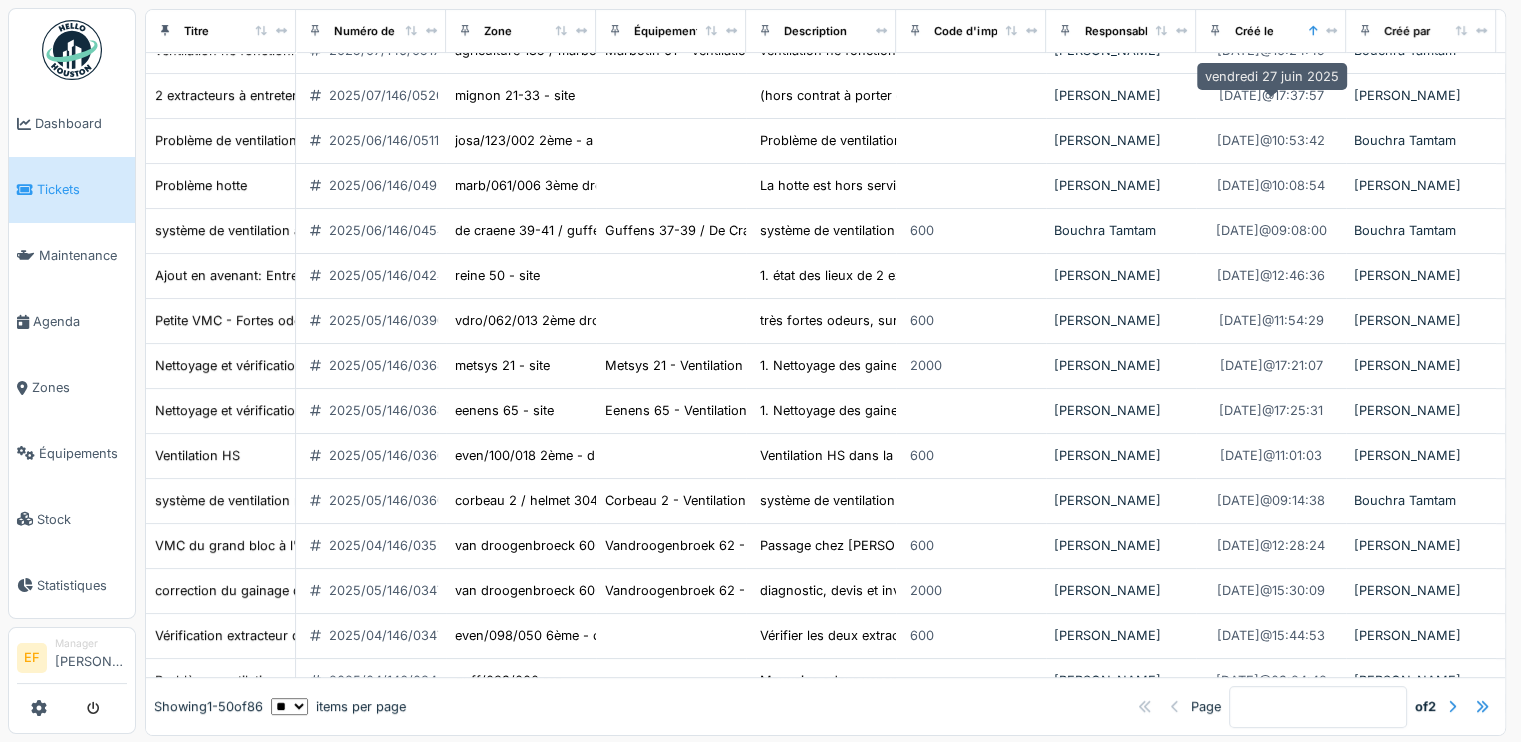 scroll, scrollTop: 0, scrollLeft: 0, axis: both 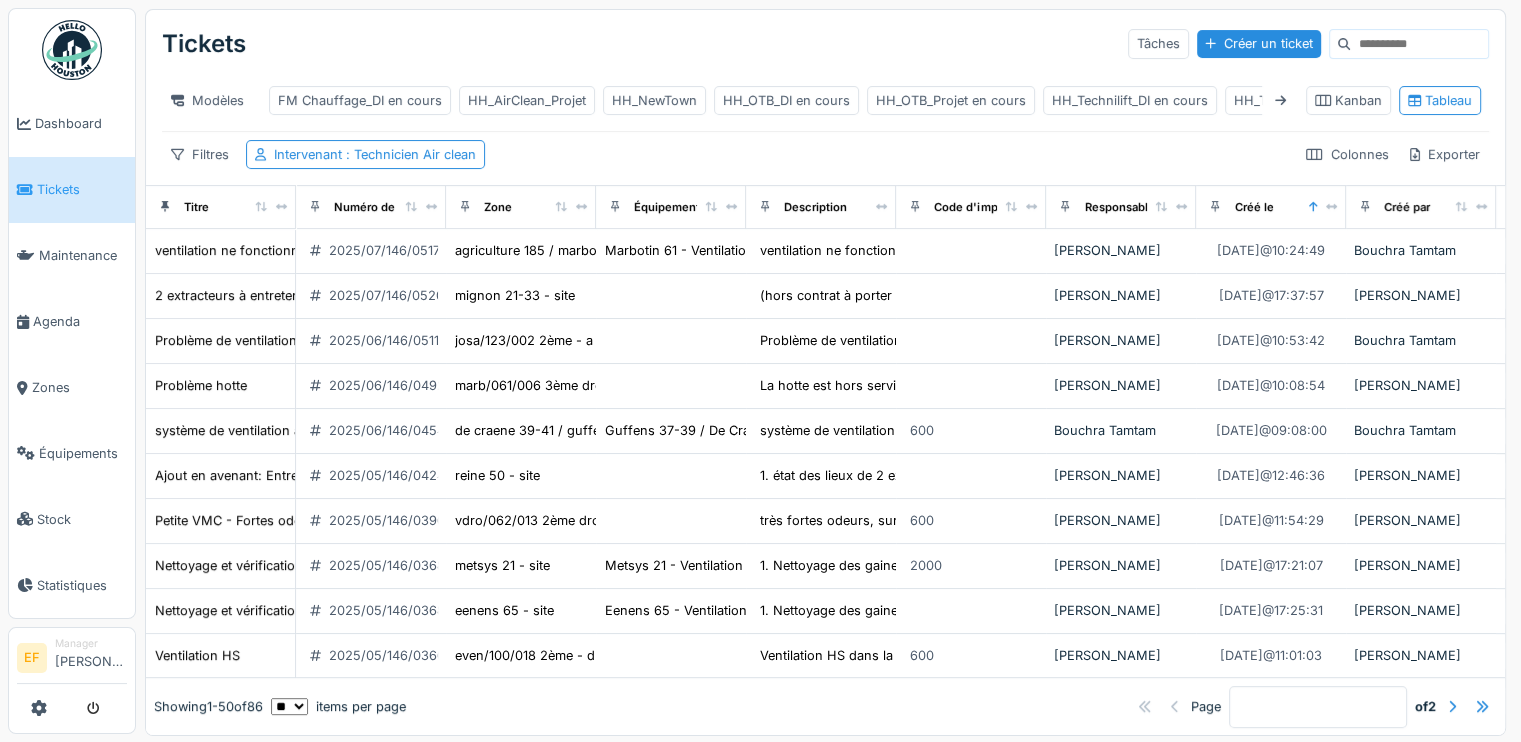 click at bounding box center [1419, 44] 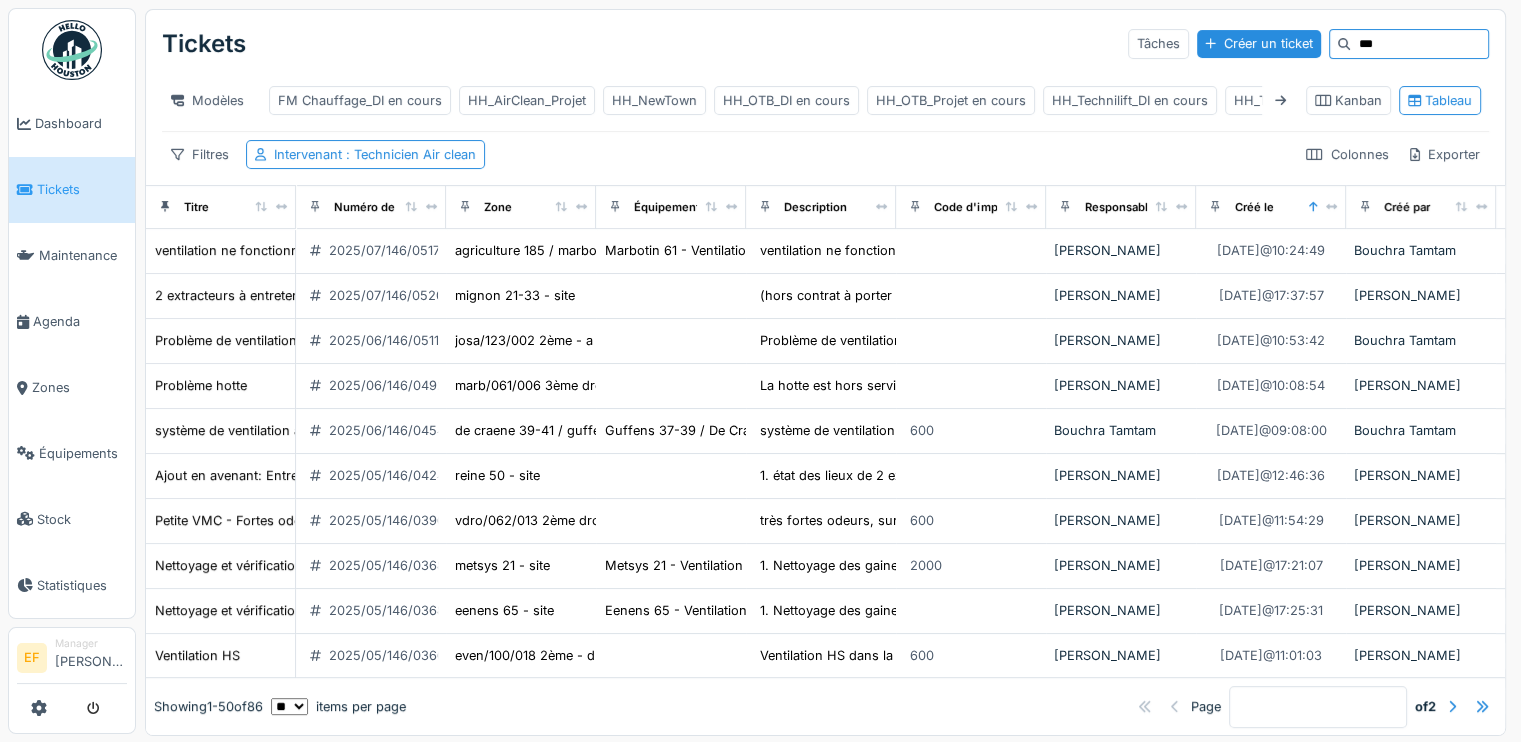 type on "****" 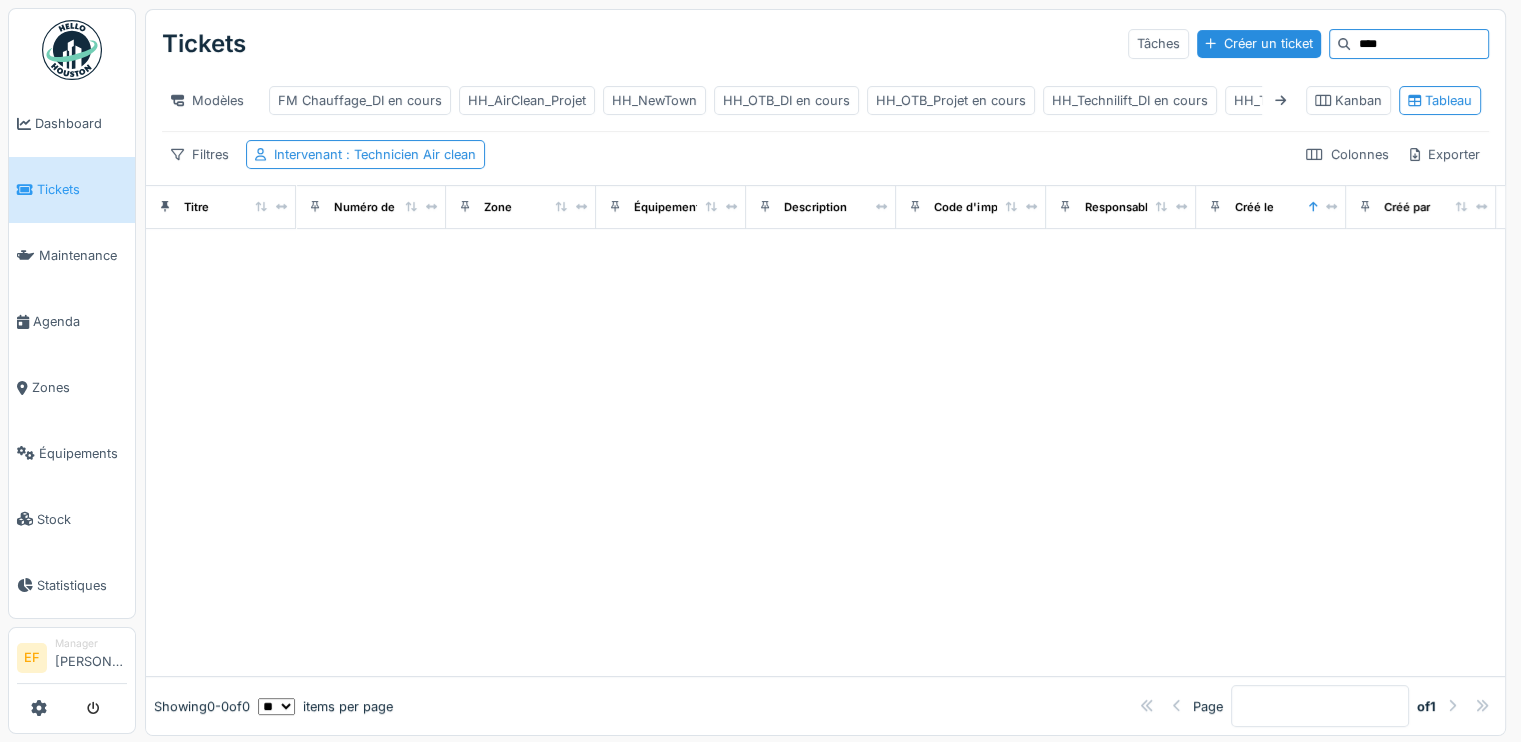 drag, startPoint x: 1342, startPoint y: 45, endPoint x: 1253, endPoint y: 43, distance: 89.02247 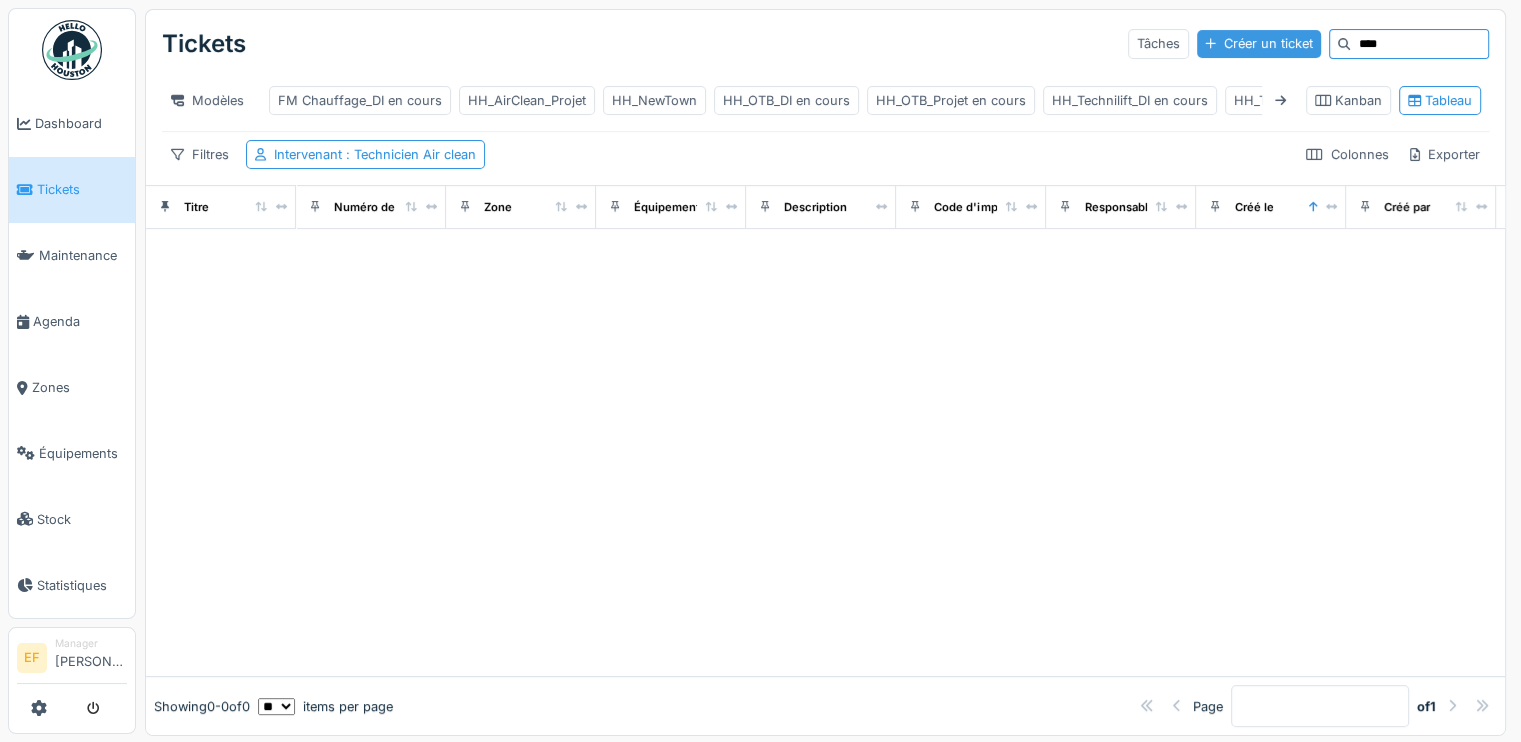 type 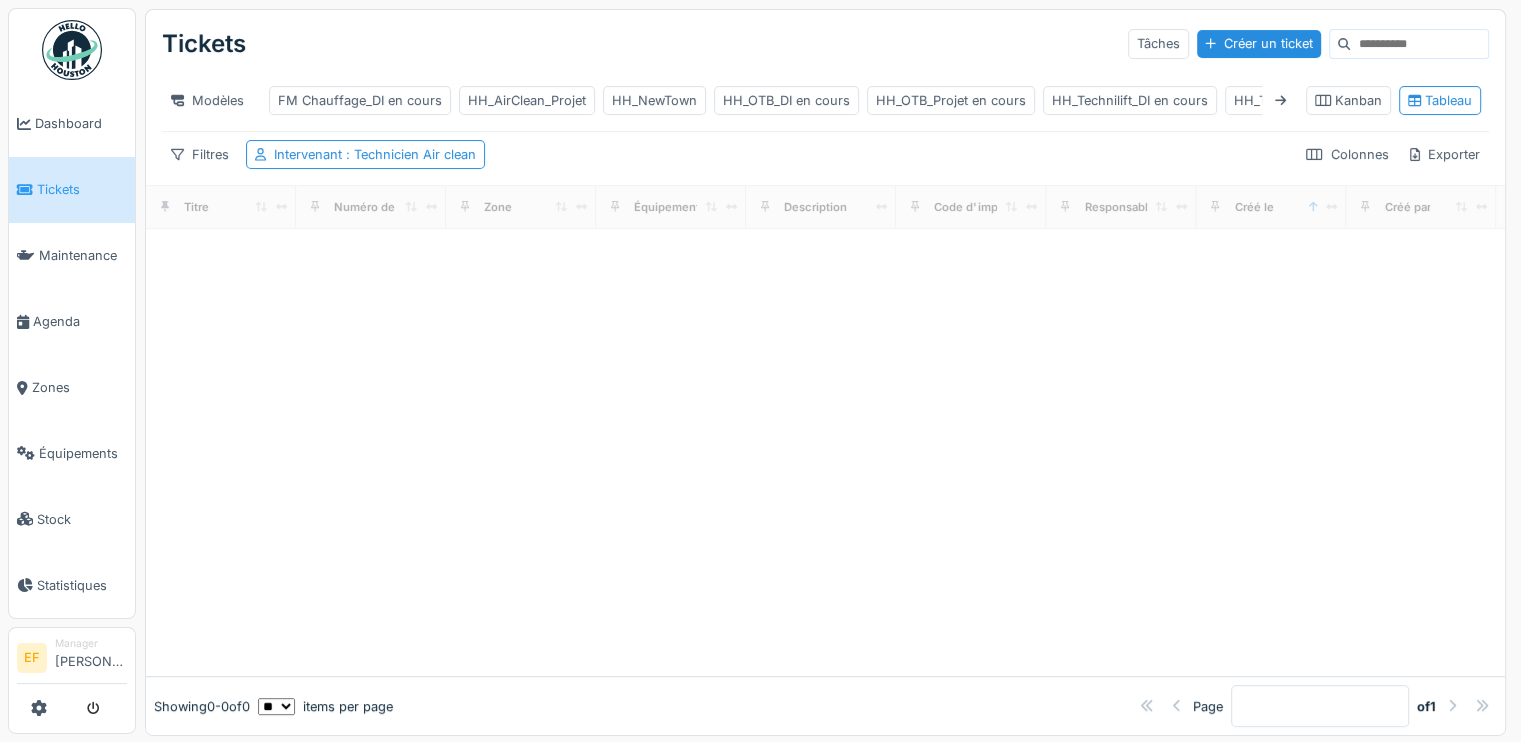 click on "Filtres Intervenant   :   Technicien Air clean Colonnes Exporter" at bounding box center [825, 154] 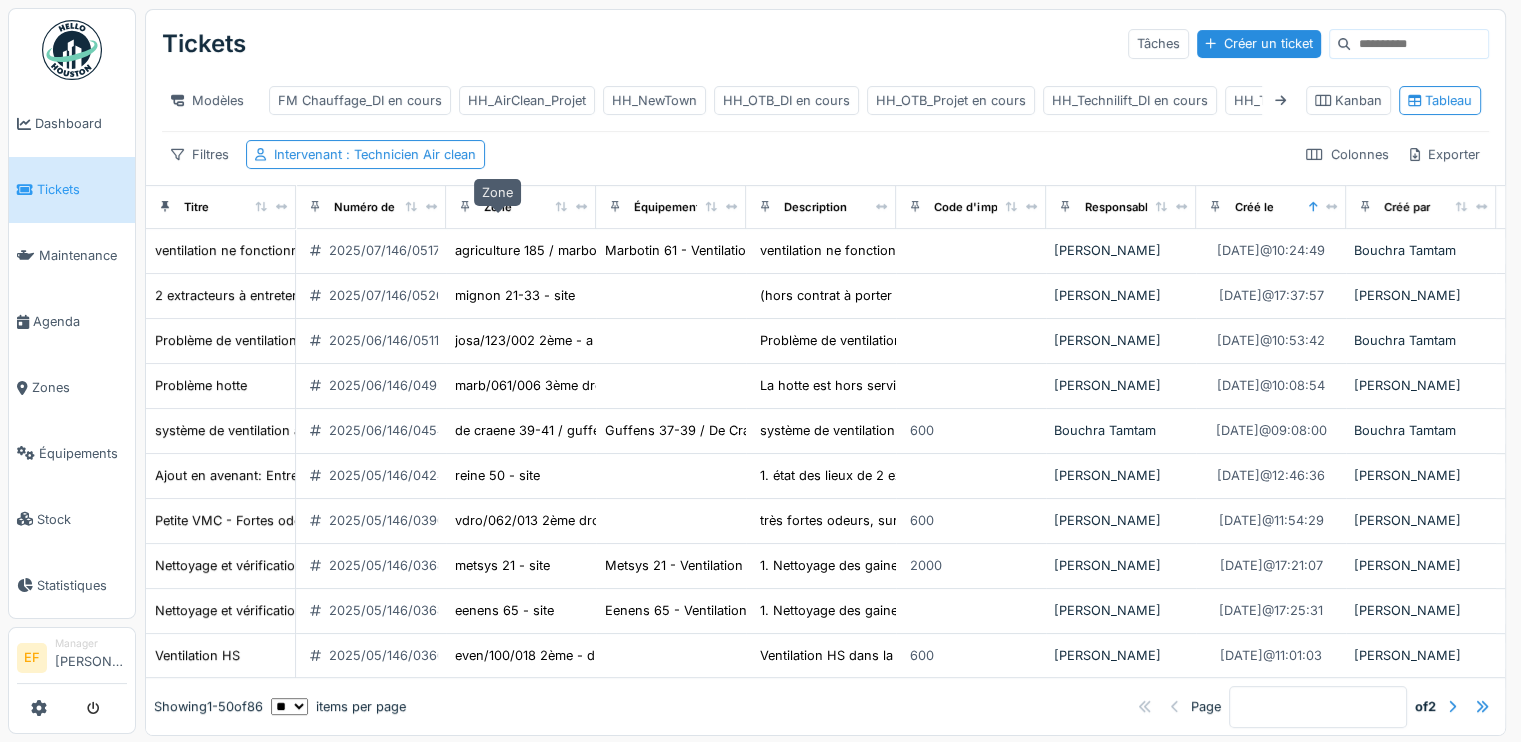 click on "Zone" at bounding box center (498, 207) 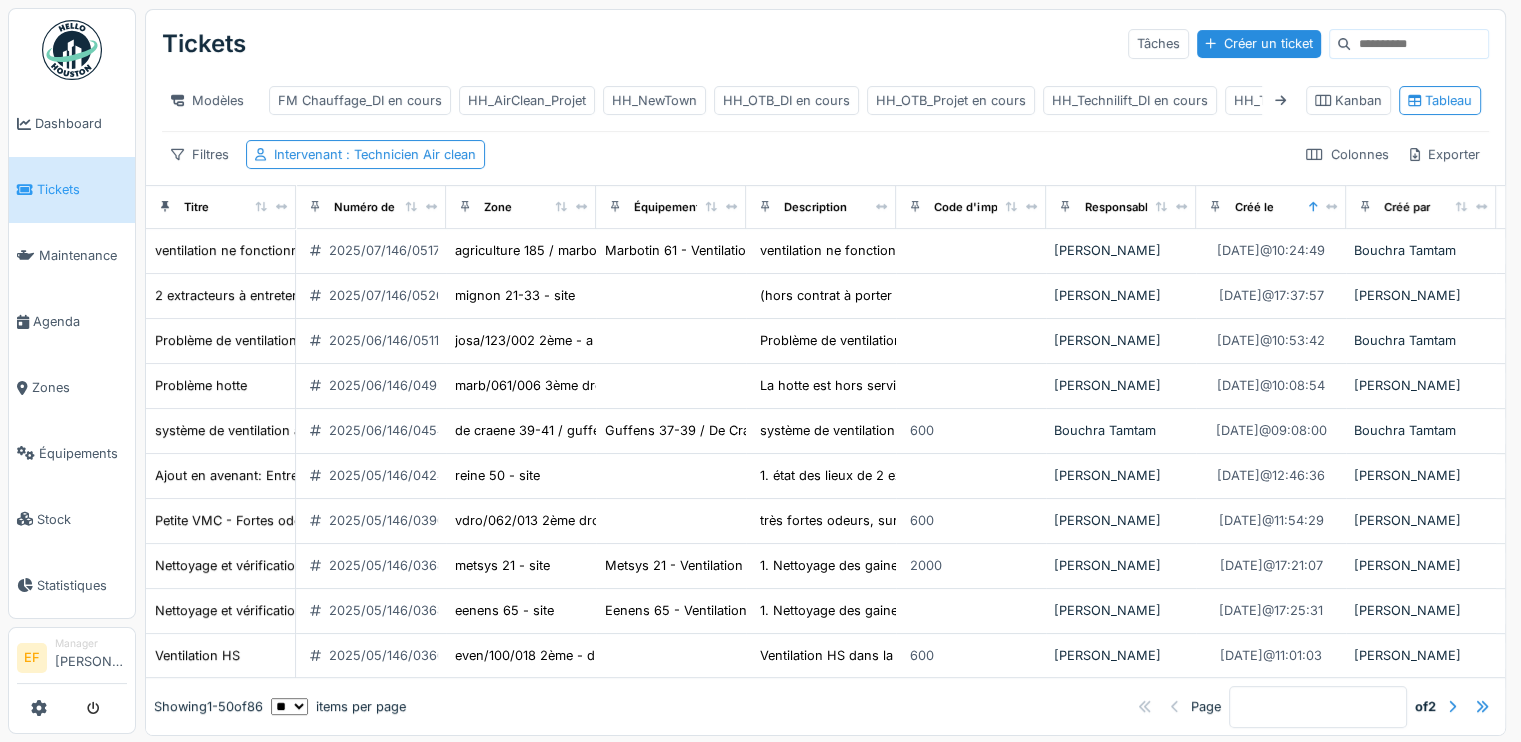 click on "Zone" at bounding box center [520, 206] 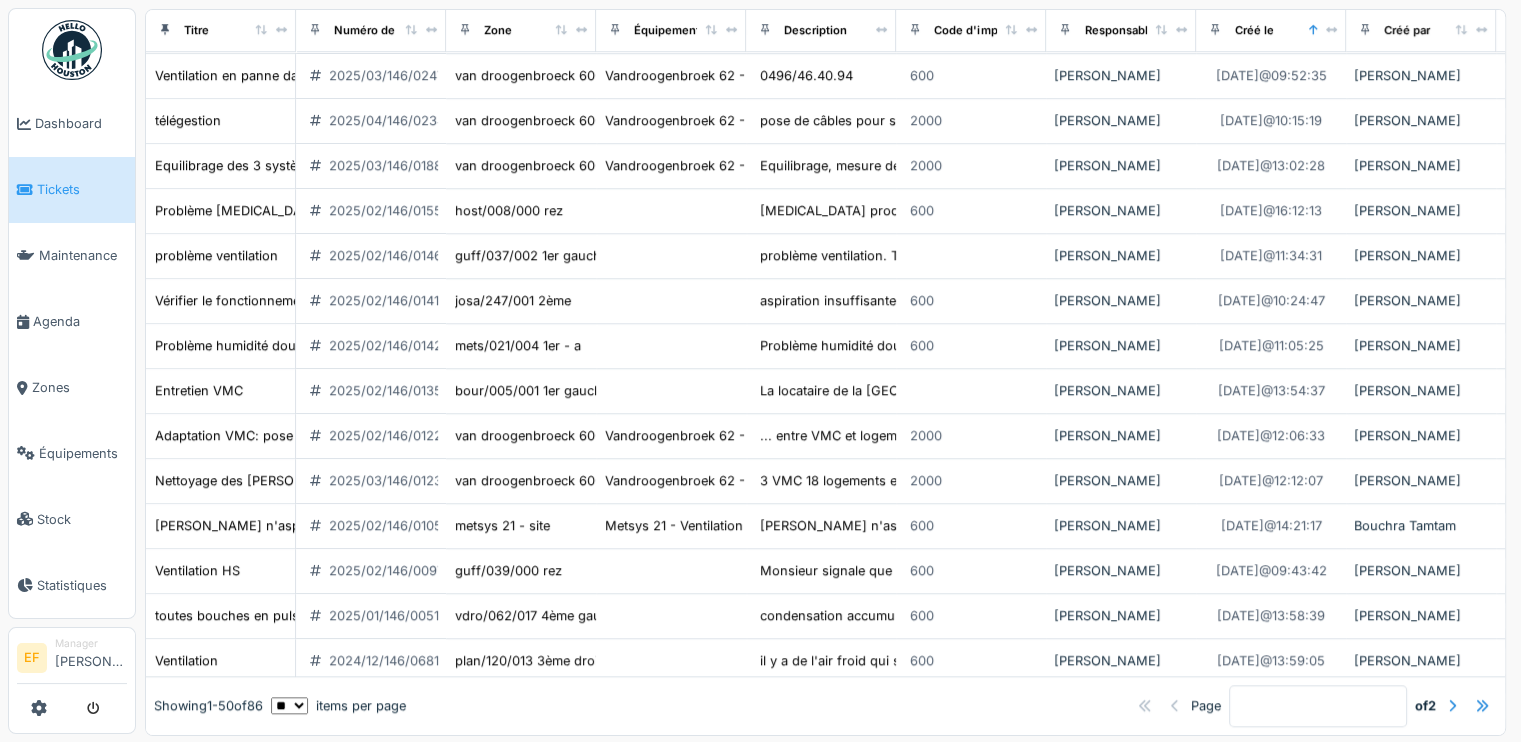 scroll, scrollTop: 1400, scrollLeft: 0, axis: vertical 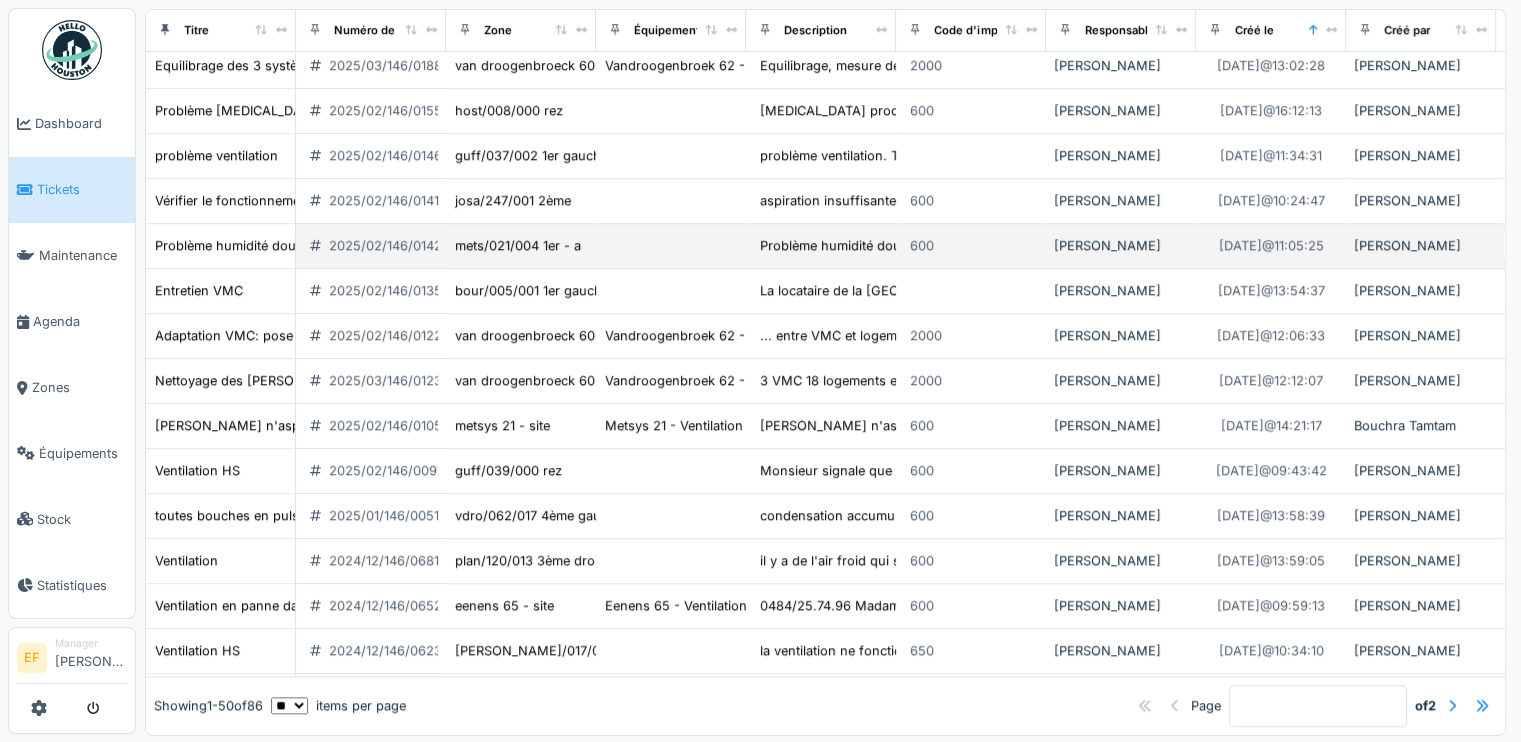 click on "2025/02/146/01422" at bounding box center [389, 245] 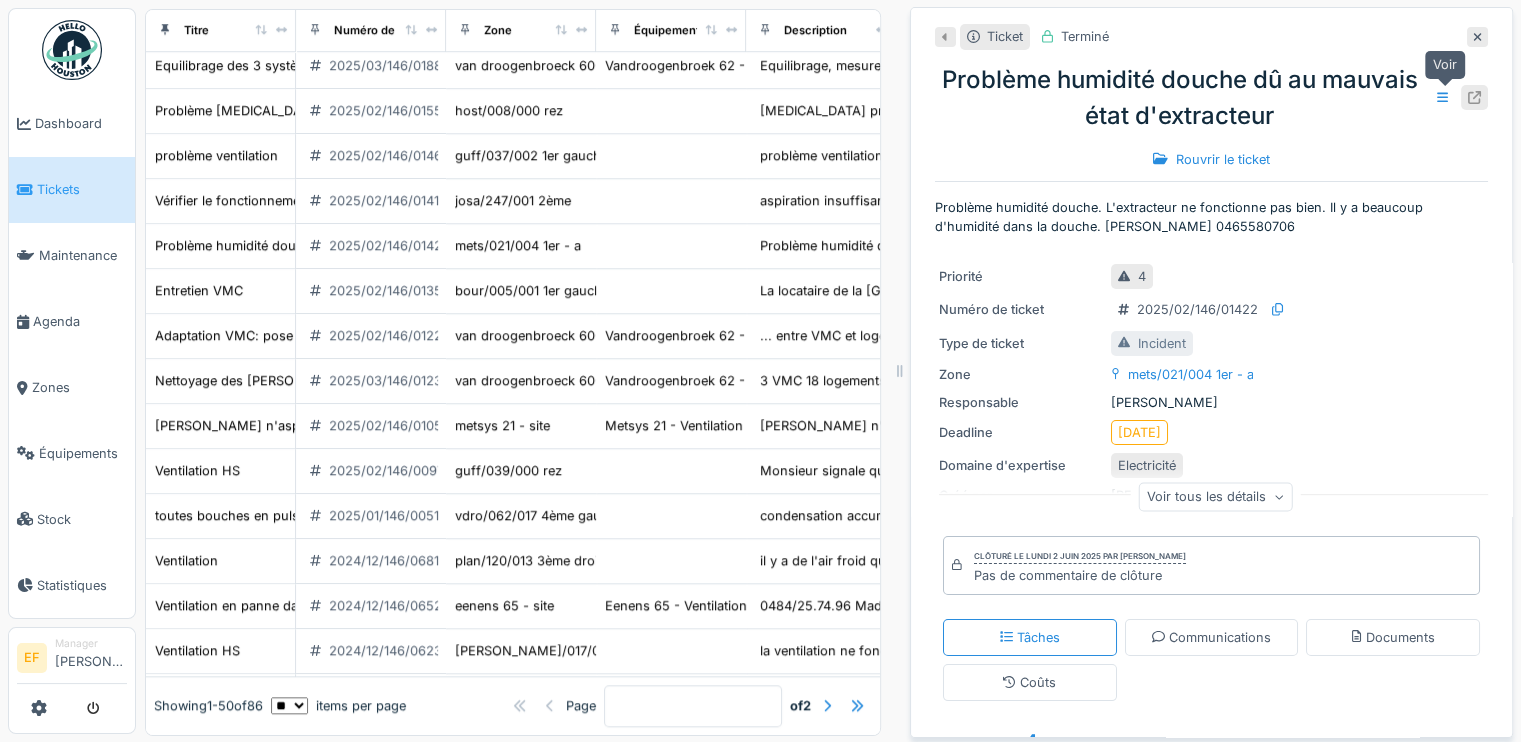 click 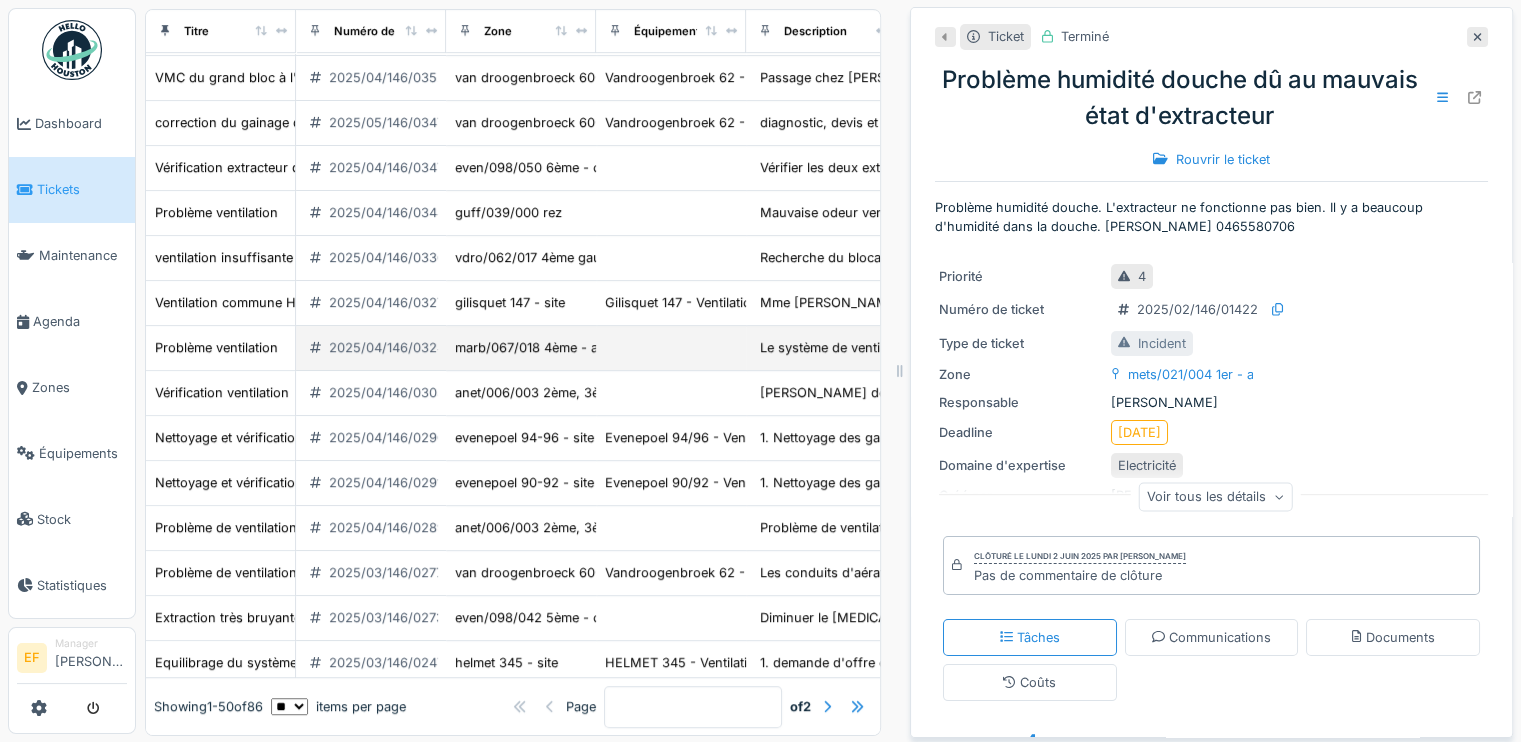 scroll, scrollTop: 700, scrollLeft: 0, axis: vertical 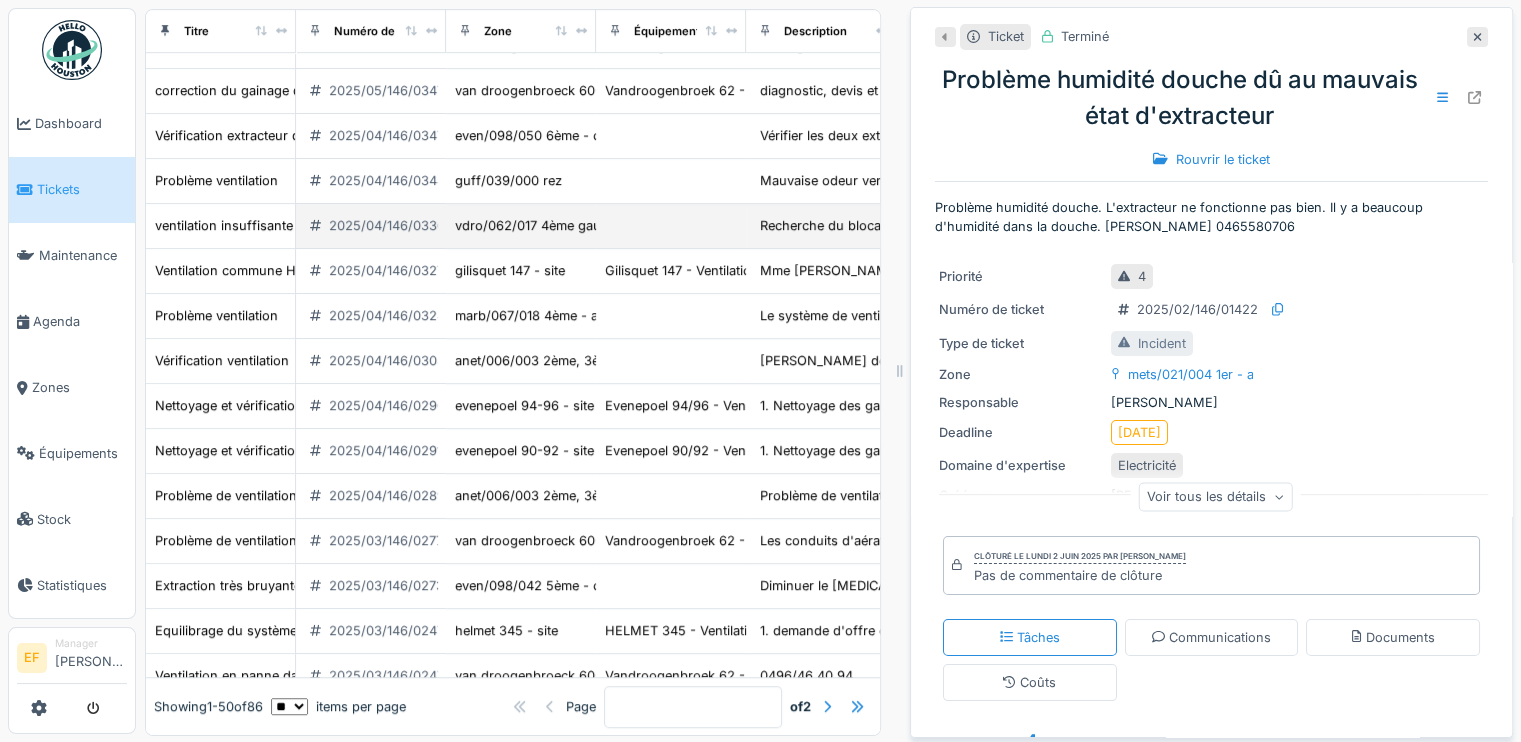 click on "2025/04/146/03365" at bounding box center [391, 225] 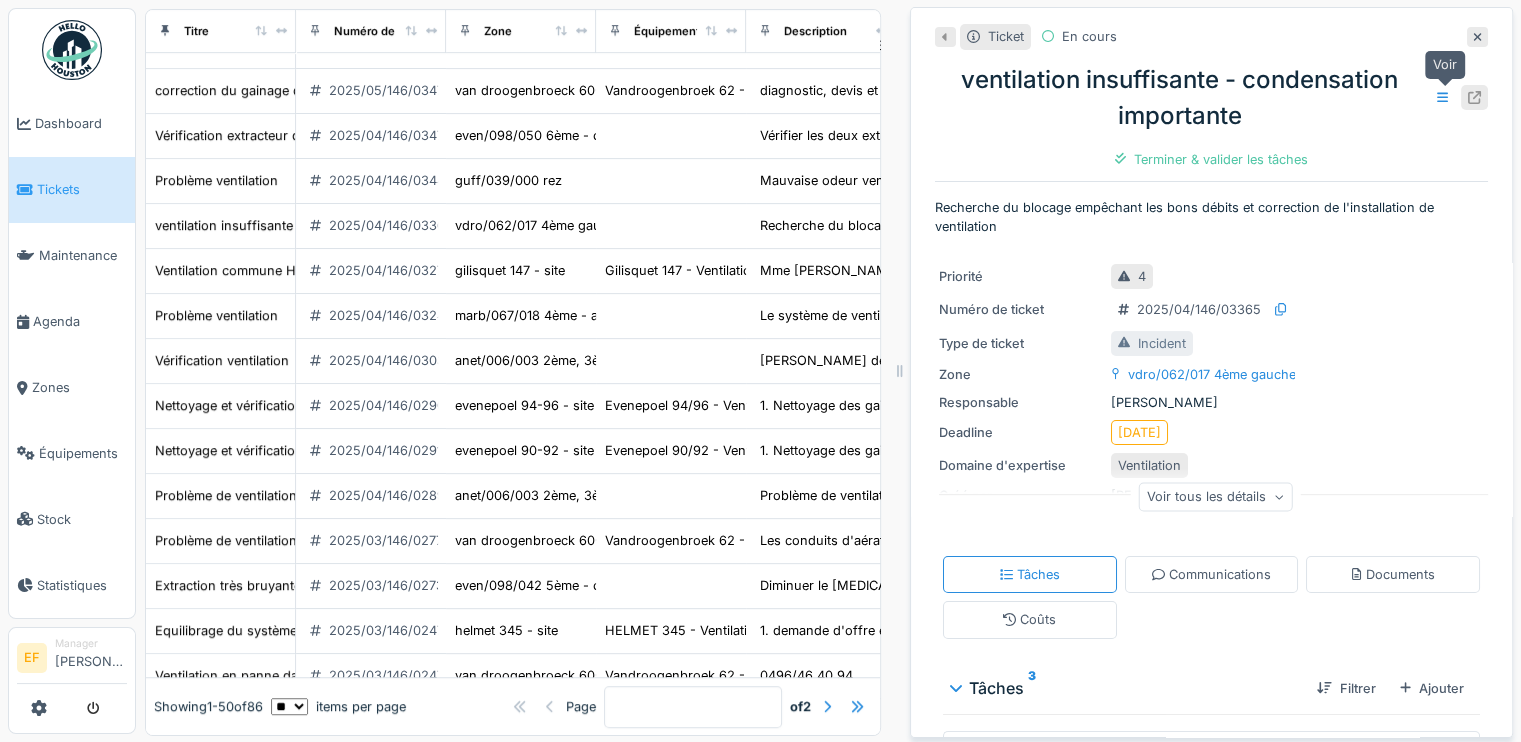click 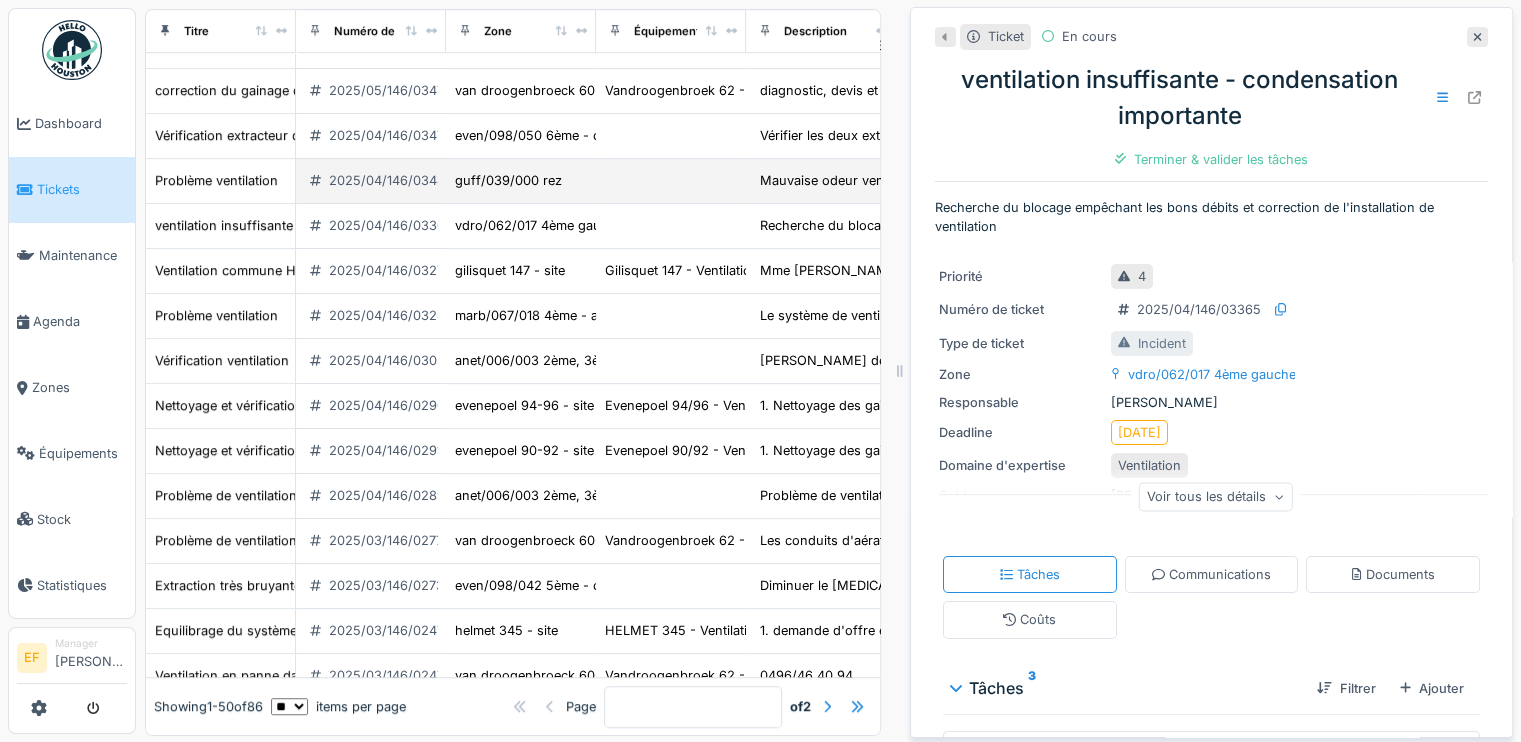 scroll, scrollTop: 600, scrollLeft: 0, axis: vertical 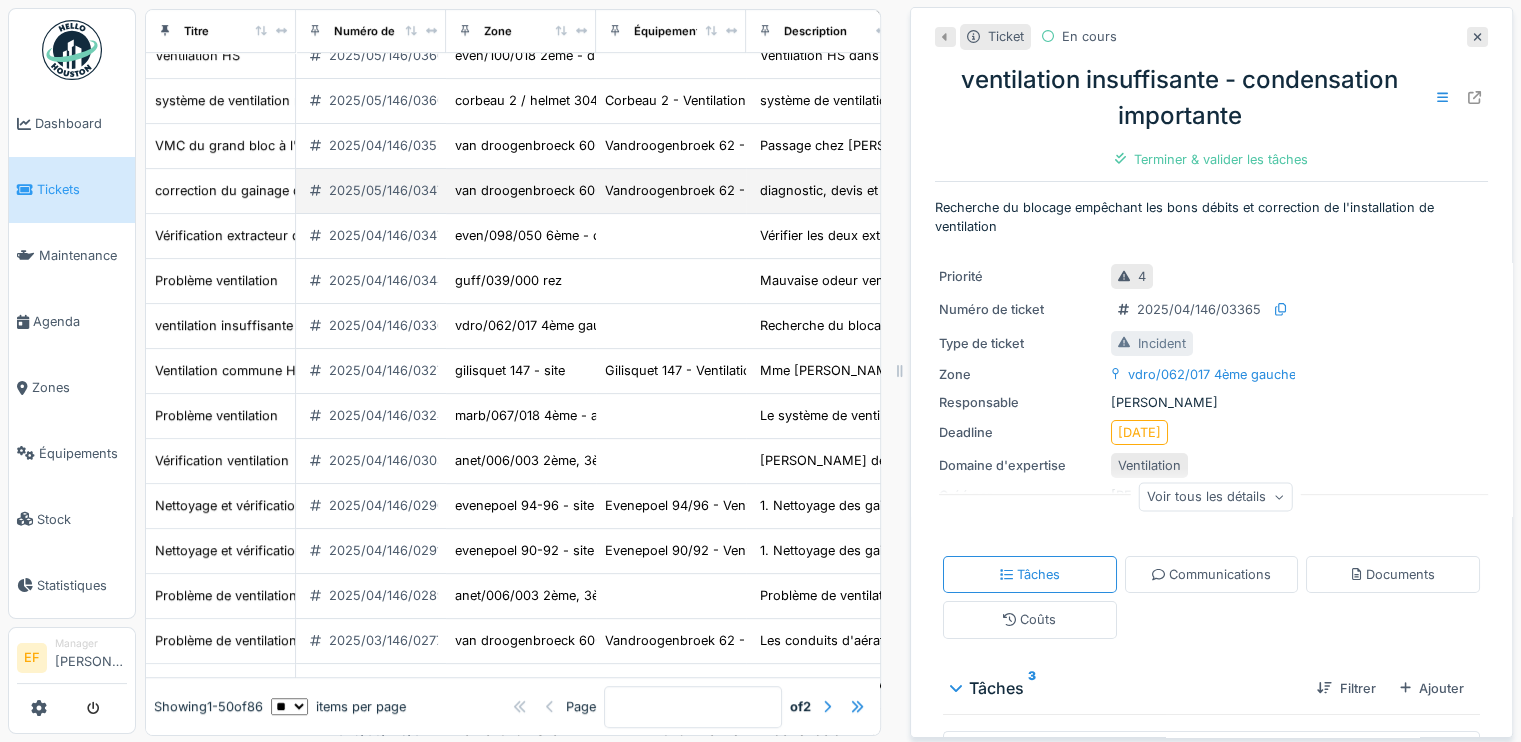click on "2025/05/146/03474" at bounding box center (390, 190) 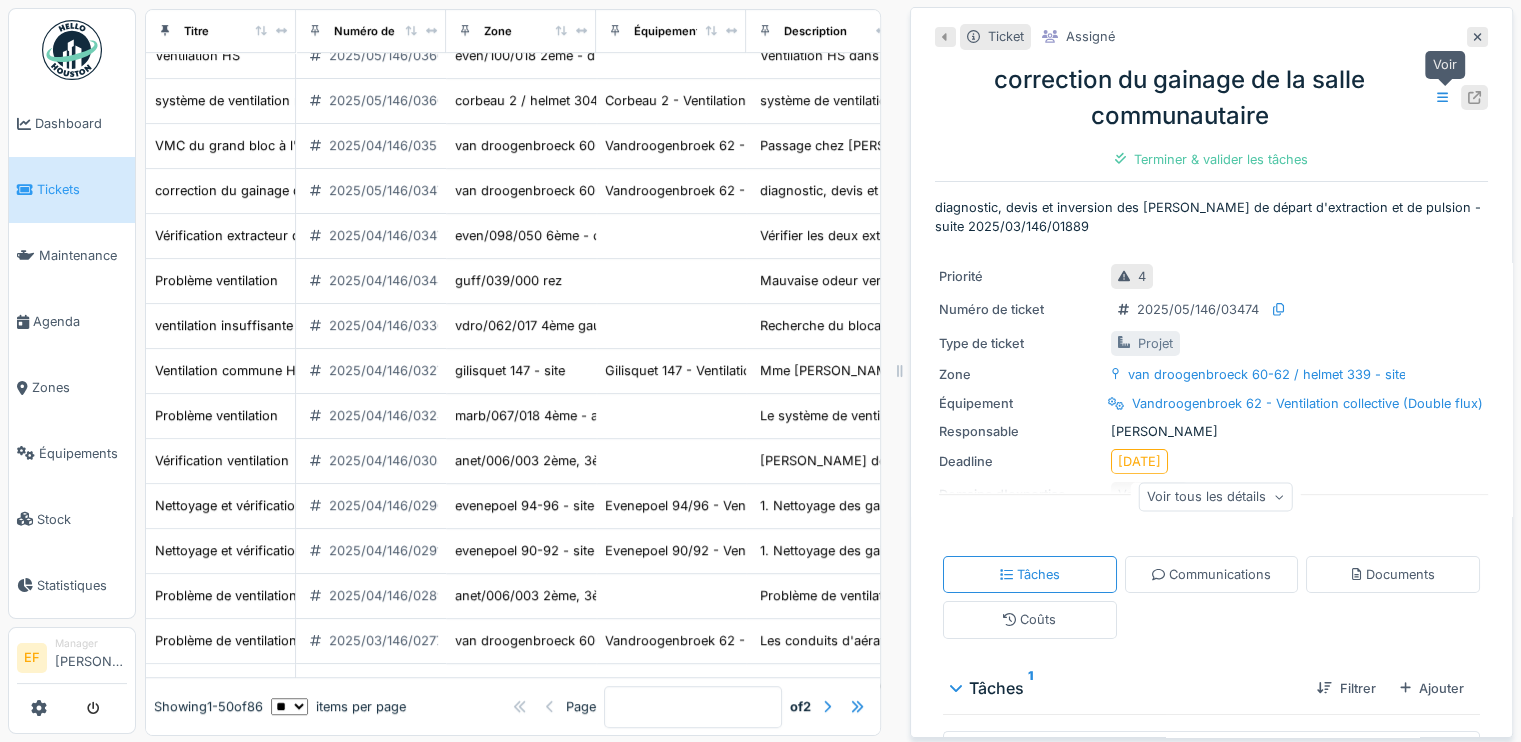 click 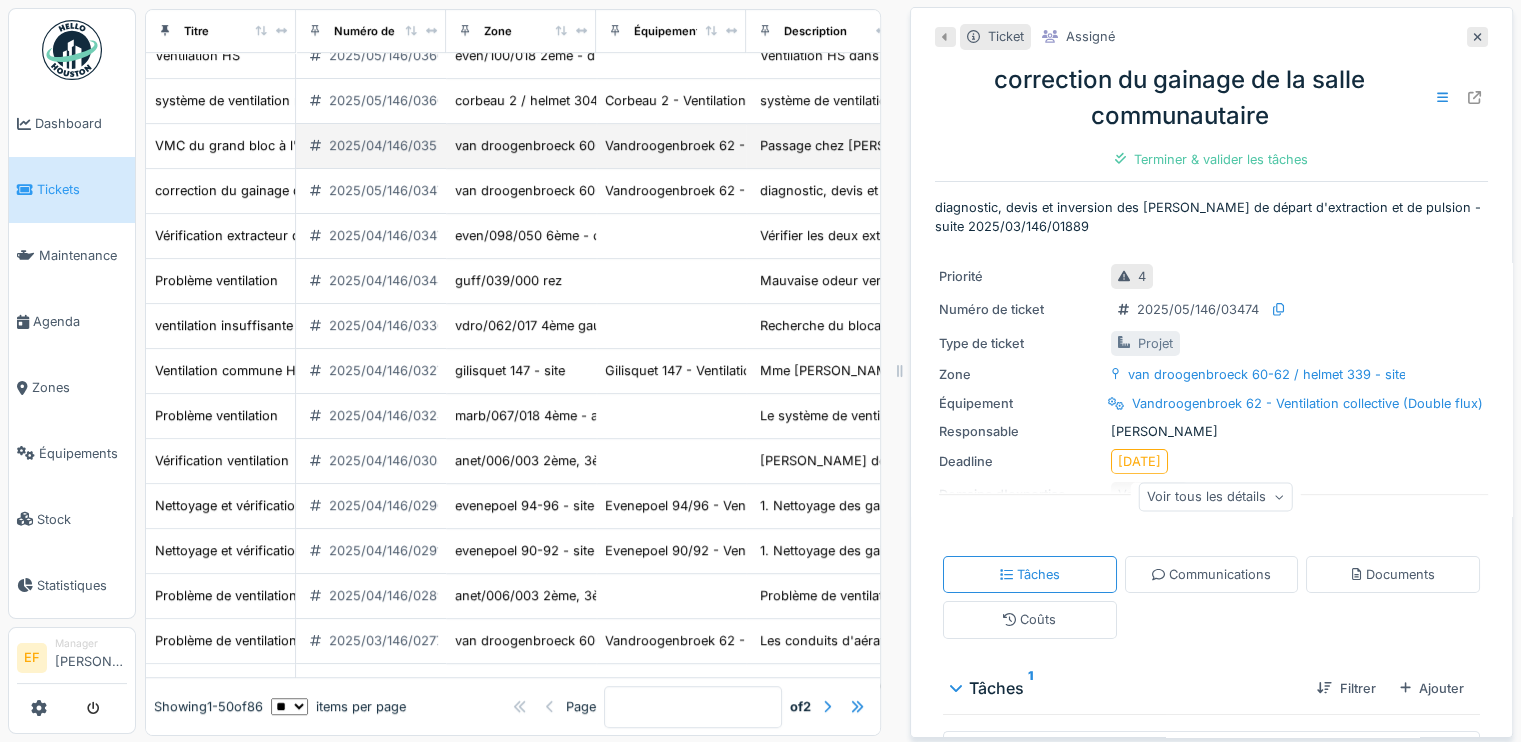 click on "2025/04/146/03527" at bounding box center (390, 145) 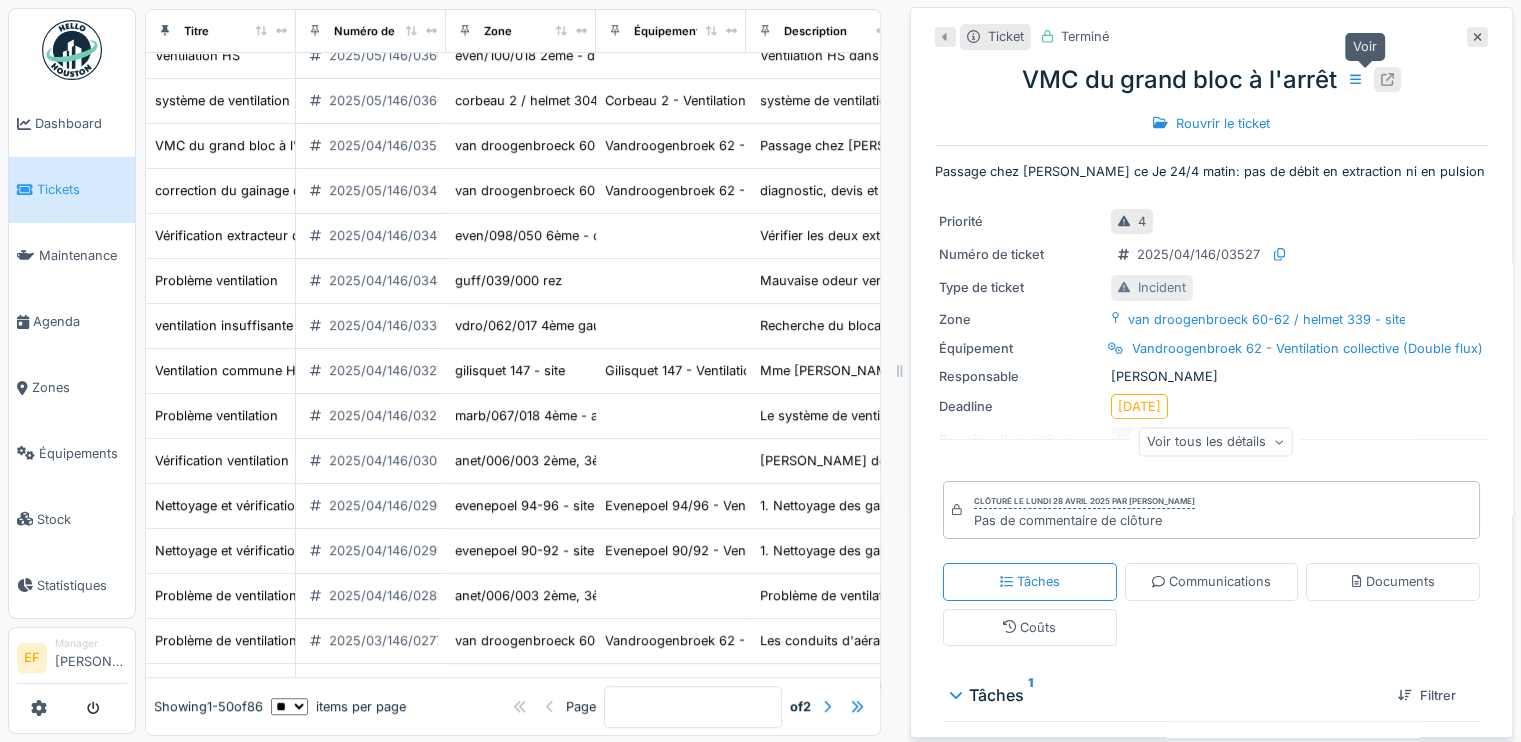 click 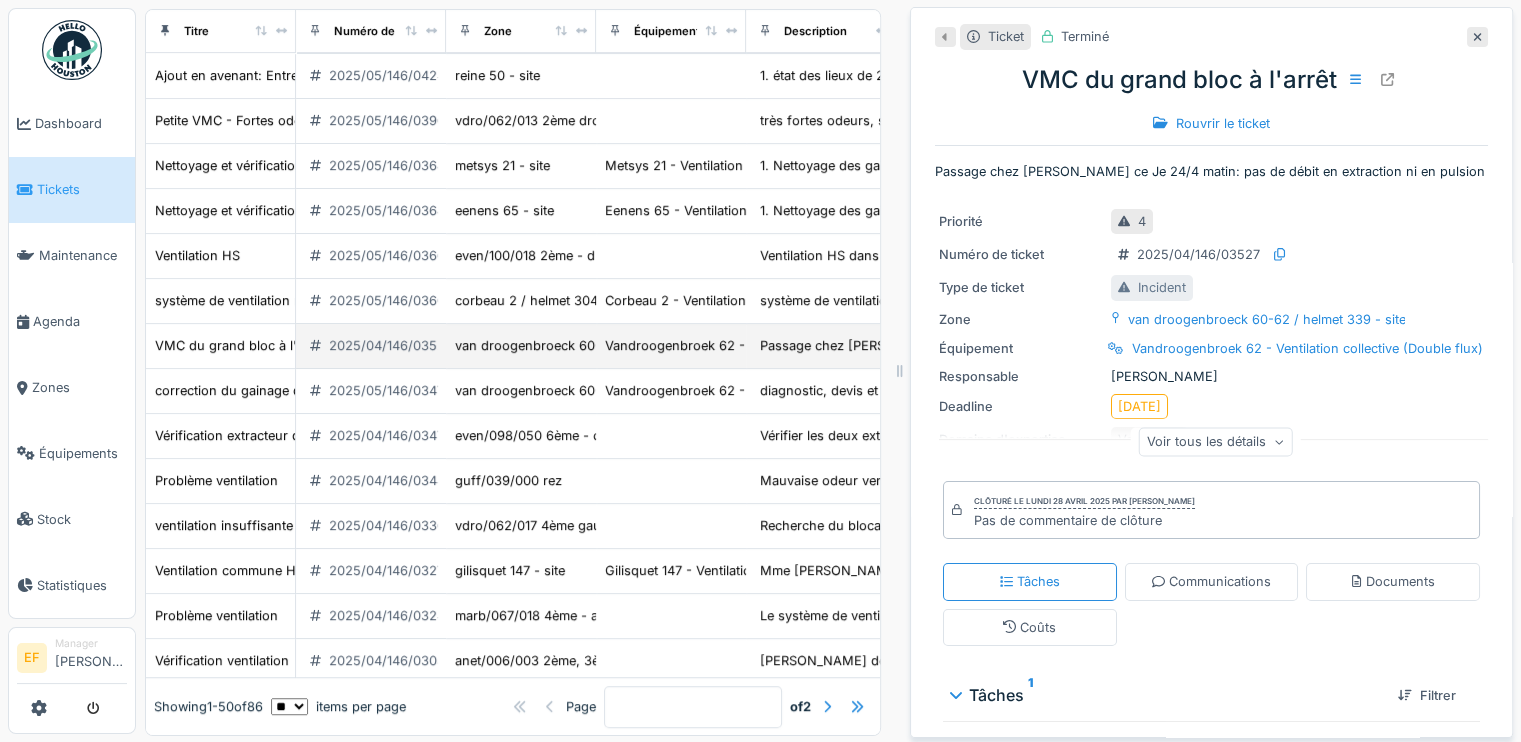 scroll, scrollTop: 300, scrollLeft: 0, axis: vertical 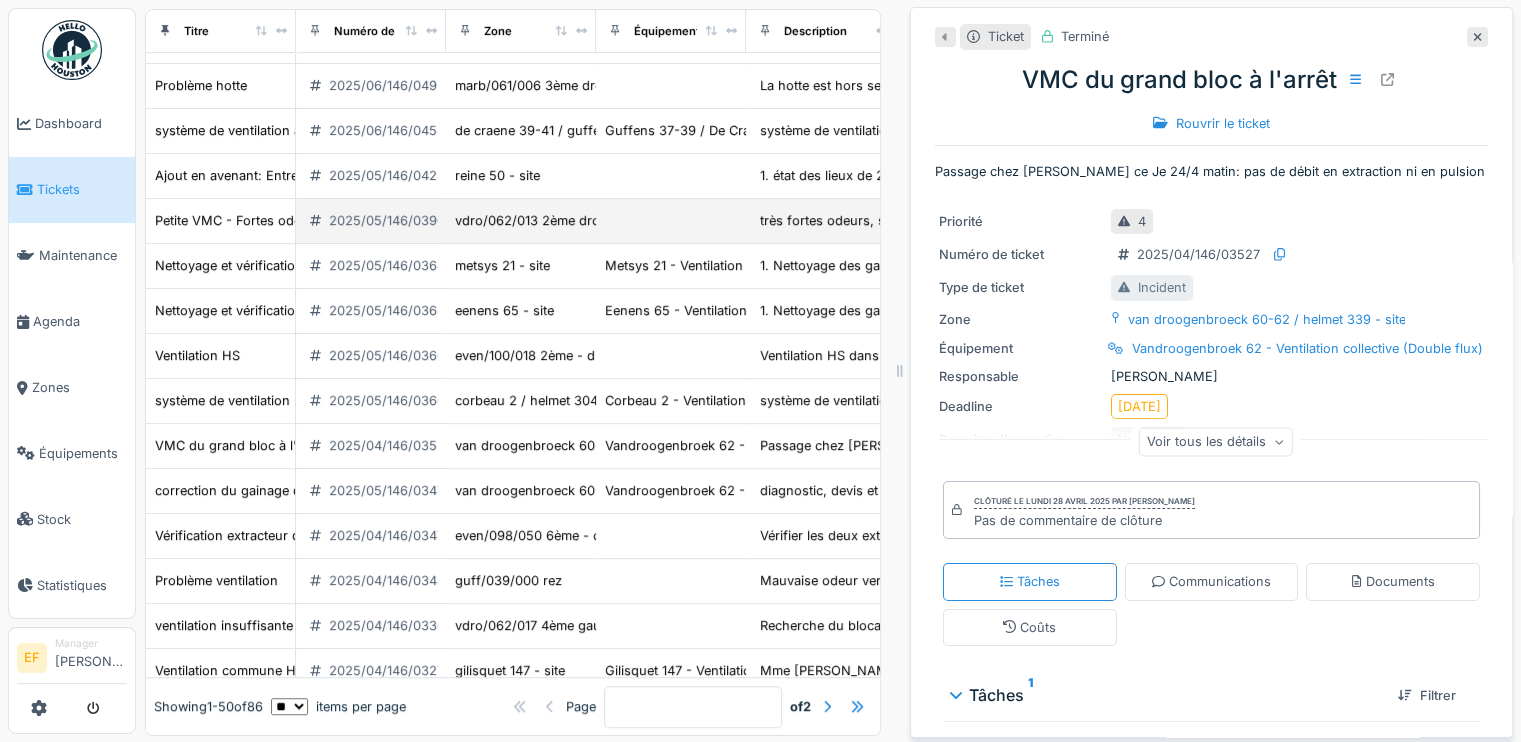 click on "2025/05/146/03969" at bounding box center (391, 220) 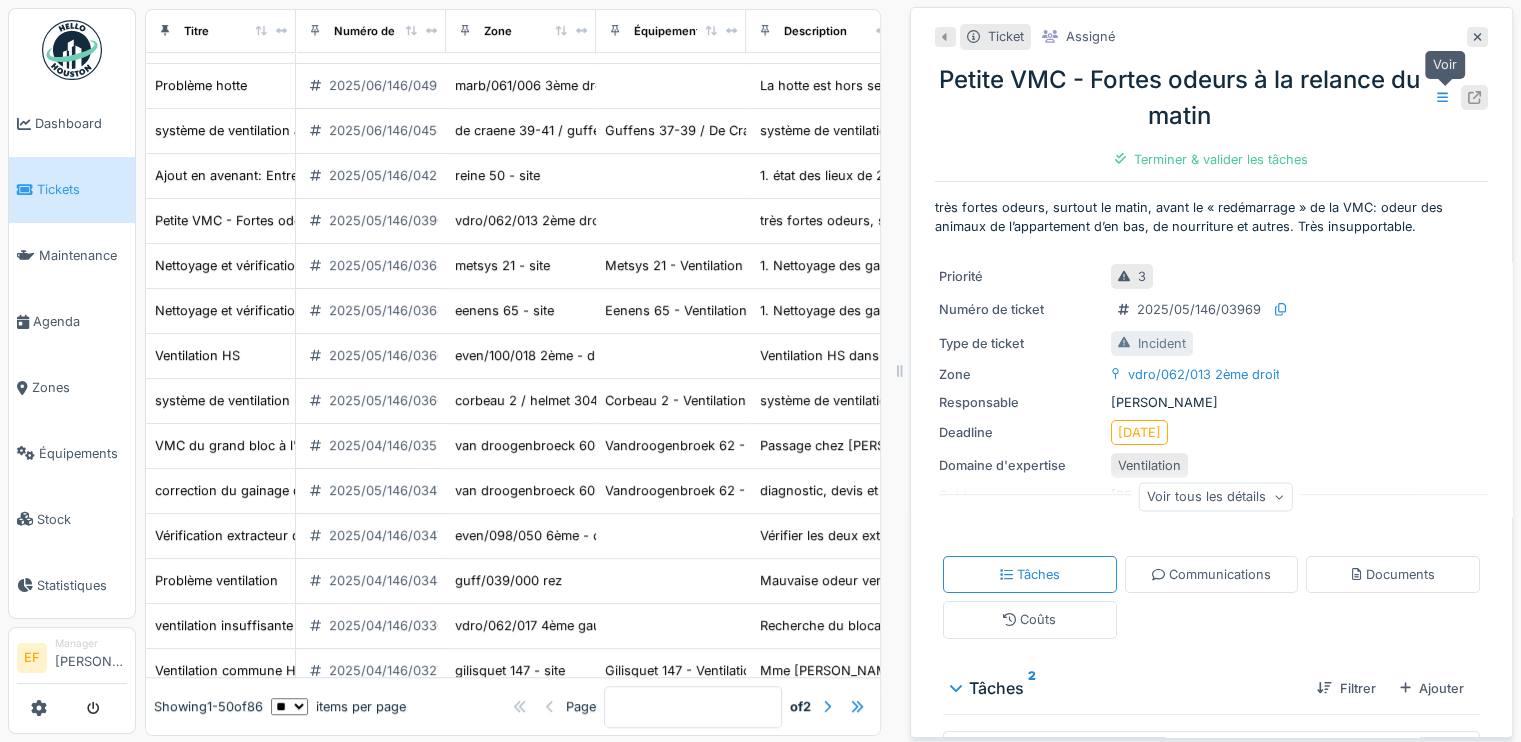 click 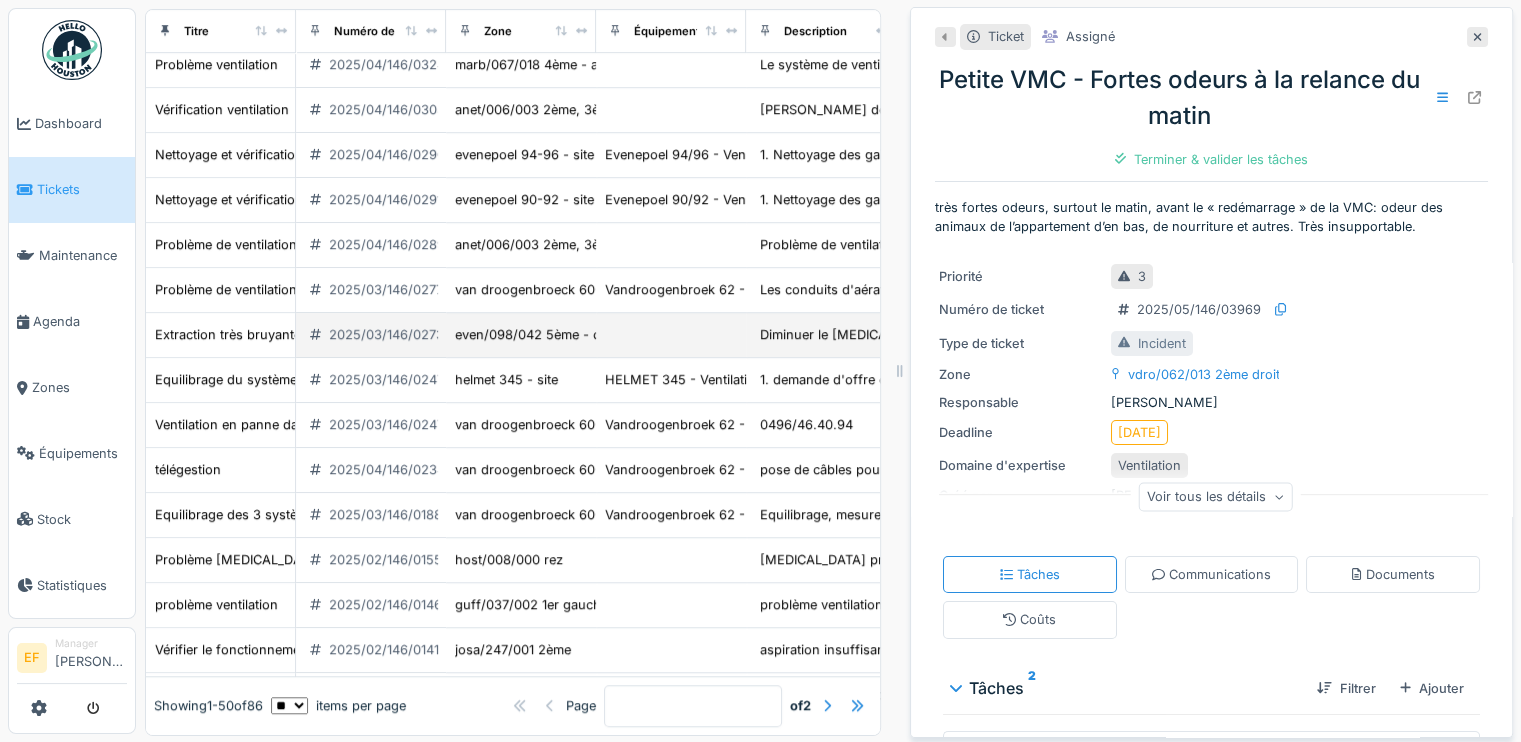 scroll, scrollTop: 1000, scrollLeft: 0, axis: vertical 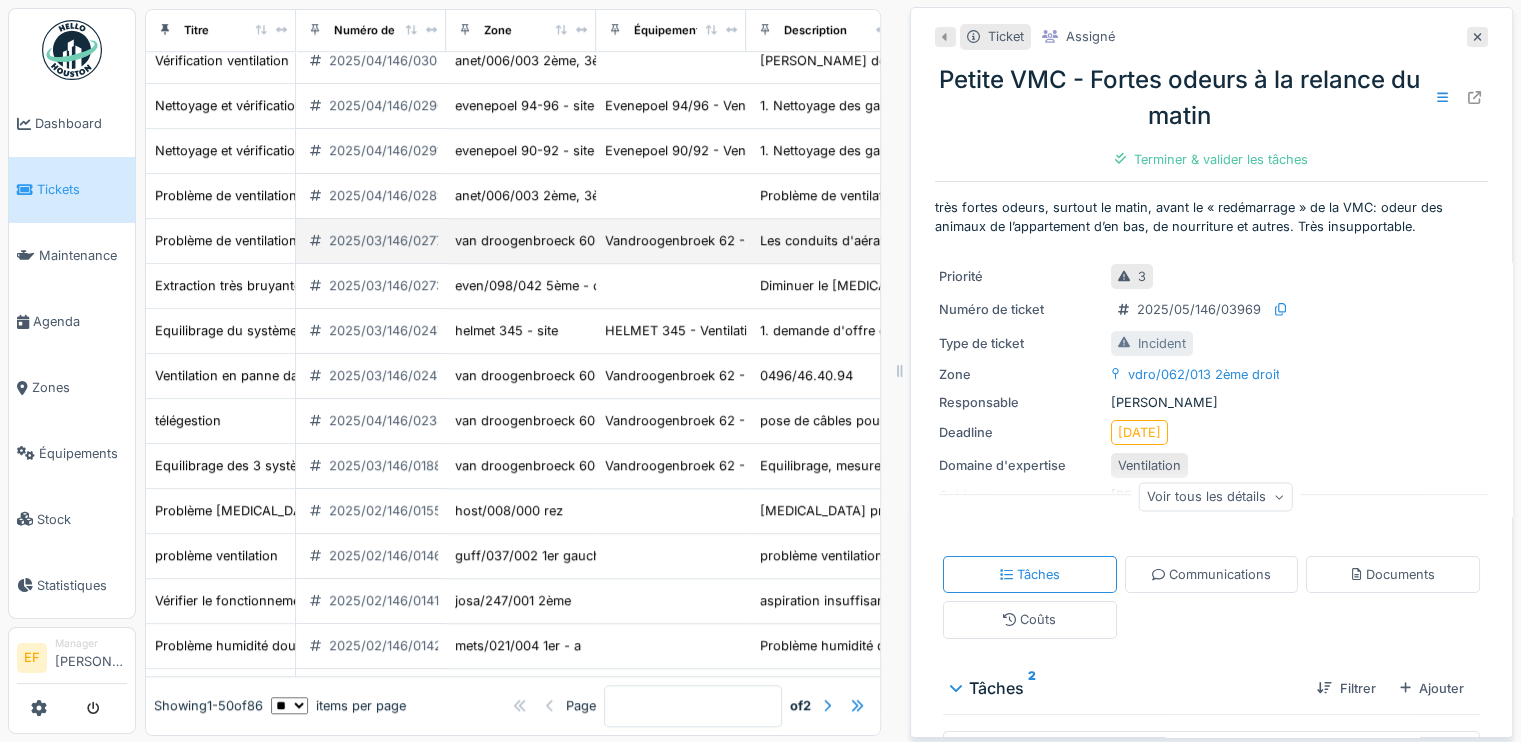 click on "2025/03/146/02772" at bounding box center (390, 240) 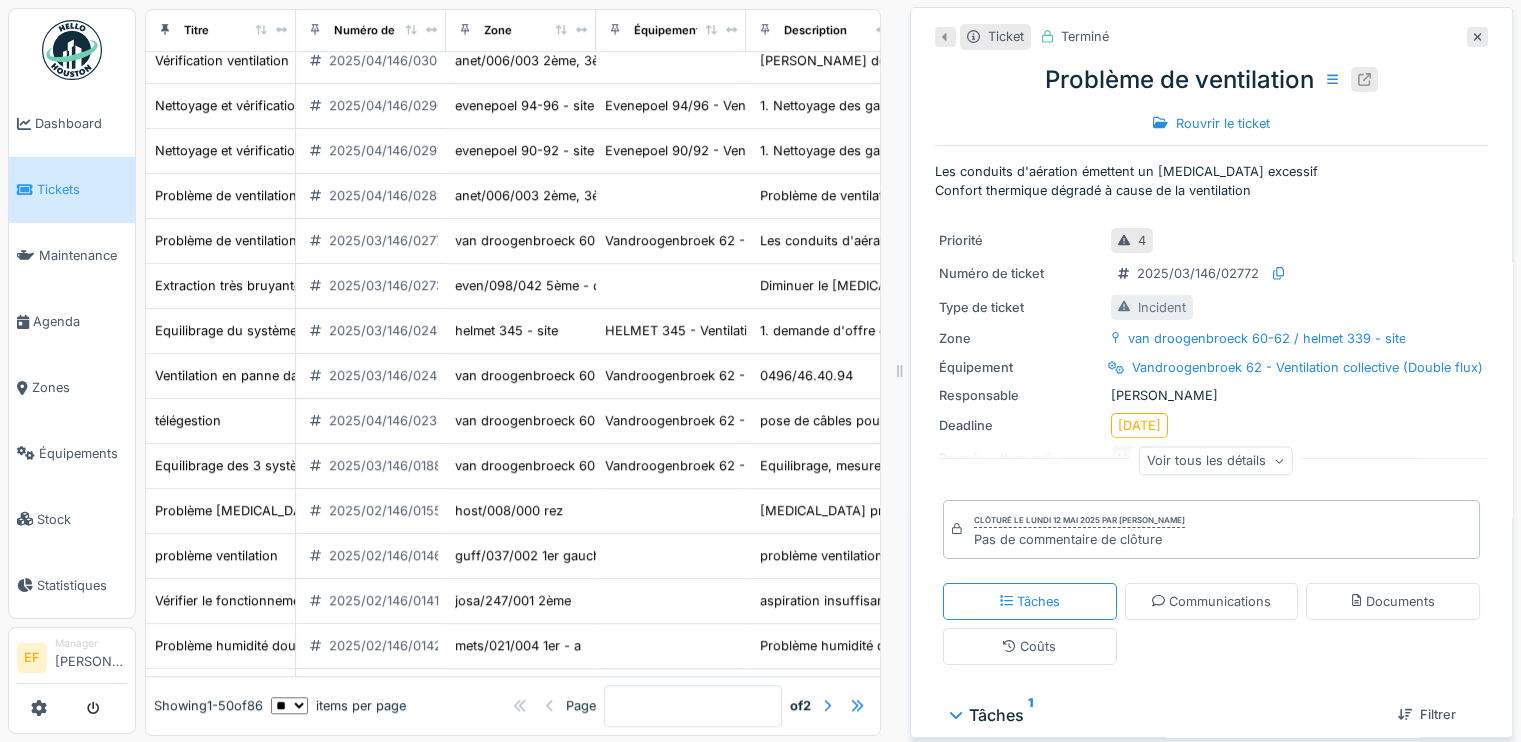 click 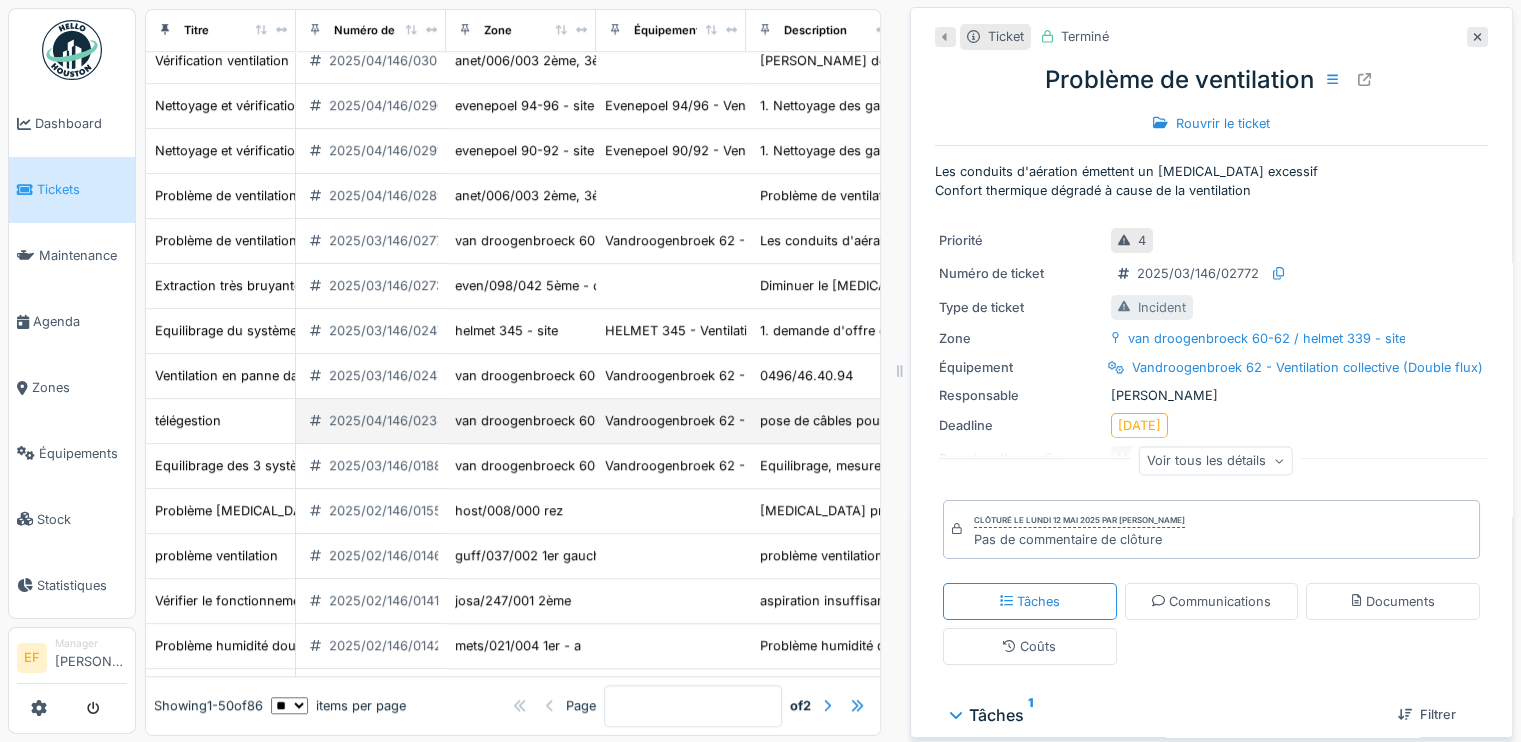 click on "2025/04/146/02349" at bounding box center (391, 420) 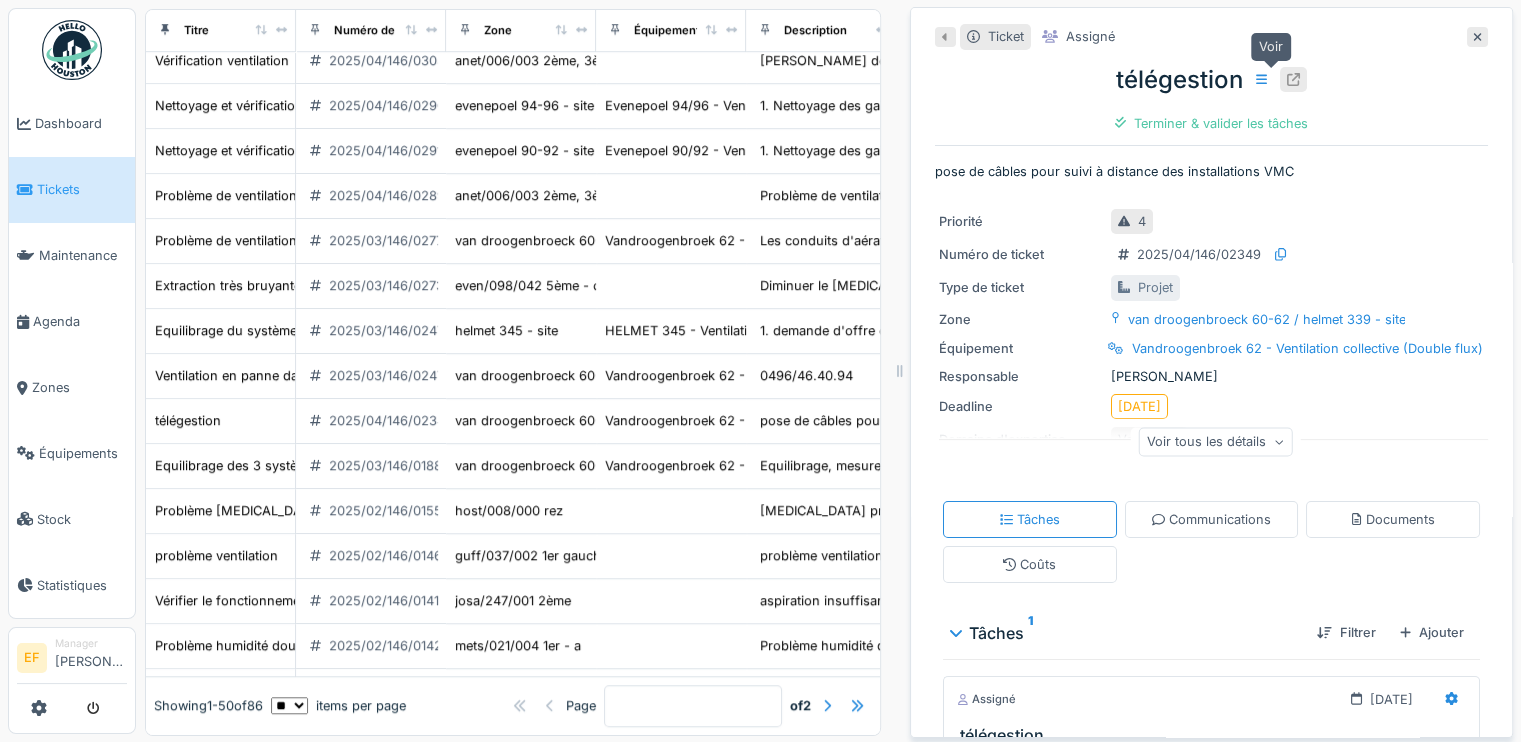 click 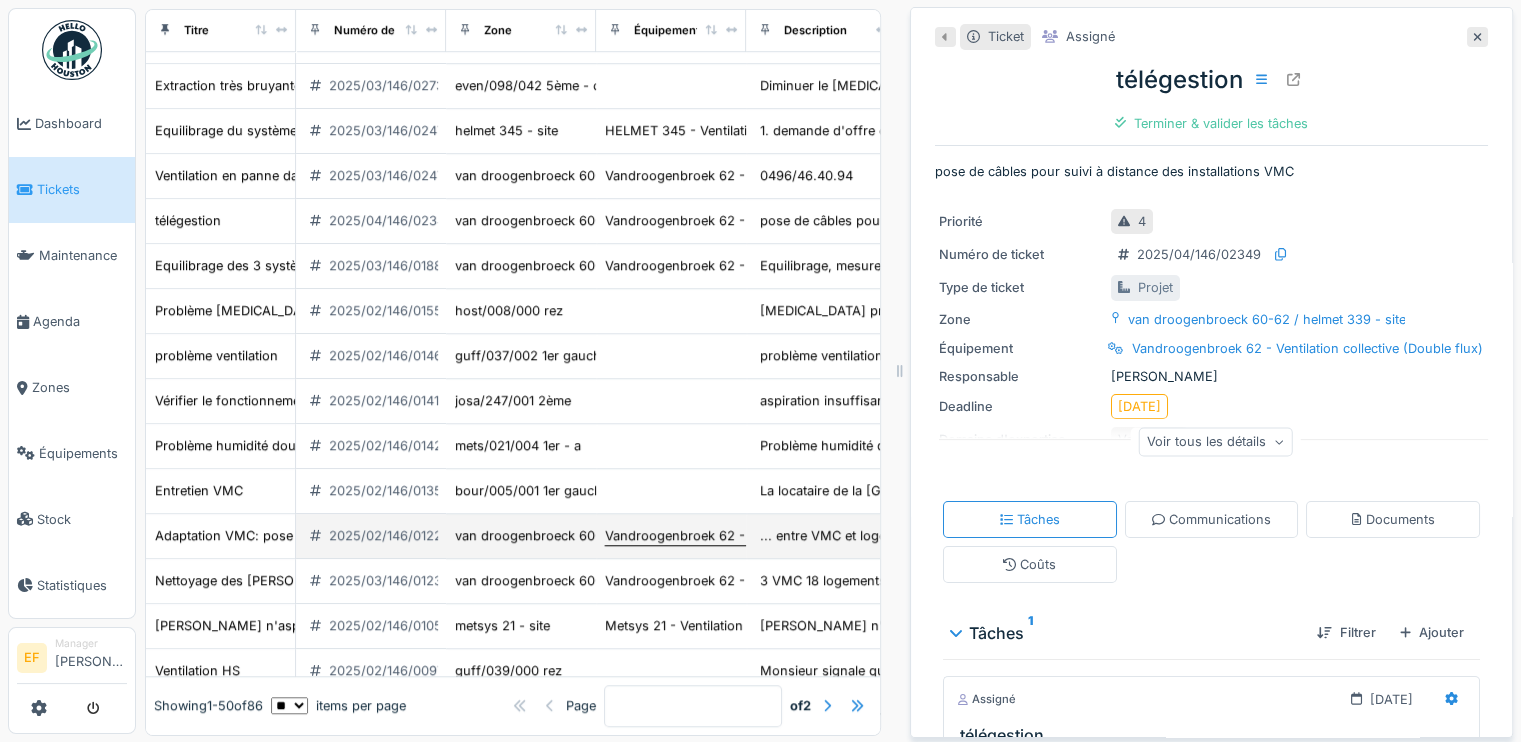 scroll, scrollTop: 1300, scrollLeft: 0, axis: vertical 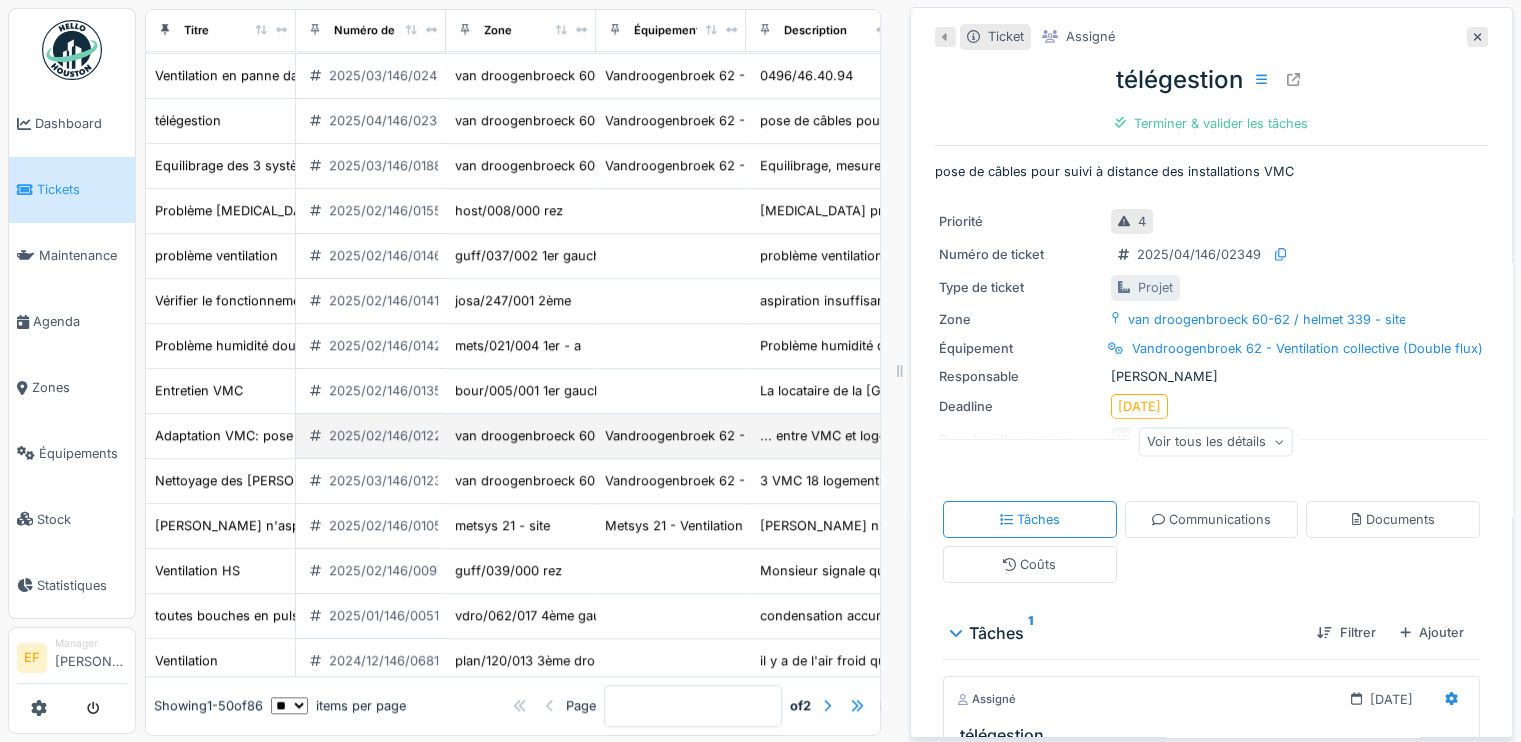 click on "2025/02/146/01229" at bounding box center (389, 435) 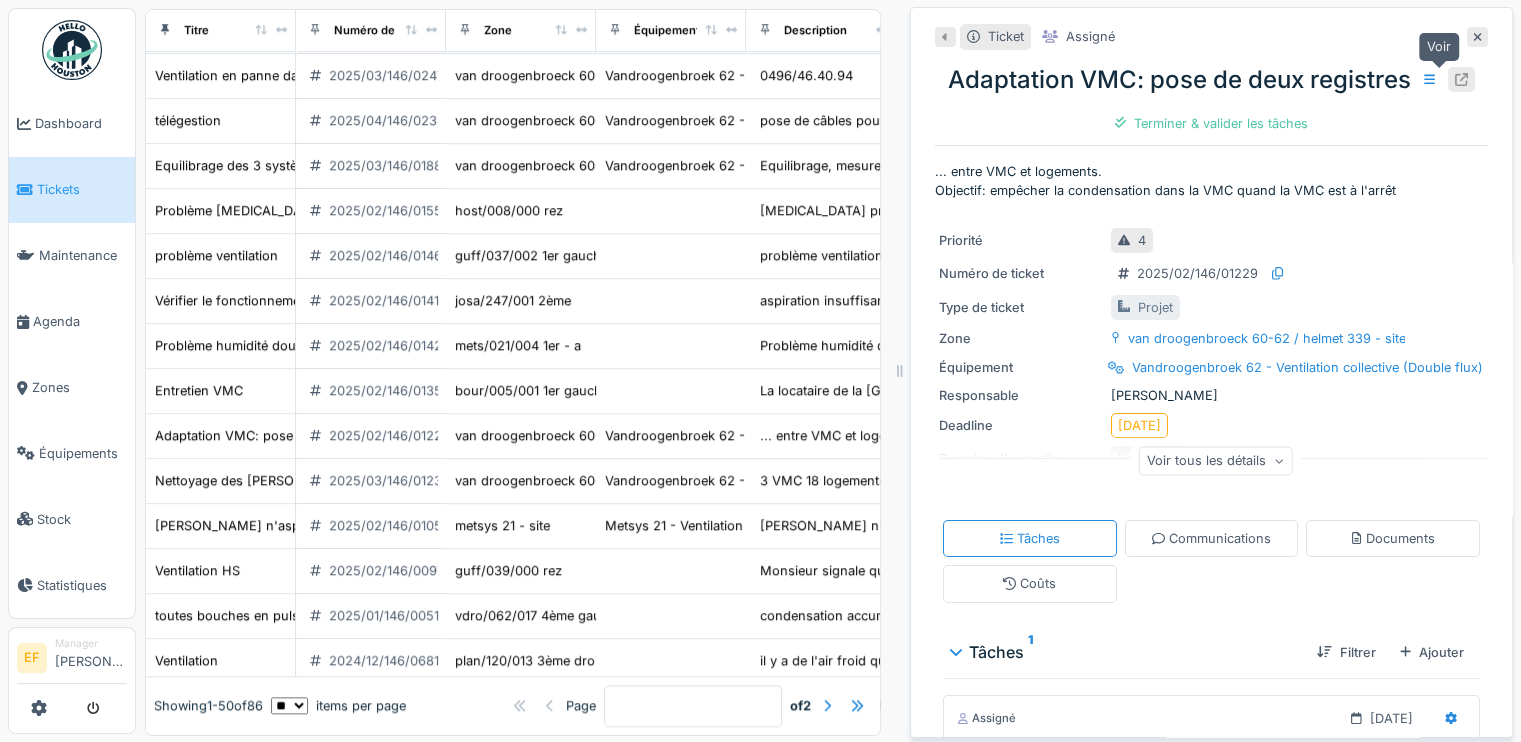 click 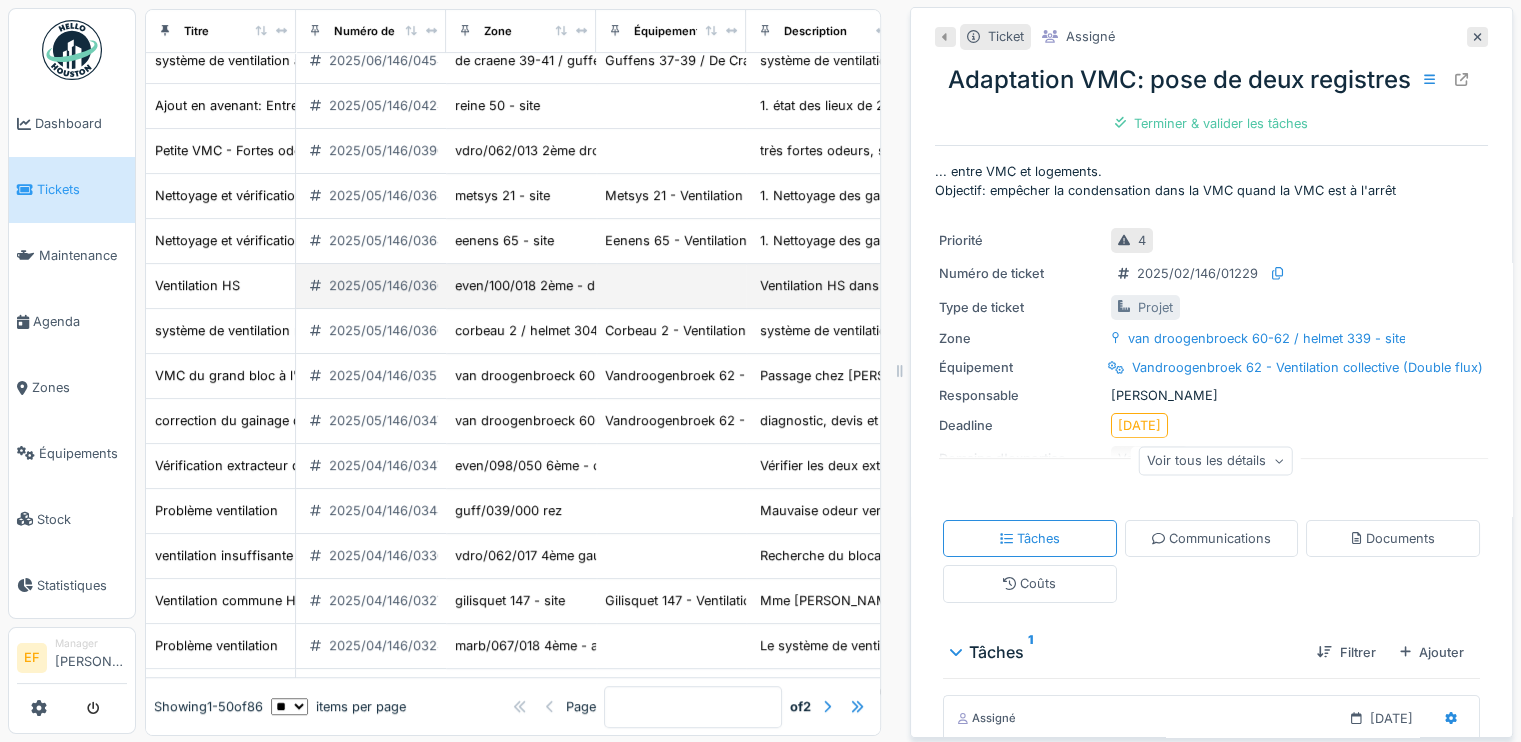 scroll, scrollTop: 400, scrollLeft: 0, axis: vertical 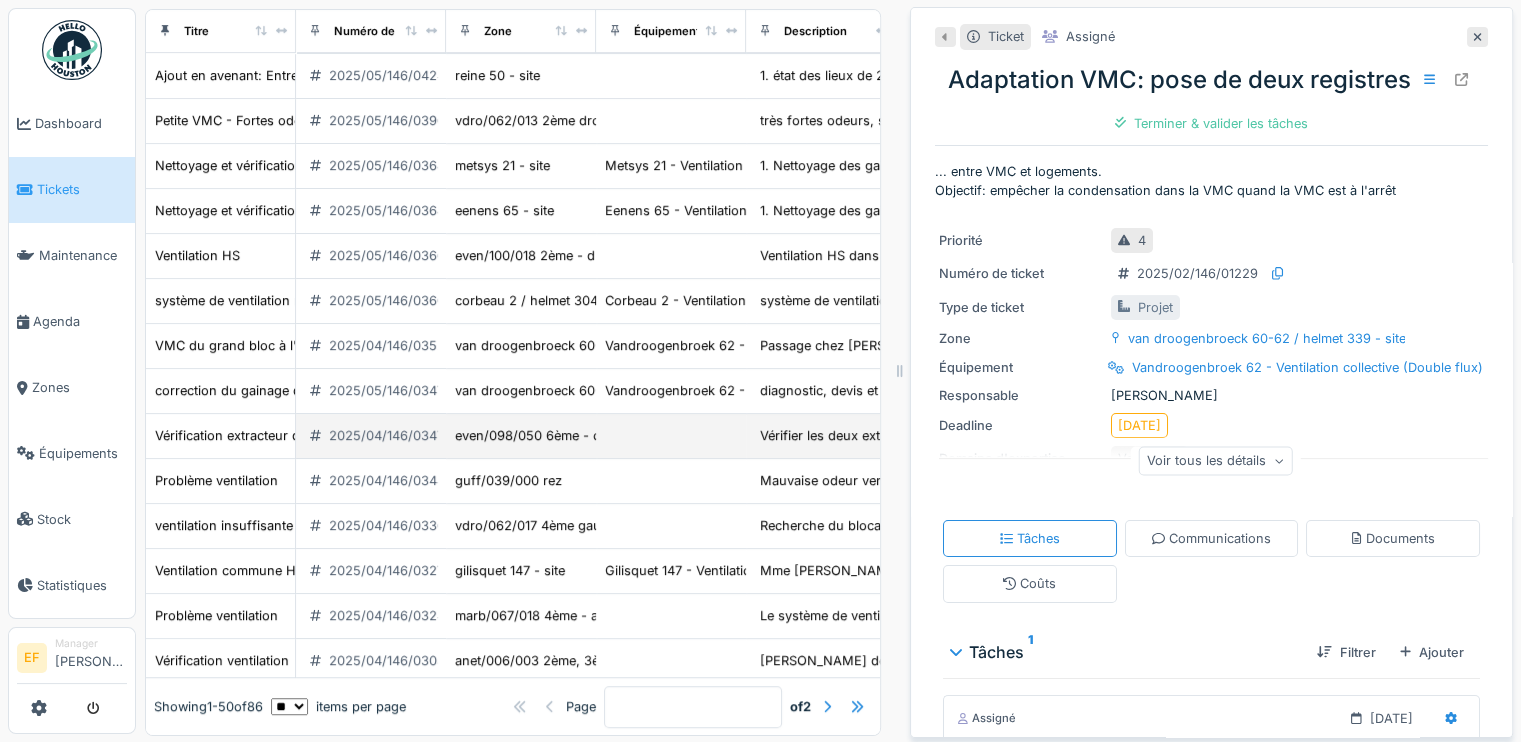 click on "2025/04/146/03475" at bounding box center [390, 435] 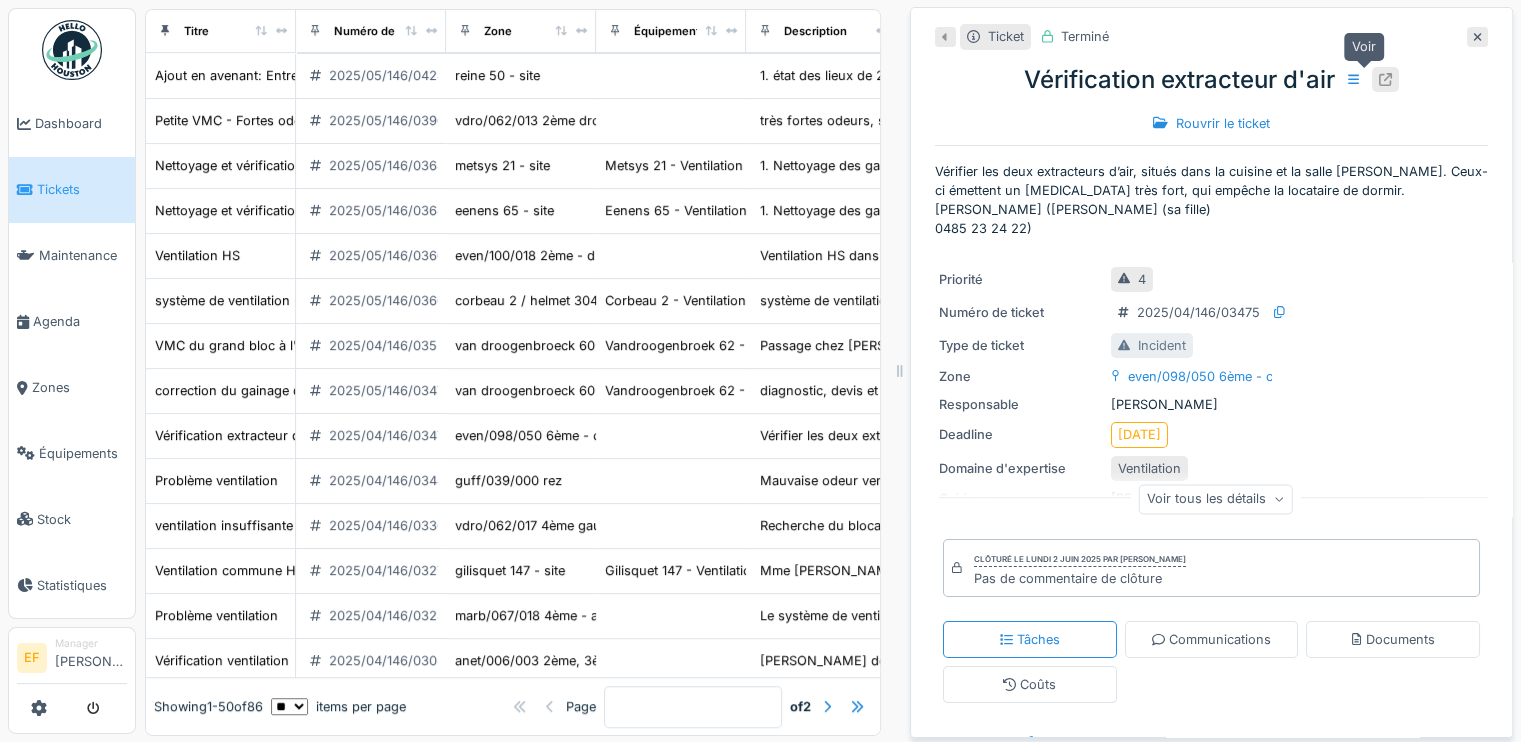 click 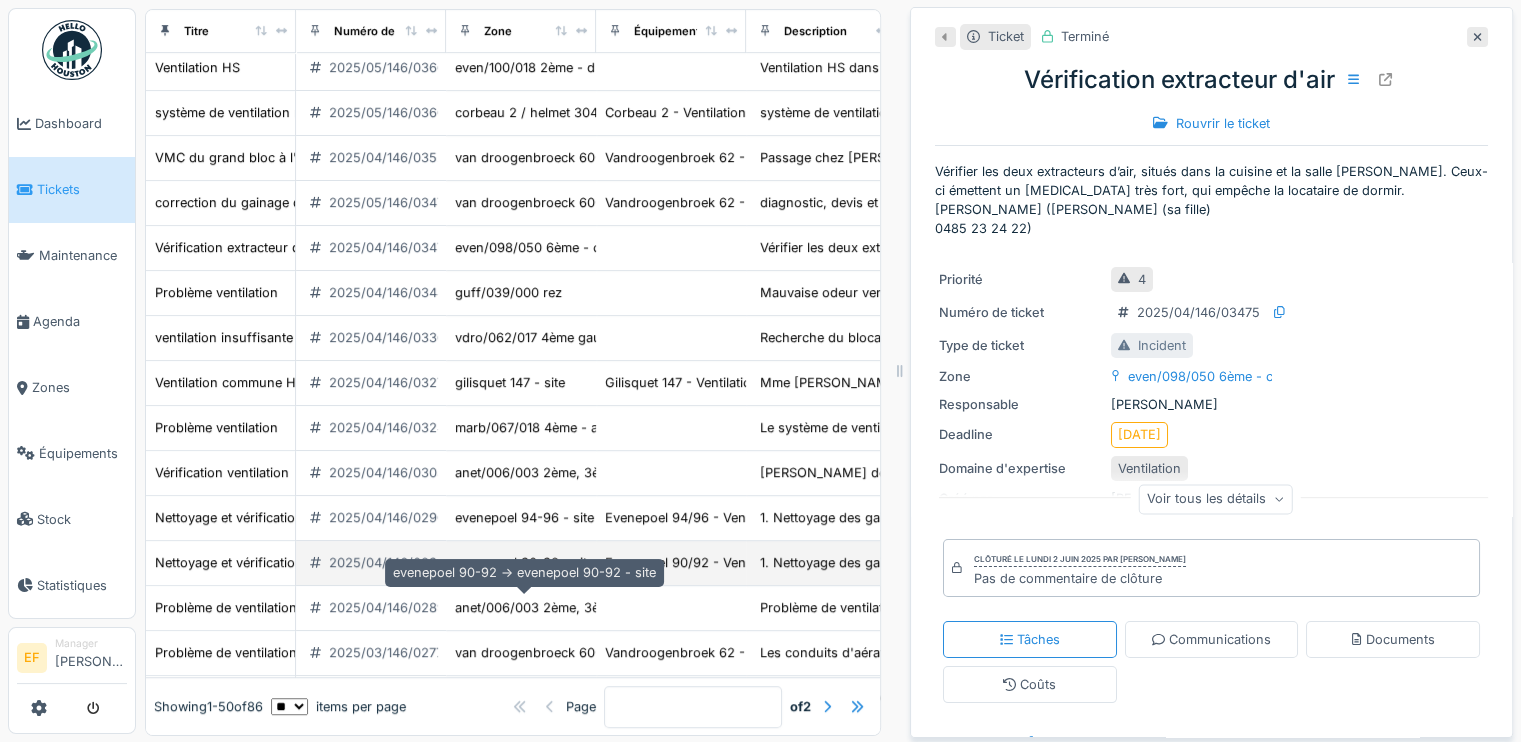 scroll, scrollTop: 600, scrollLeft: 0, axis: vertical 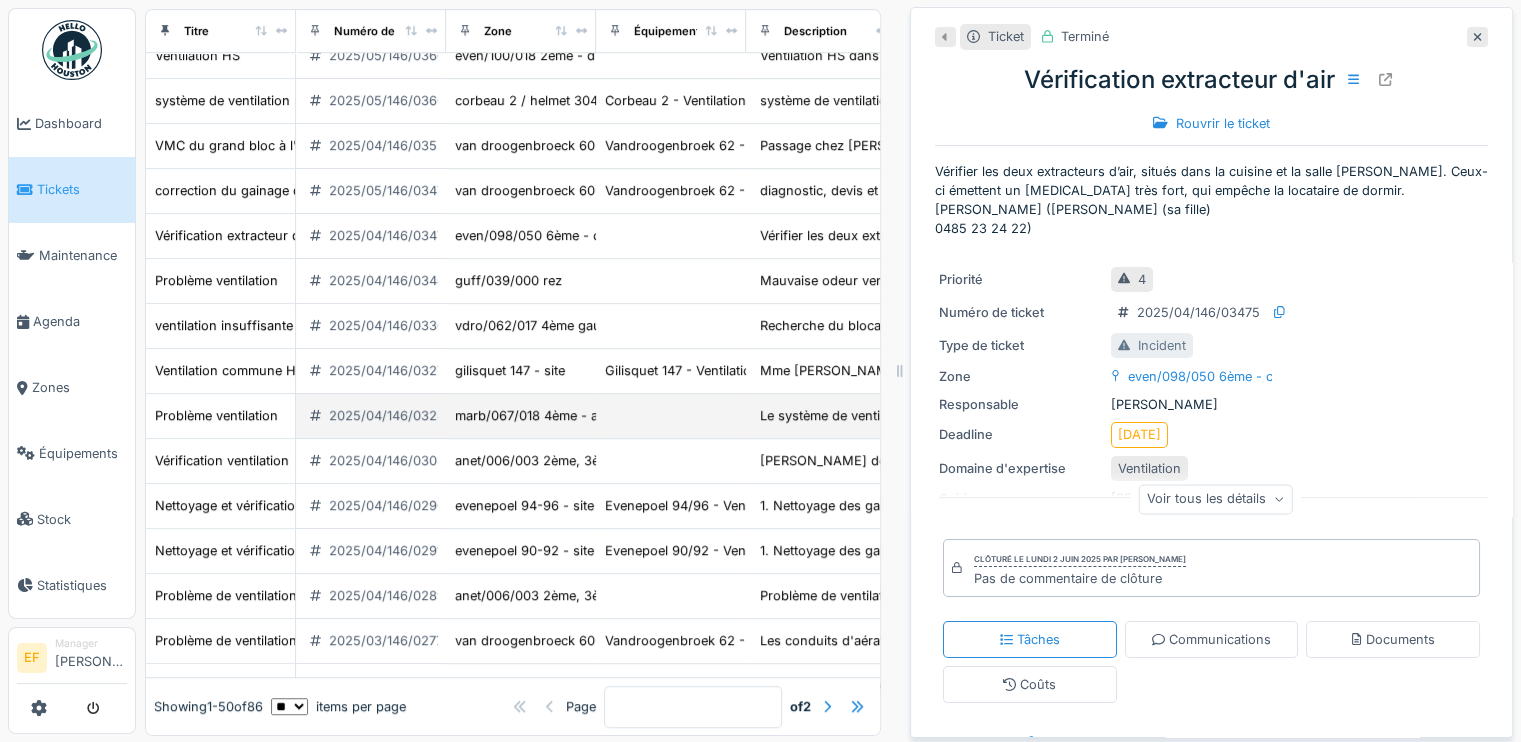 click on "2025/04/146/03248" at bounding box center (391, 415) 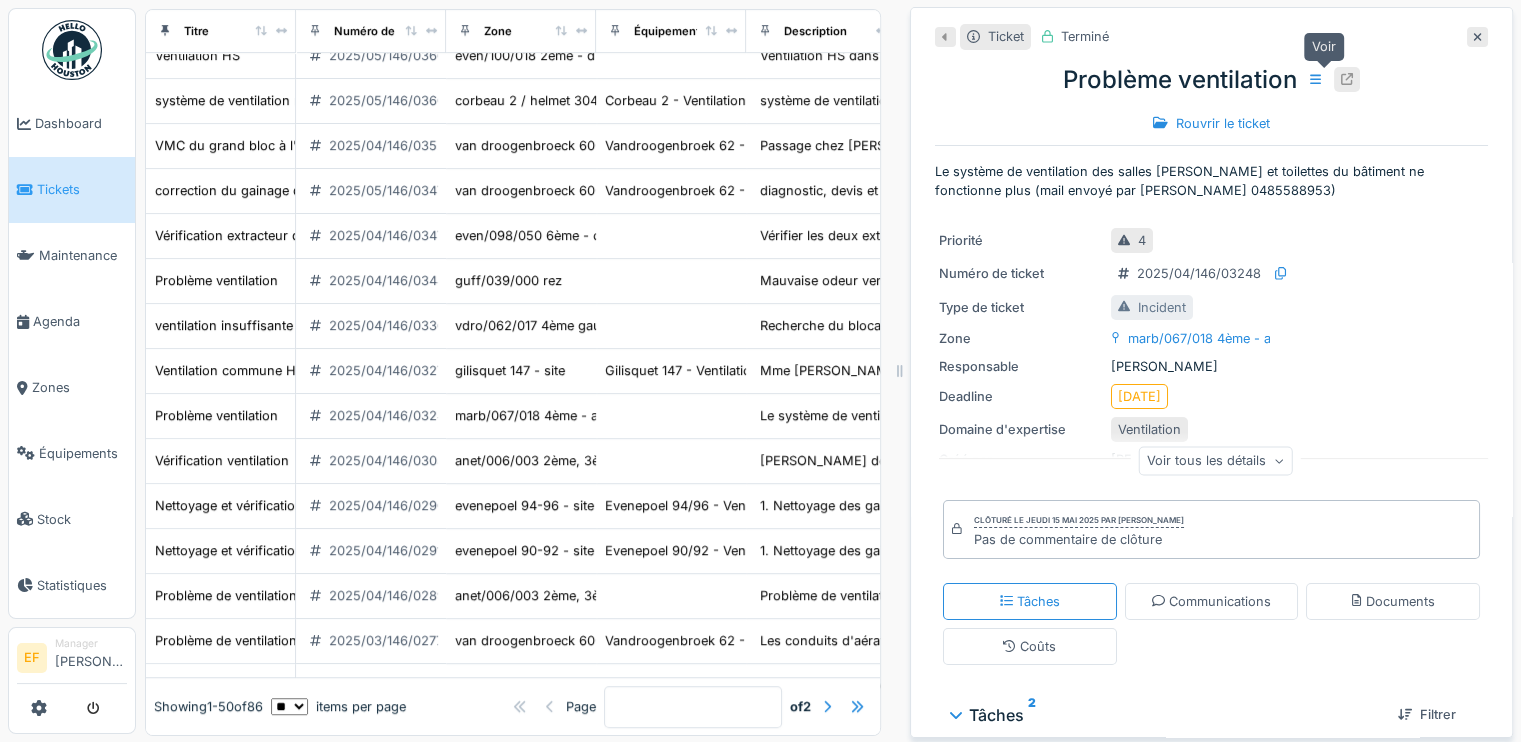 click 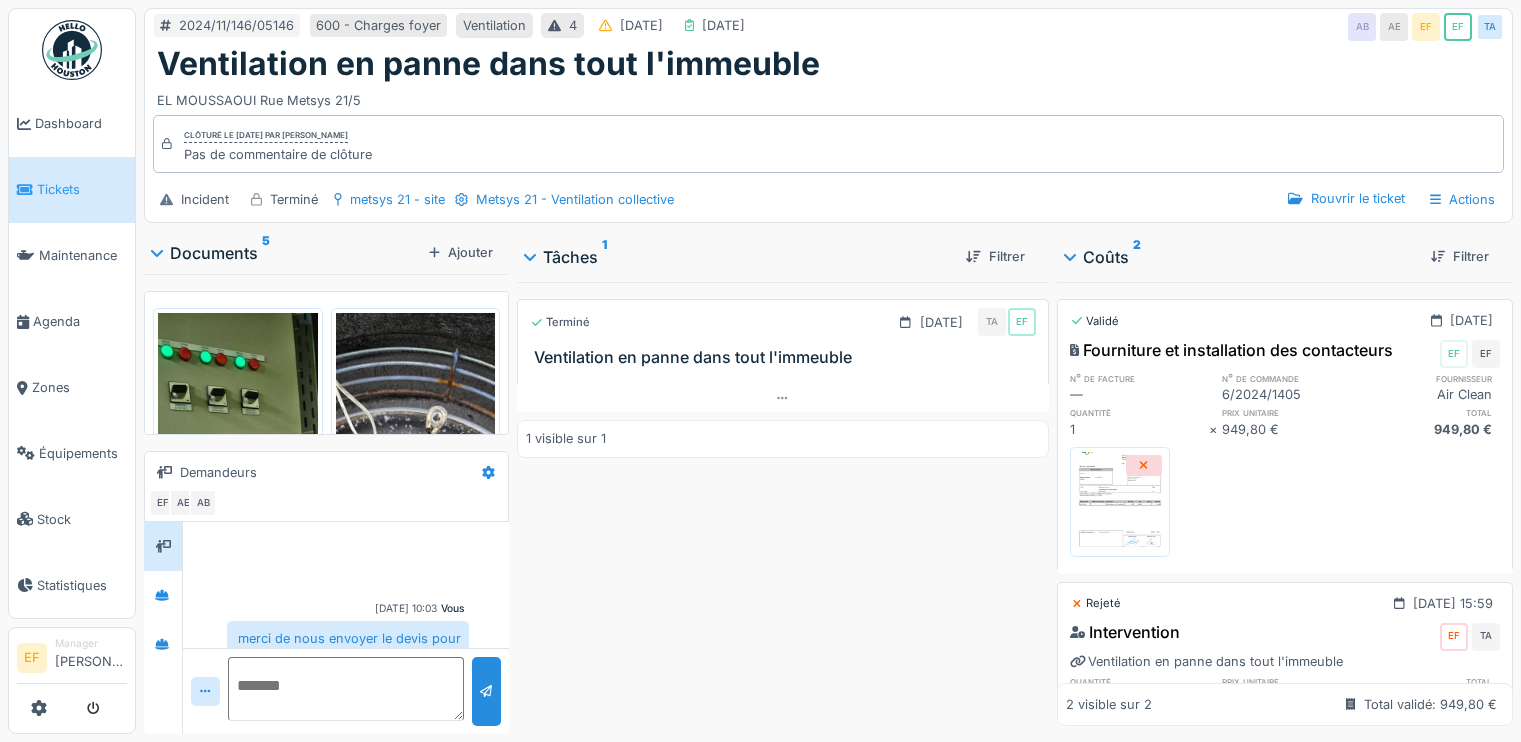 scroll, scrollTop: 0, scrollLeft: 0, axis: both 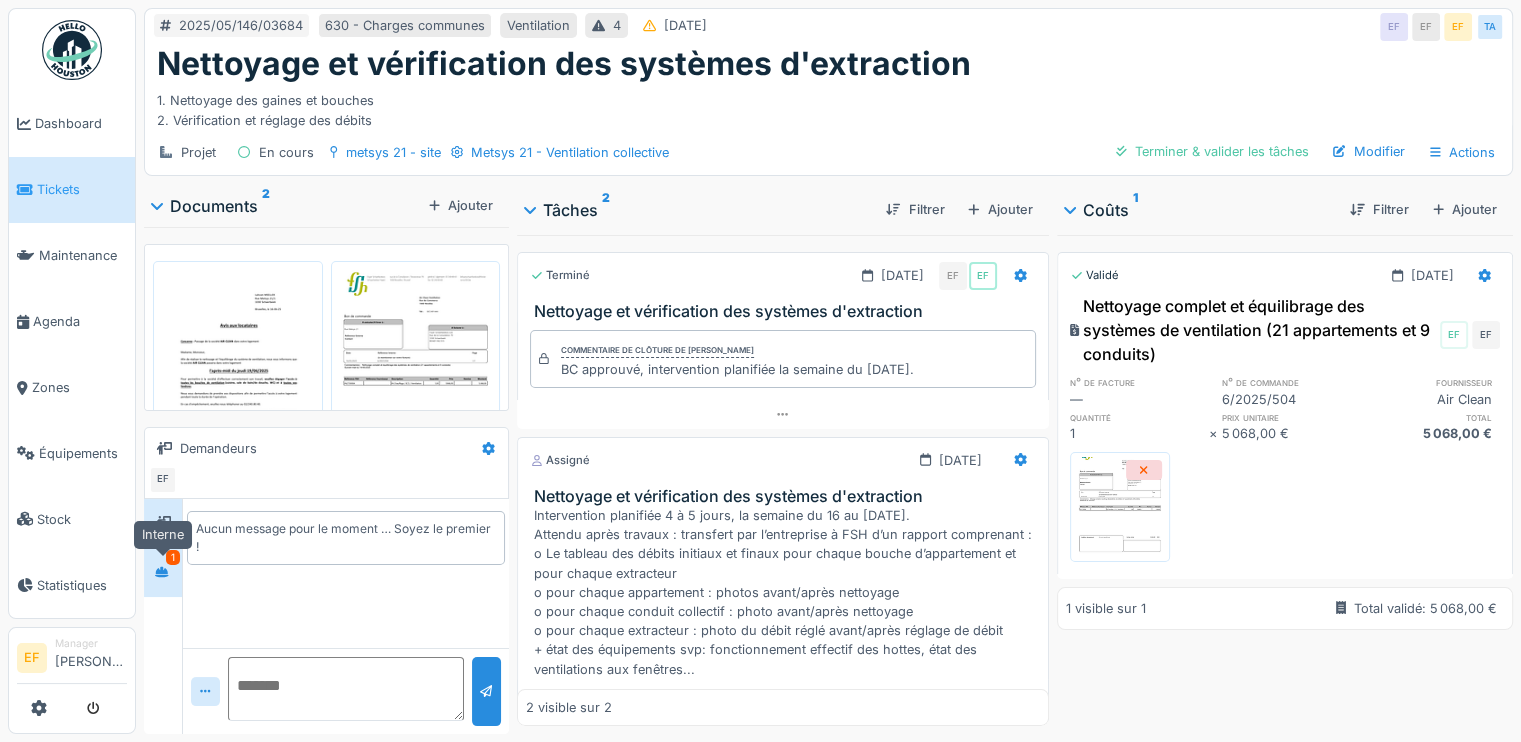 click at bounding box center (162, 572) 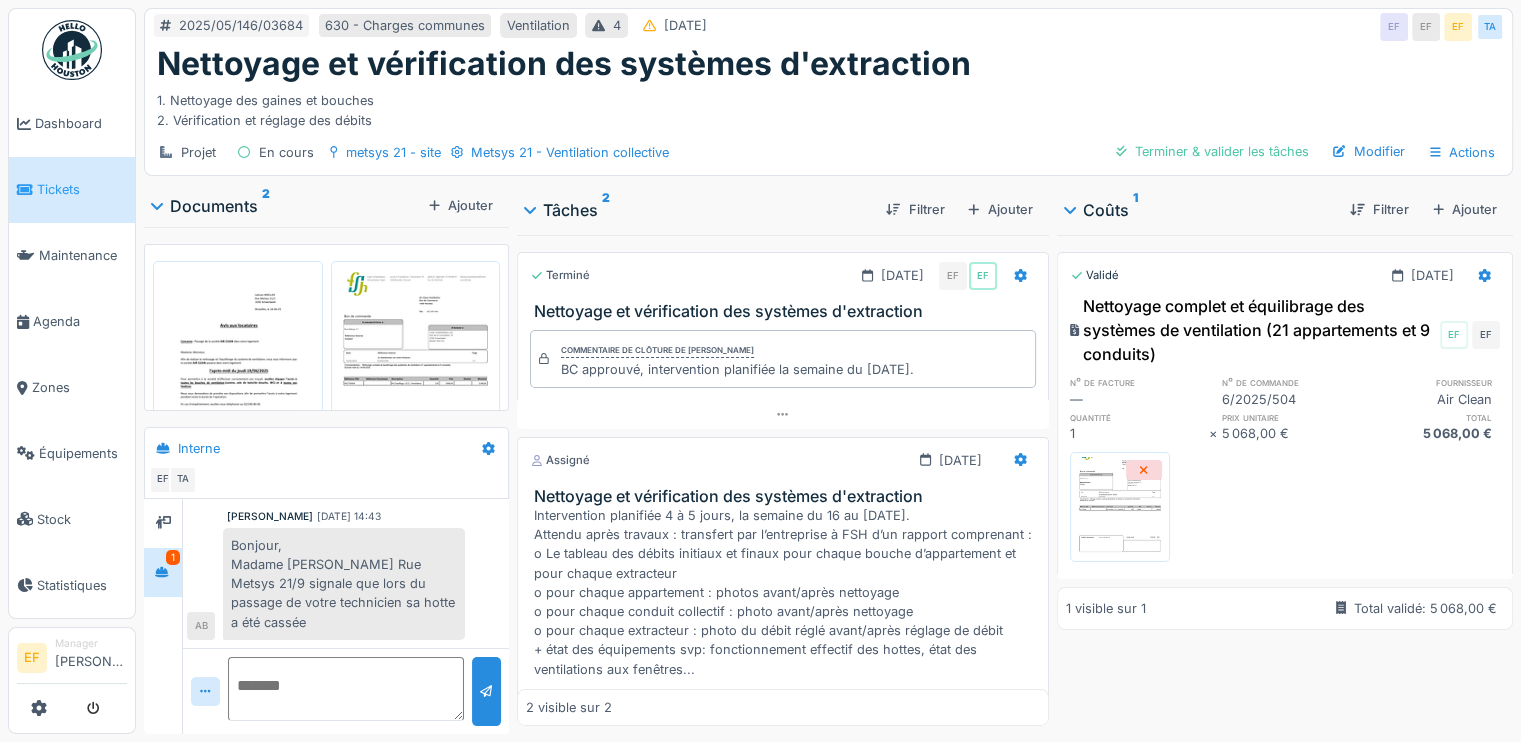 scroll, scrollTop: 15, scrollLeft: 0, axis: vertical 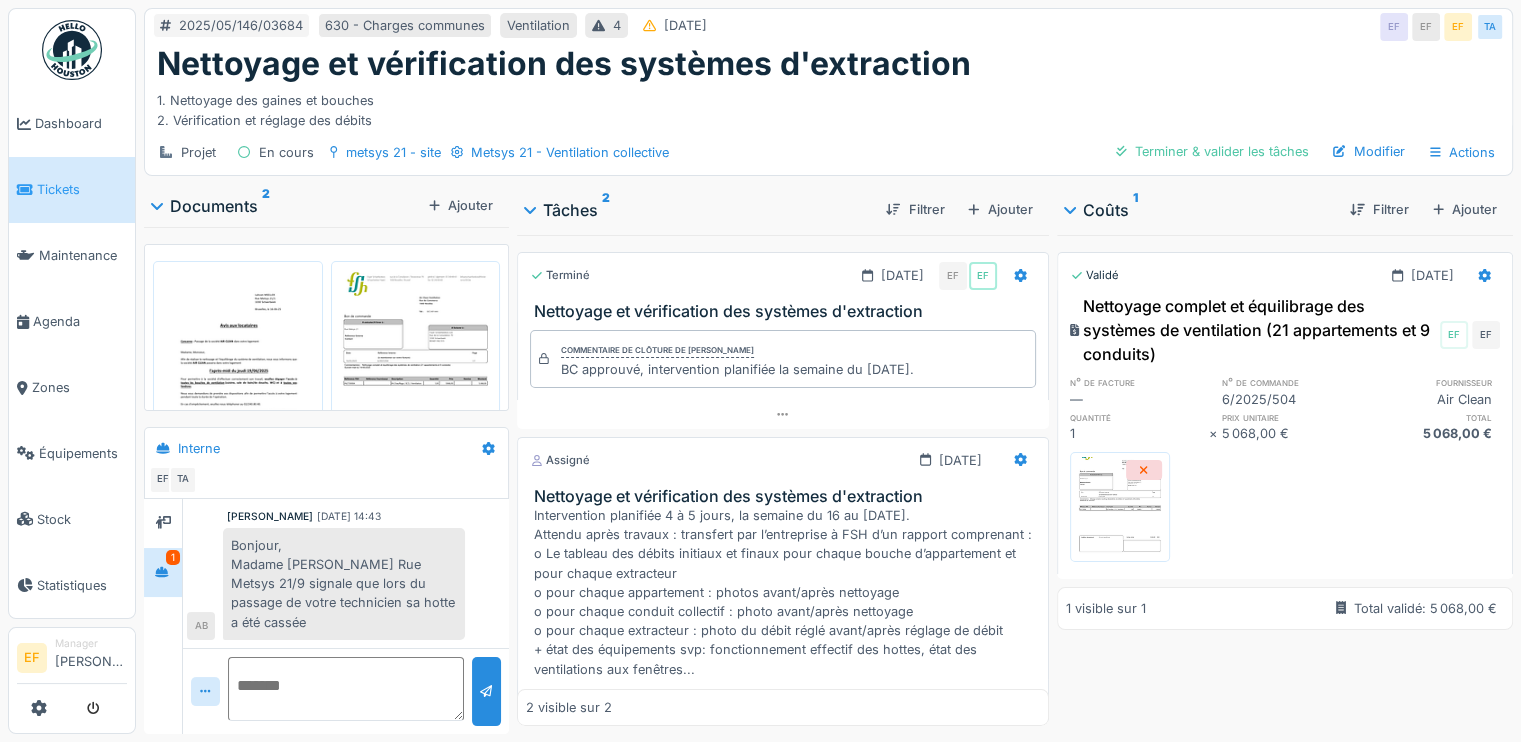 click at bounding box center [346, 689] 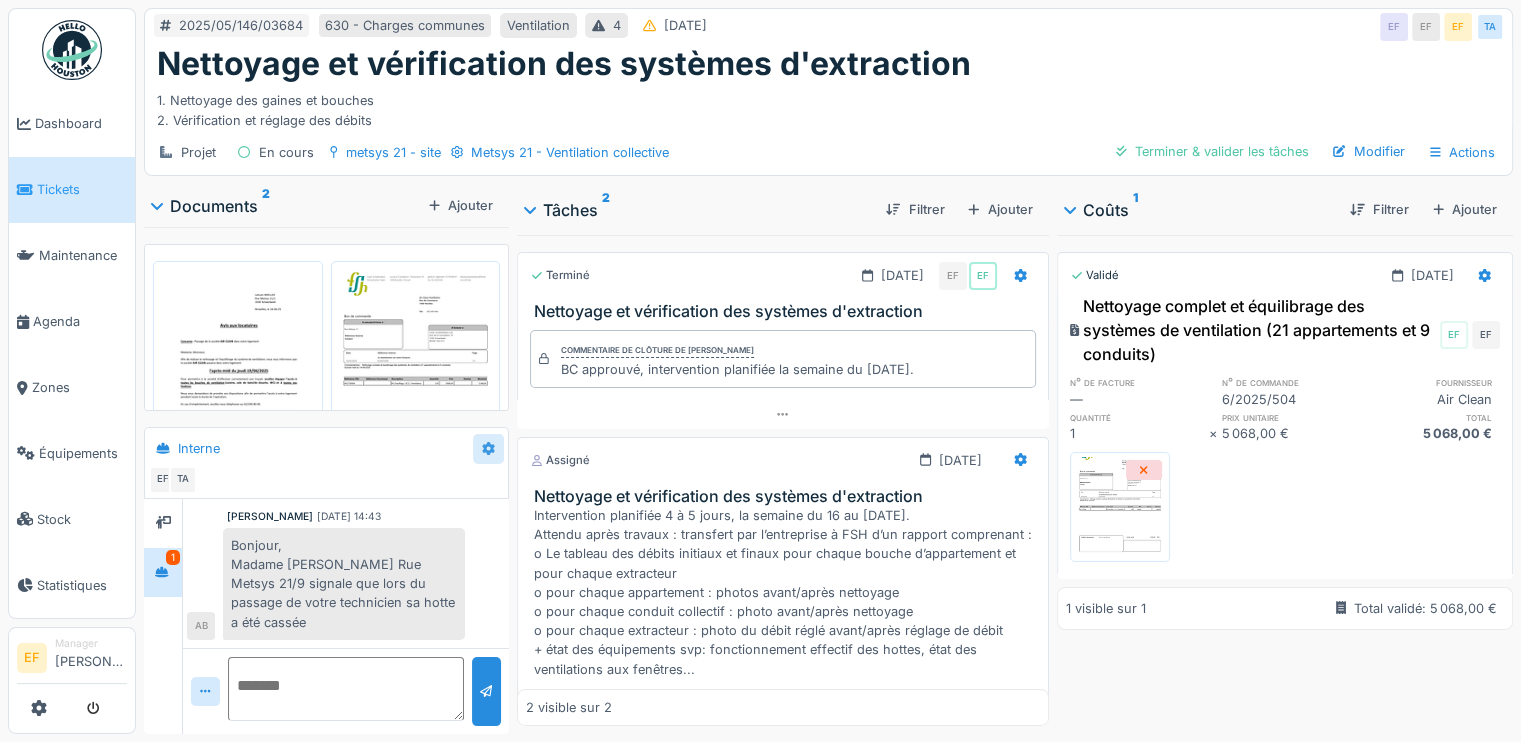 click 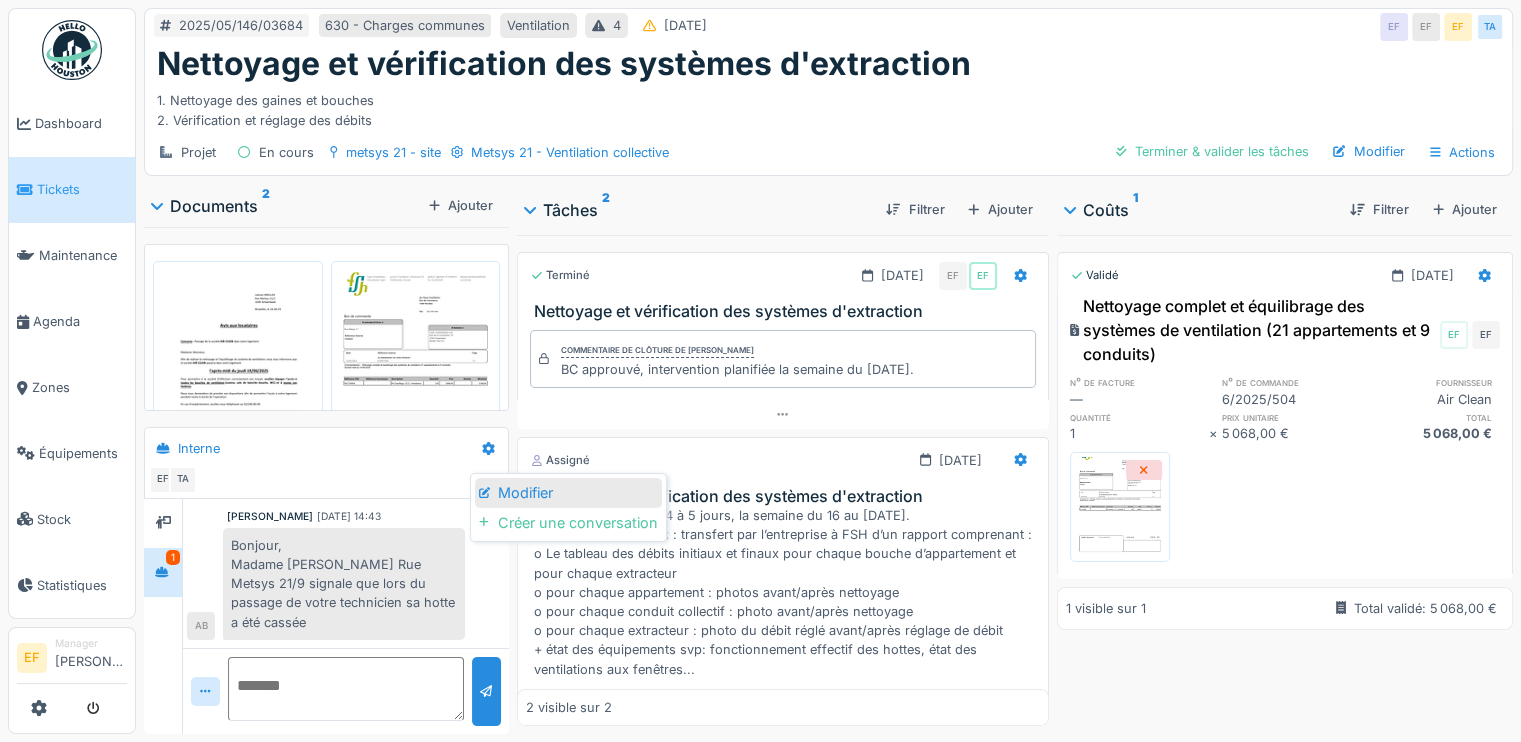 click on "Modifier" at bounding box center (568, 493) 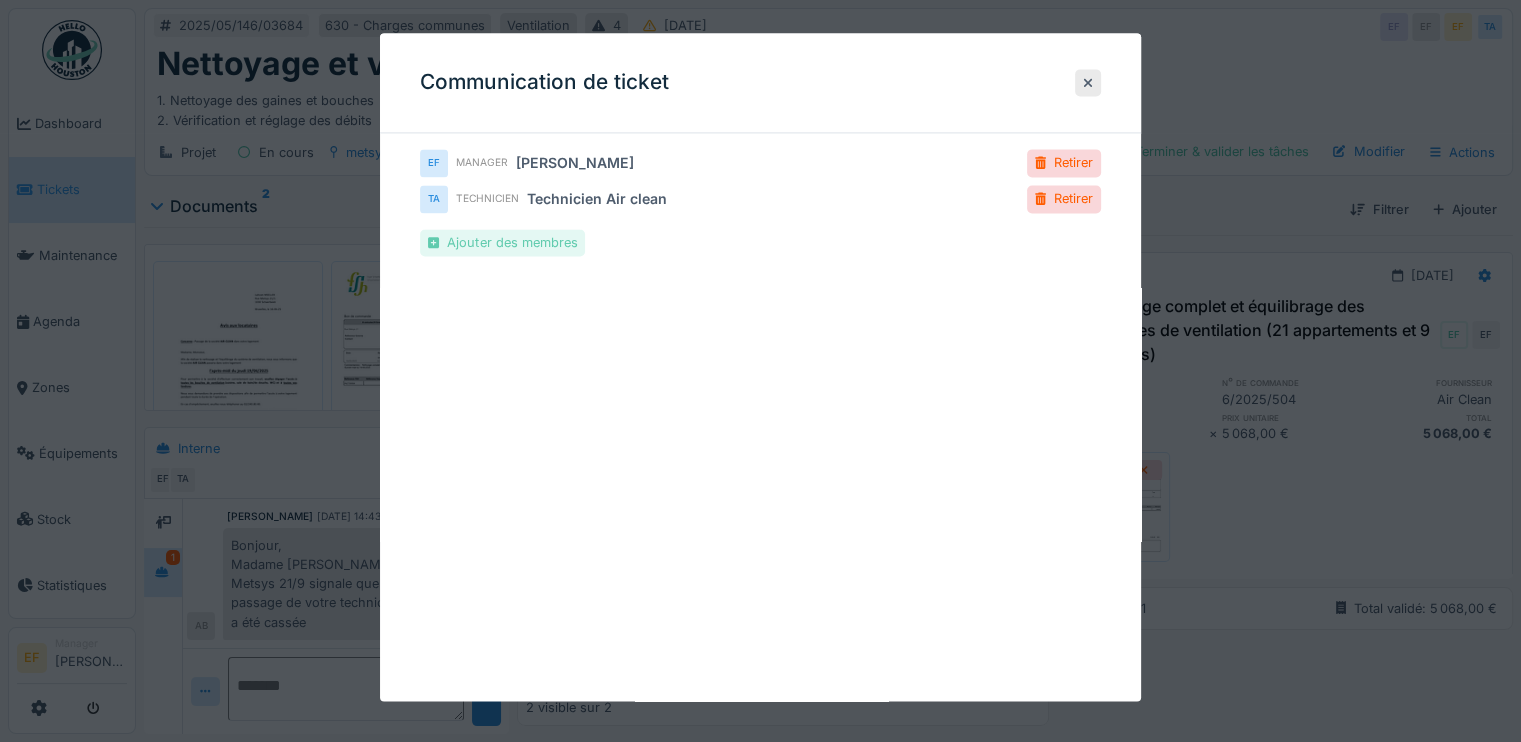 click on "Ajouter des membres" at bounding box center [502, 242] 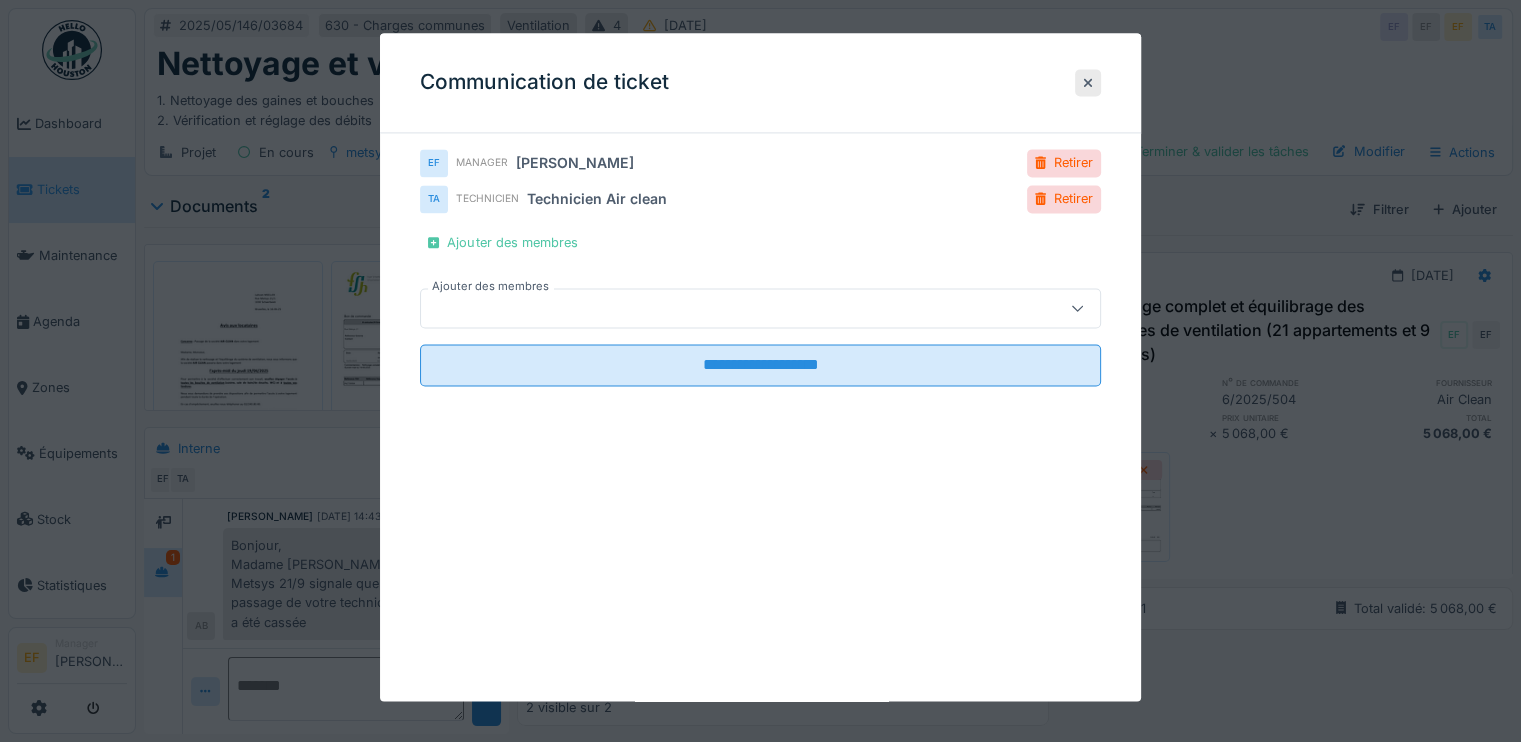 click at bounding box center (726, 309) 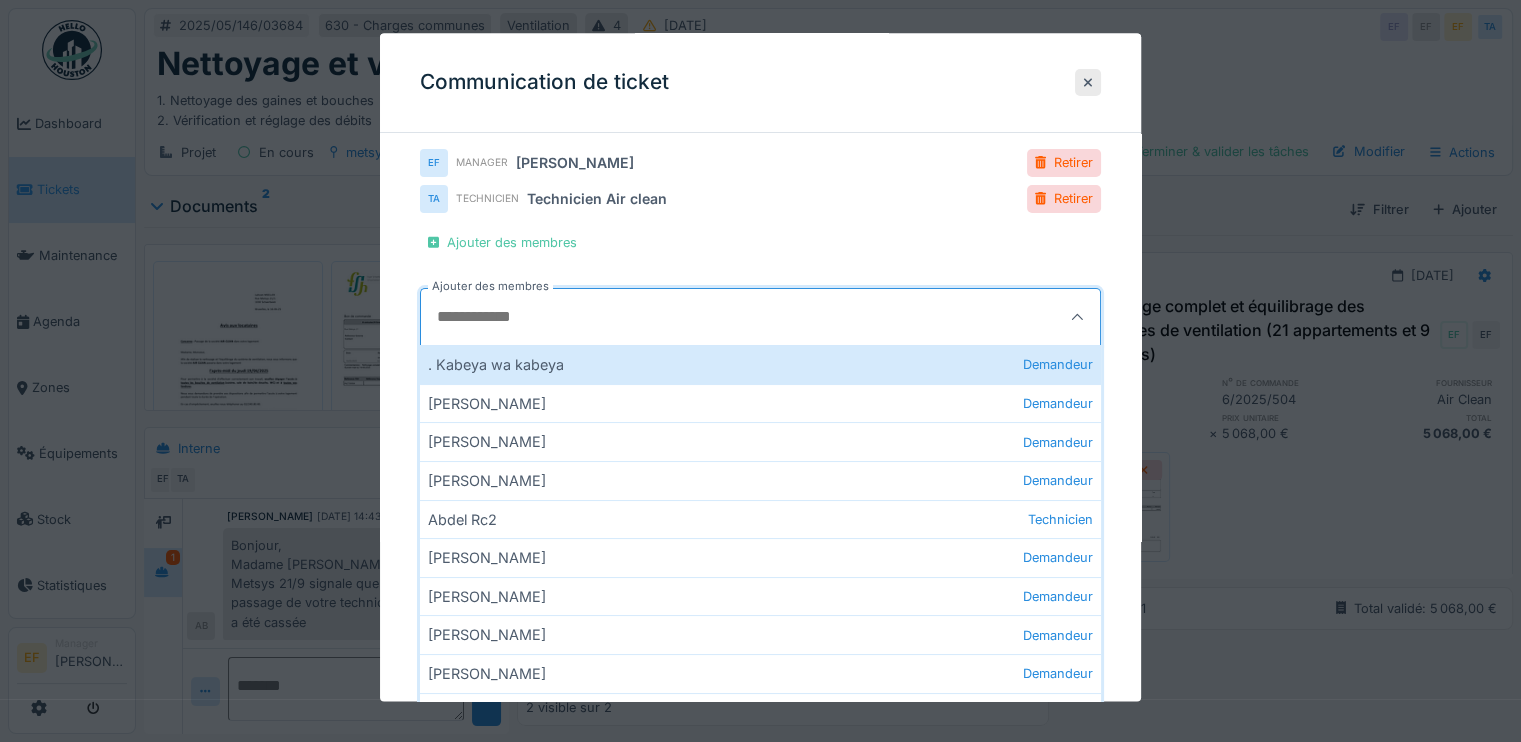 click on "Ajouter des membres" at bounding box center [714, 318] 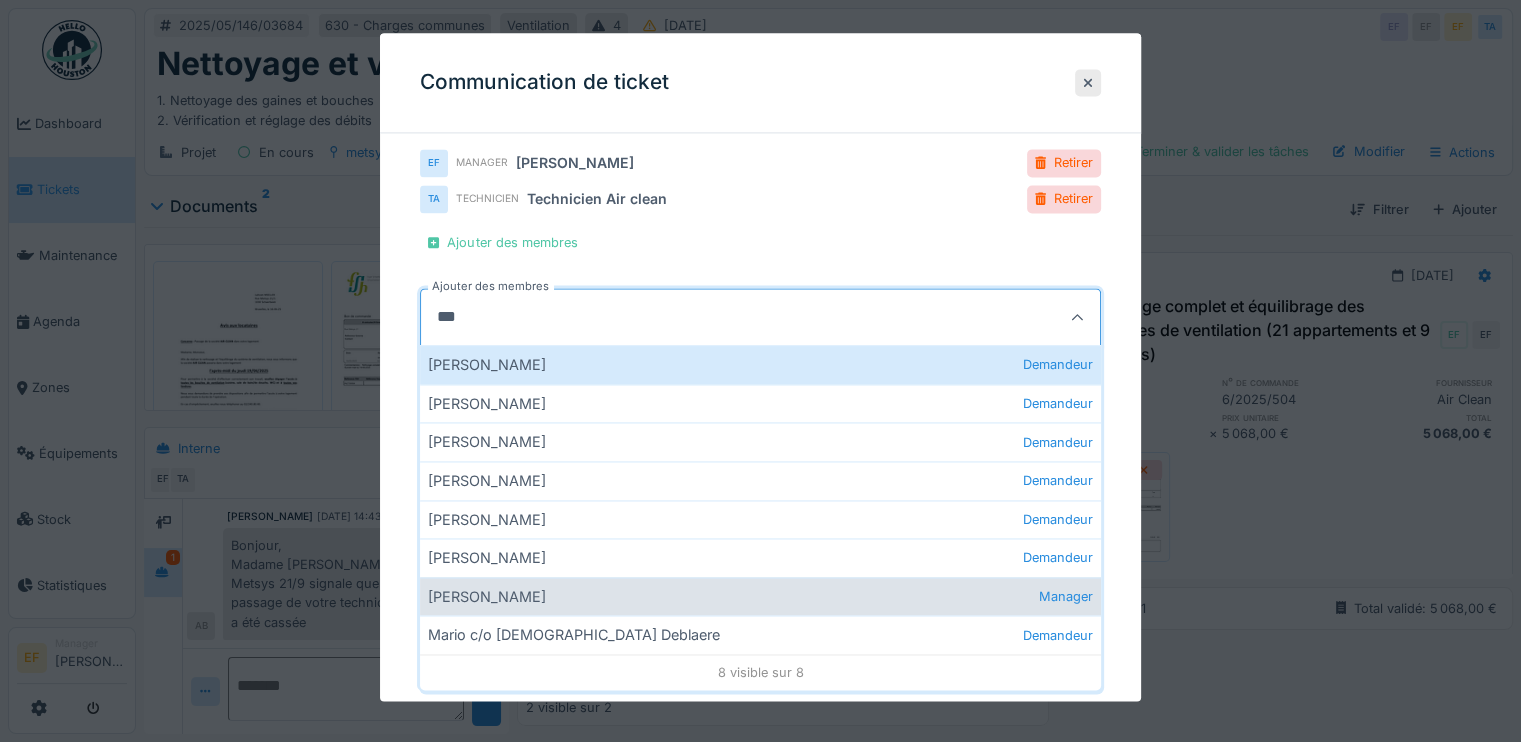 type on "***" 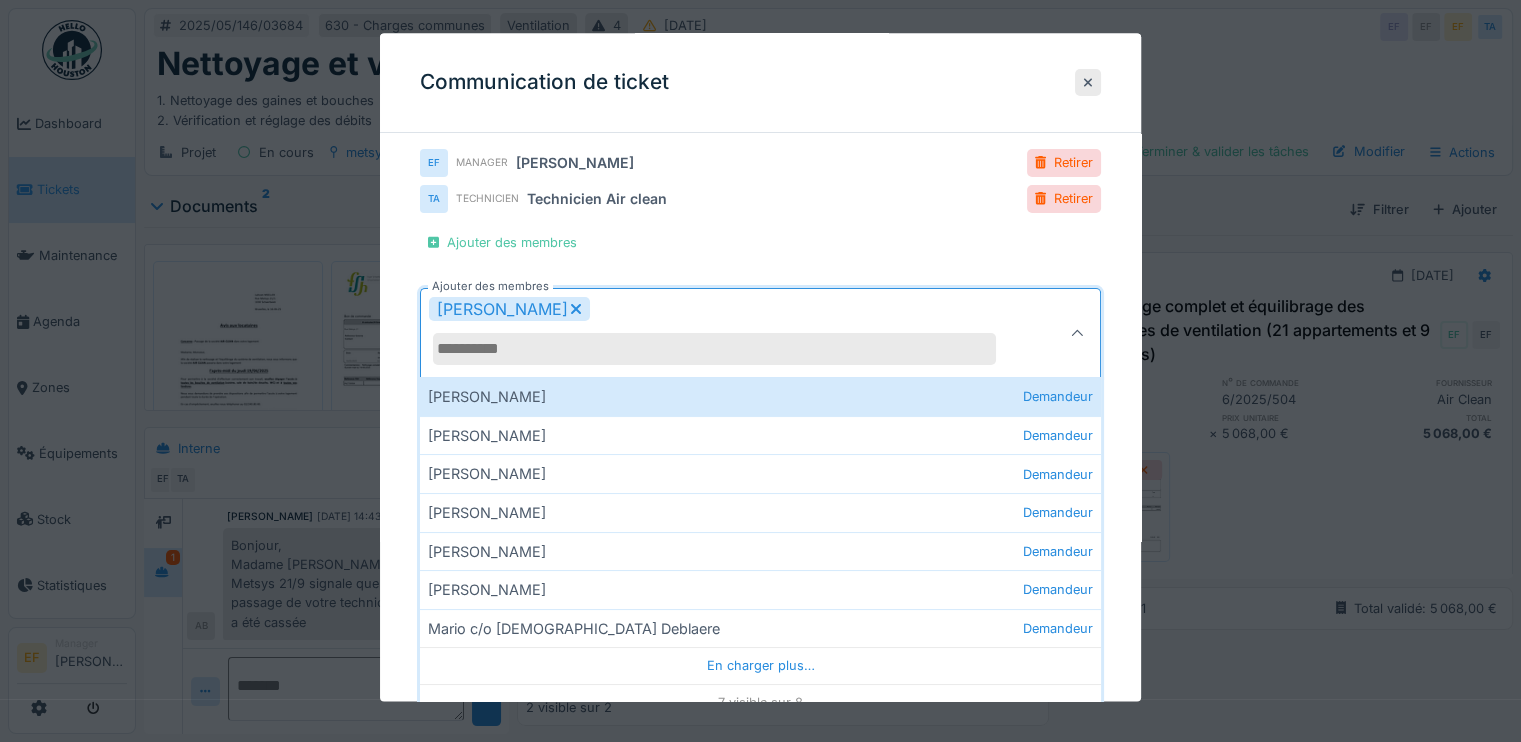 click on "Alexia Debie" at bounding box center (726, 334) 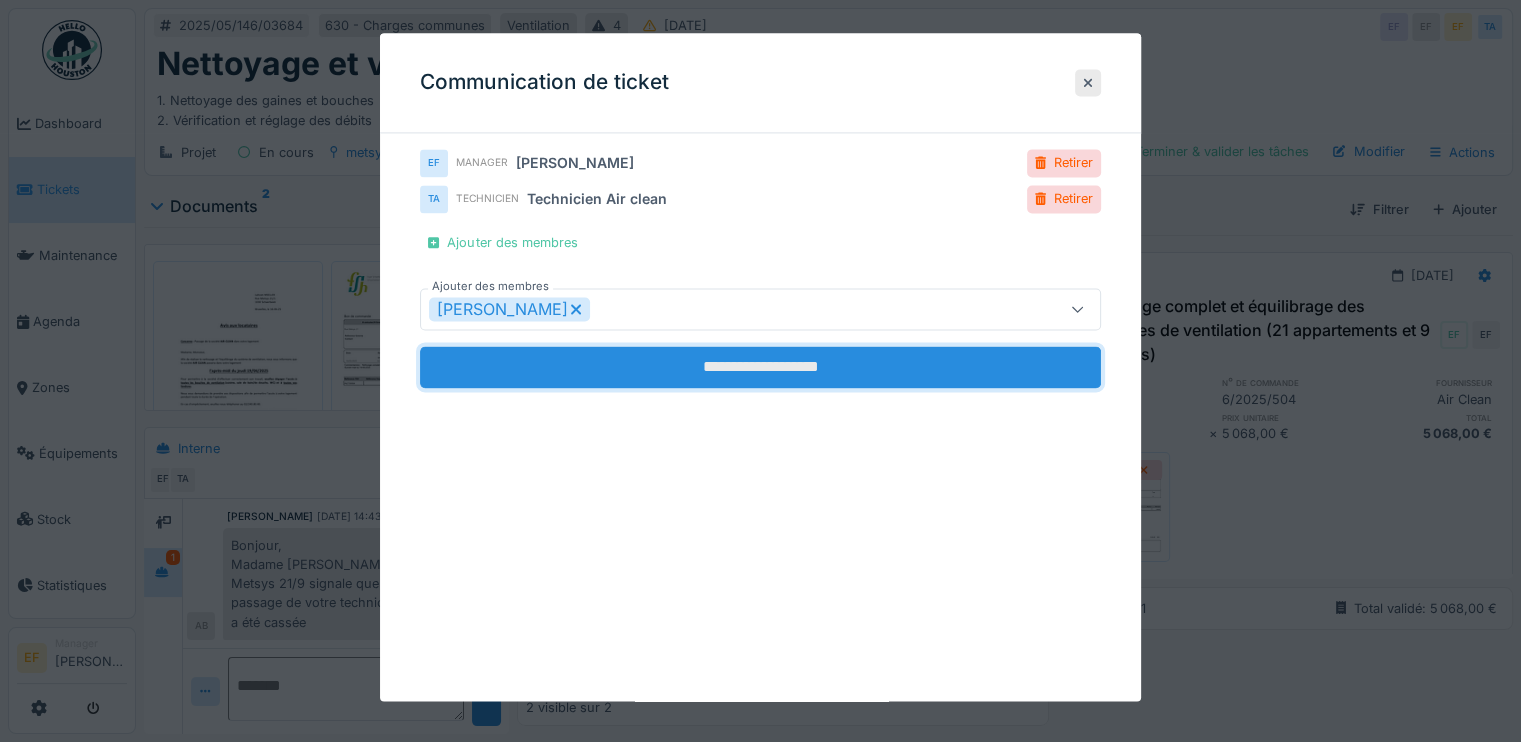 click on "**********" at bounding box center [760, 368] 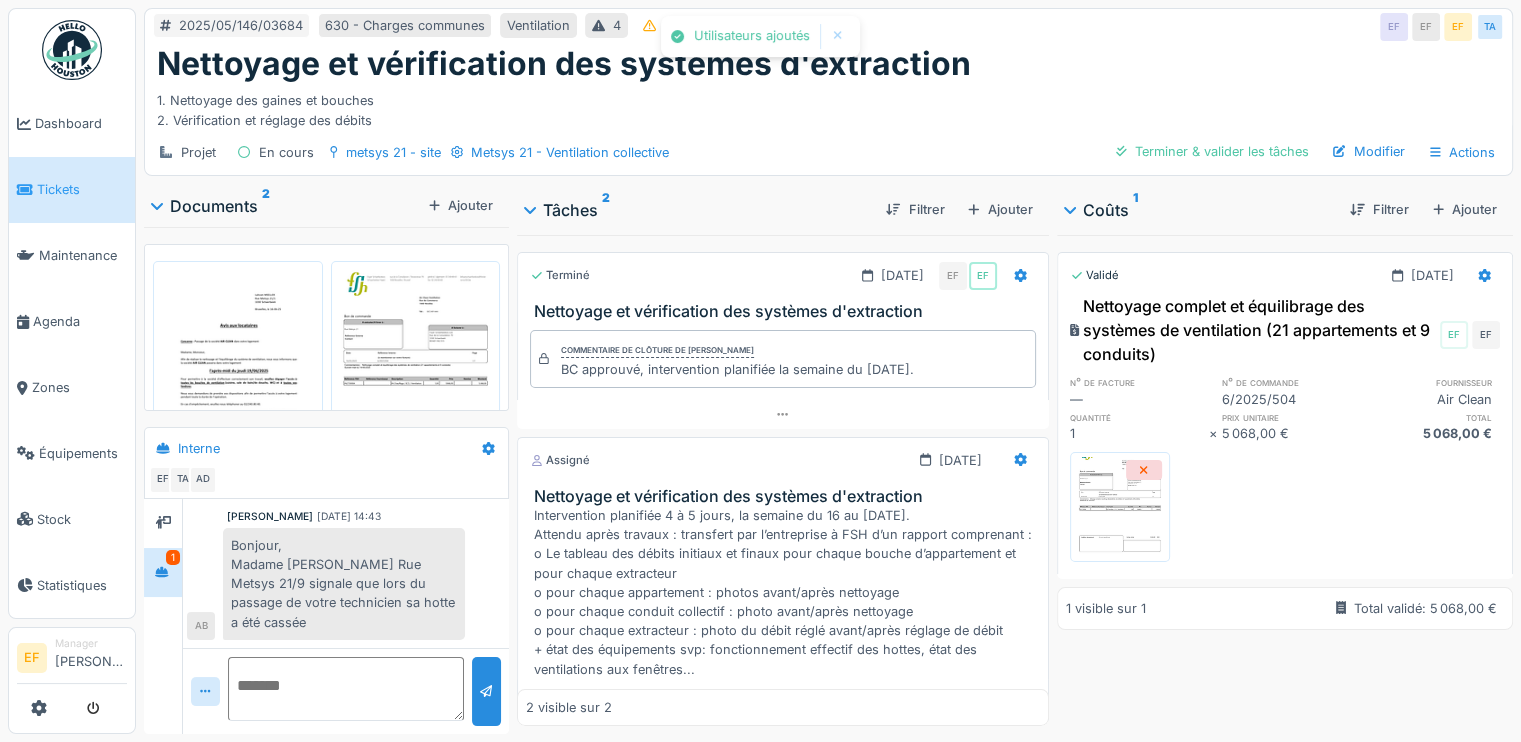 click at bounding box center (346, 689) 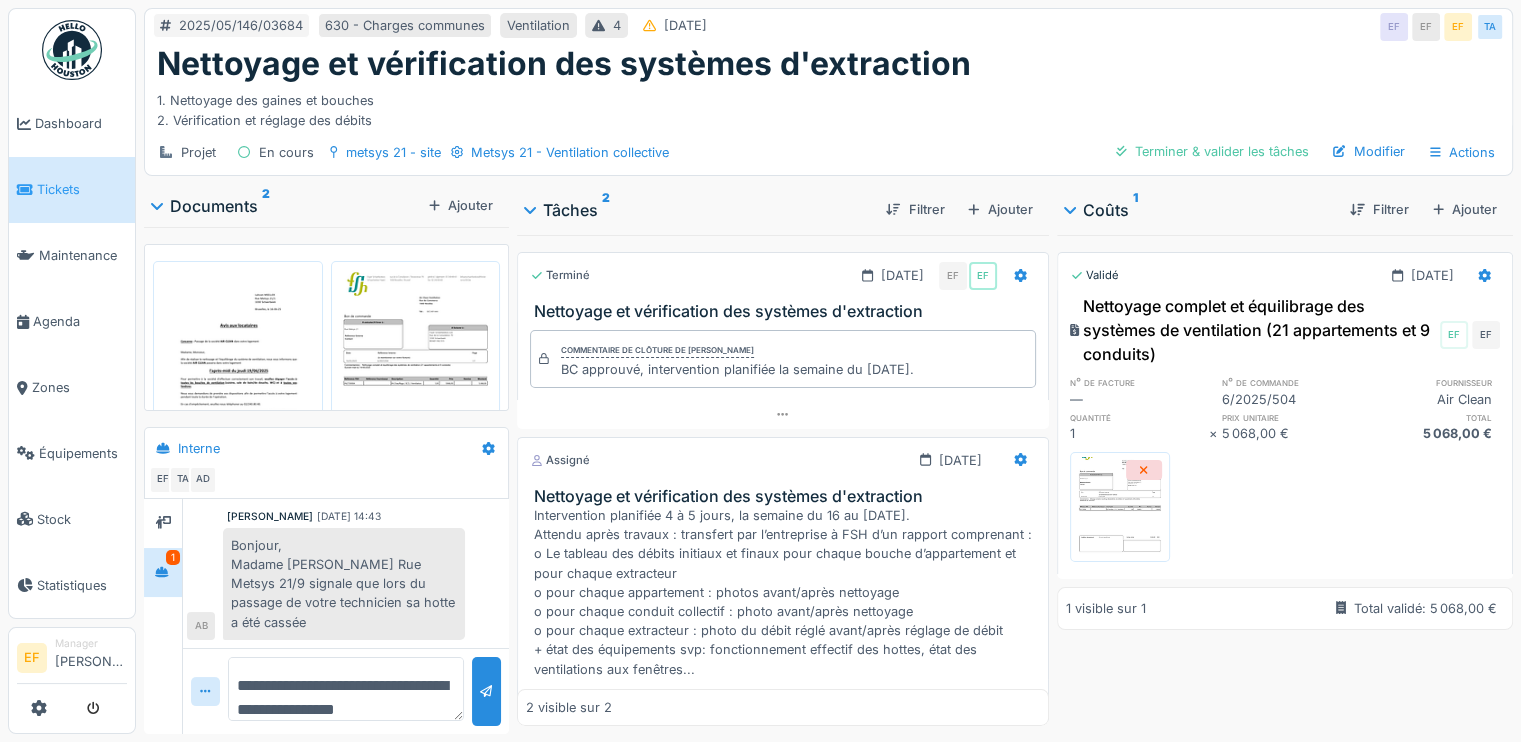 scroll, scrollTop: 23, scrollLeft: 0, axis: vertical 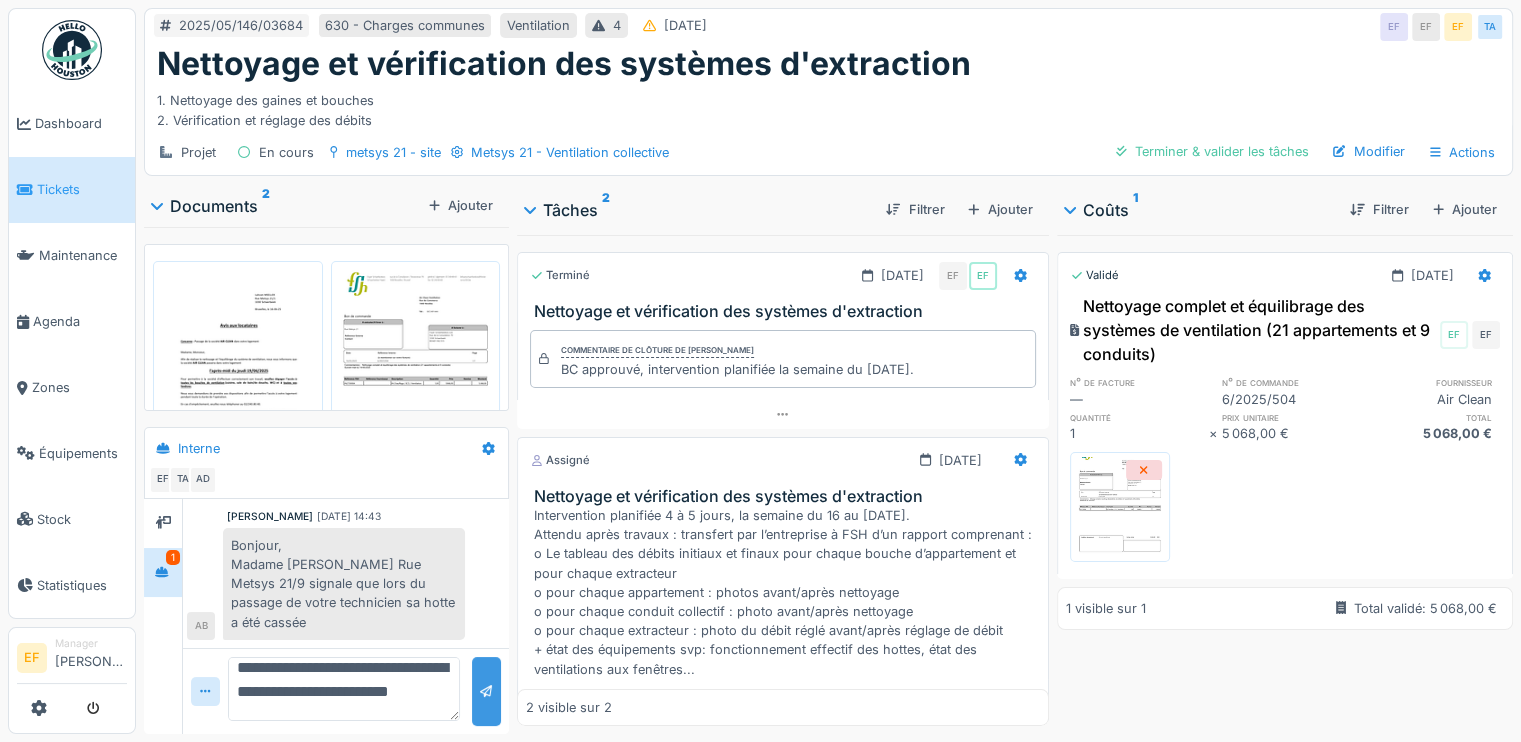 type on "**********" 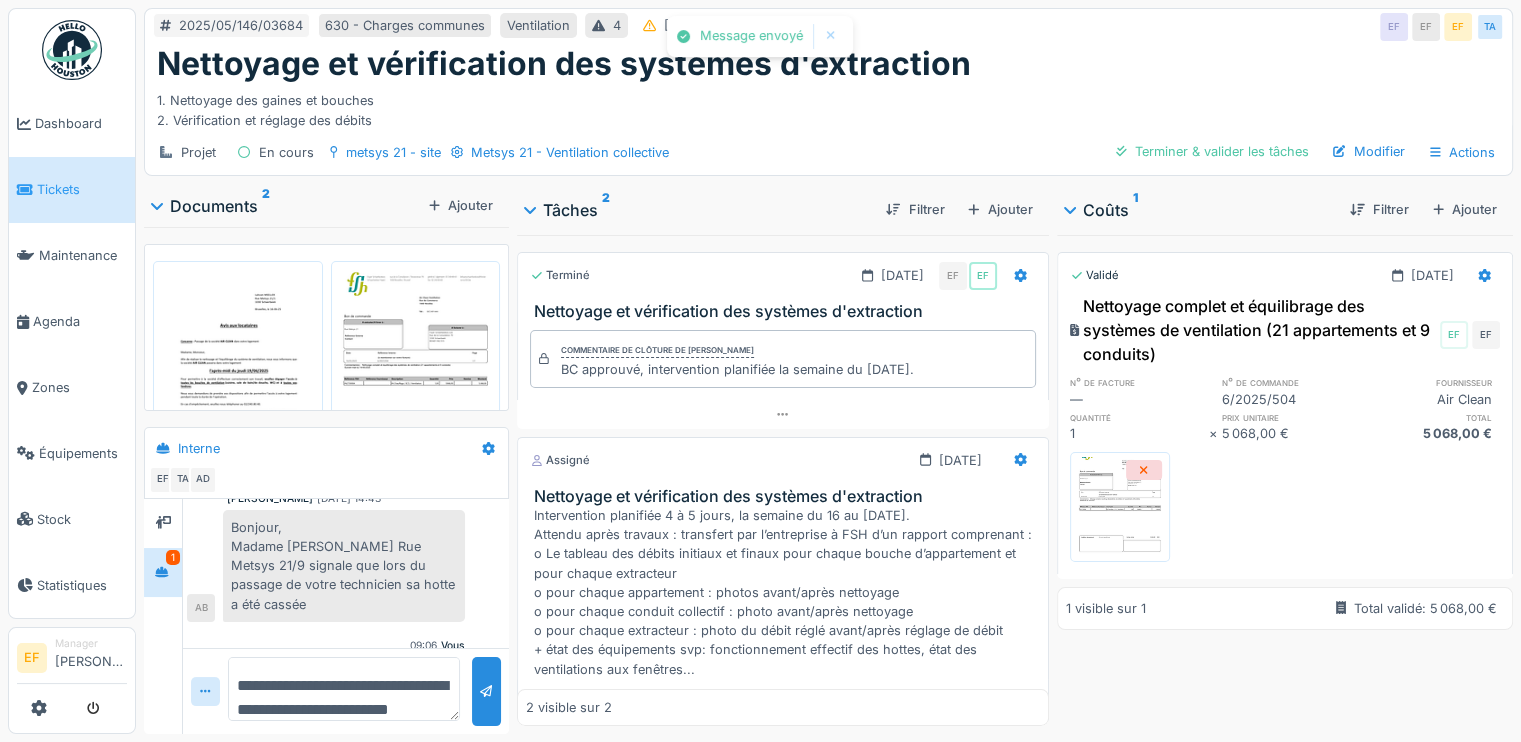 scroll, scrollTop: 728, scrollLeft: 0, axis: vertical 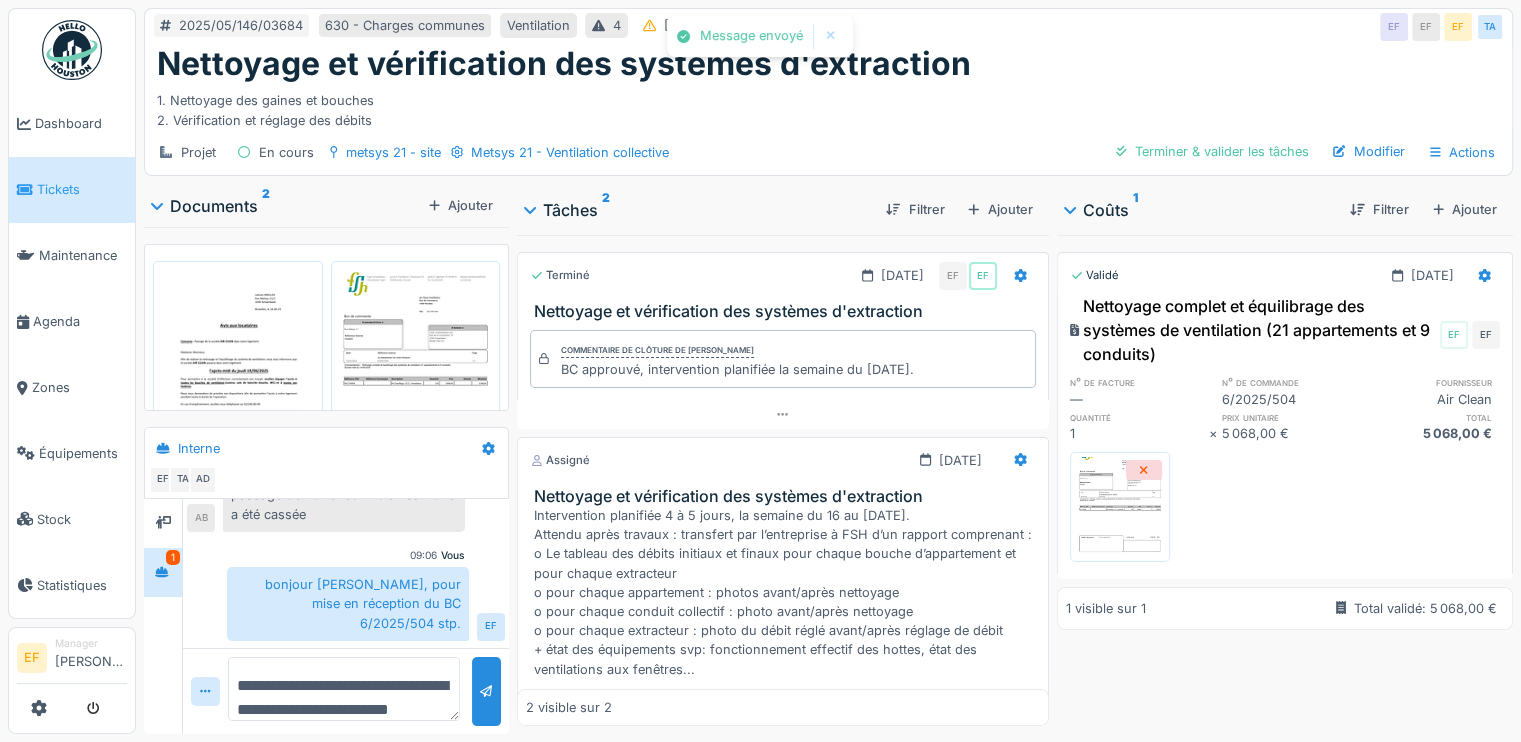 click on "Projet En cours metsys 21 - site Metsys 21 - Ventilation collective   Terminer & valider les tâches Modifier Actions" at bounding box center (828, 152) 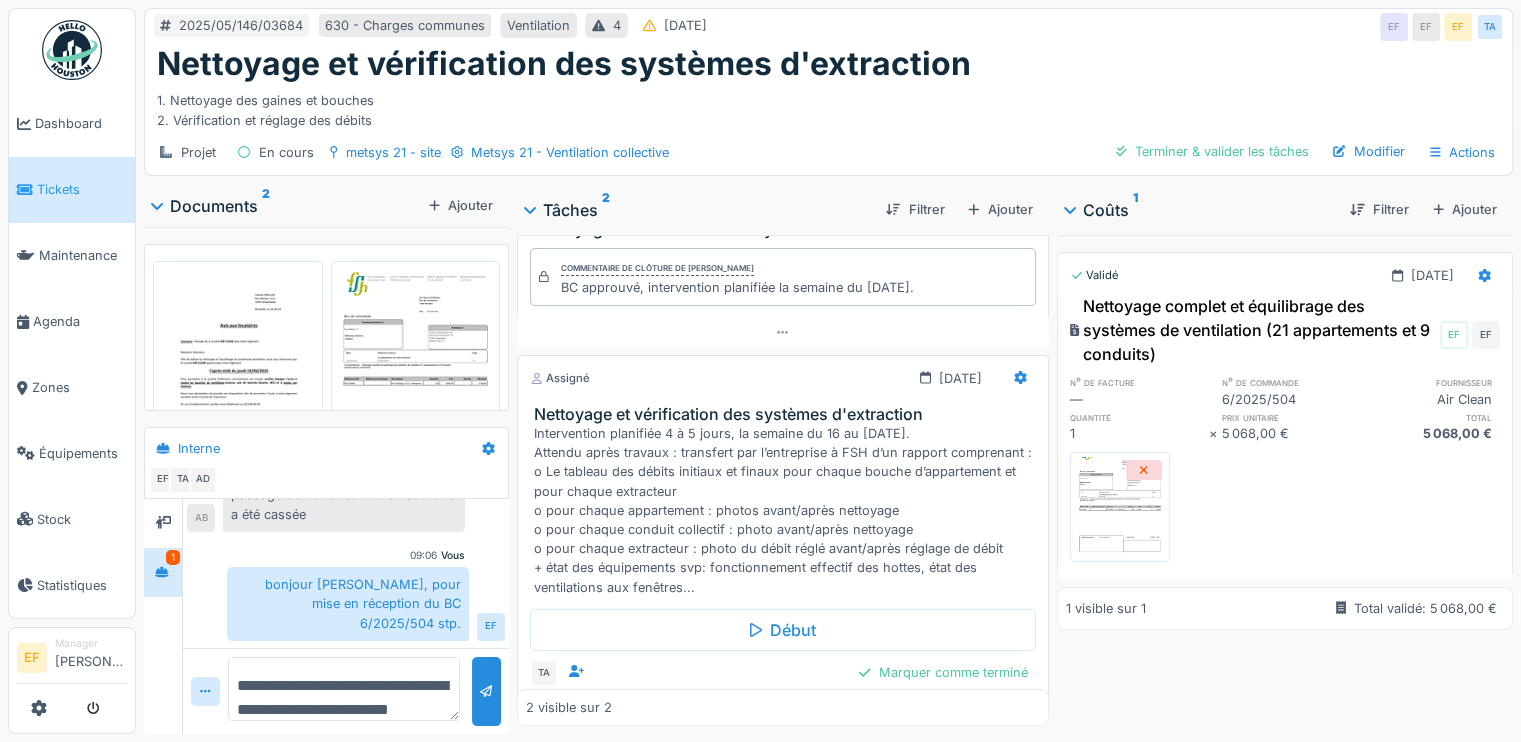 scroll, scrollTop: 142, scrollLeft: 0, axis: vertical 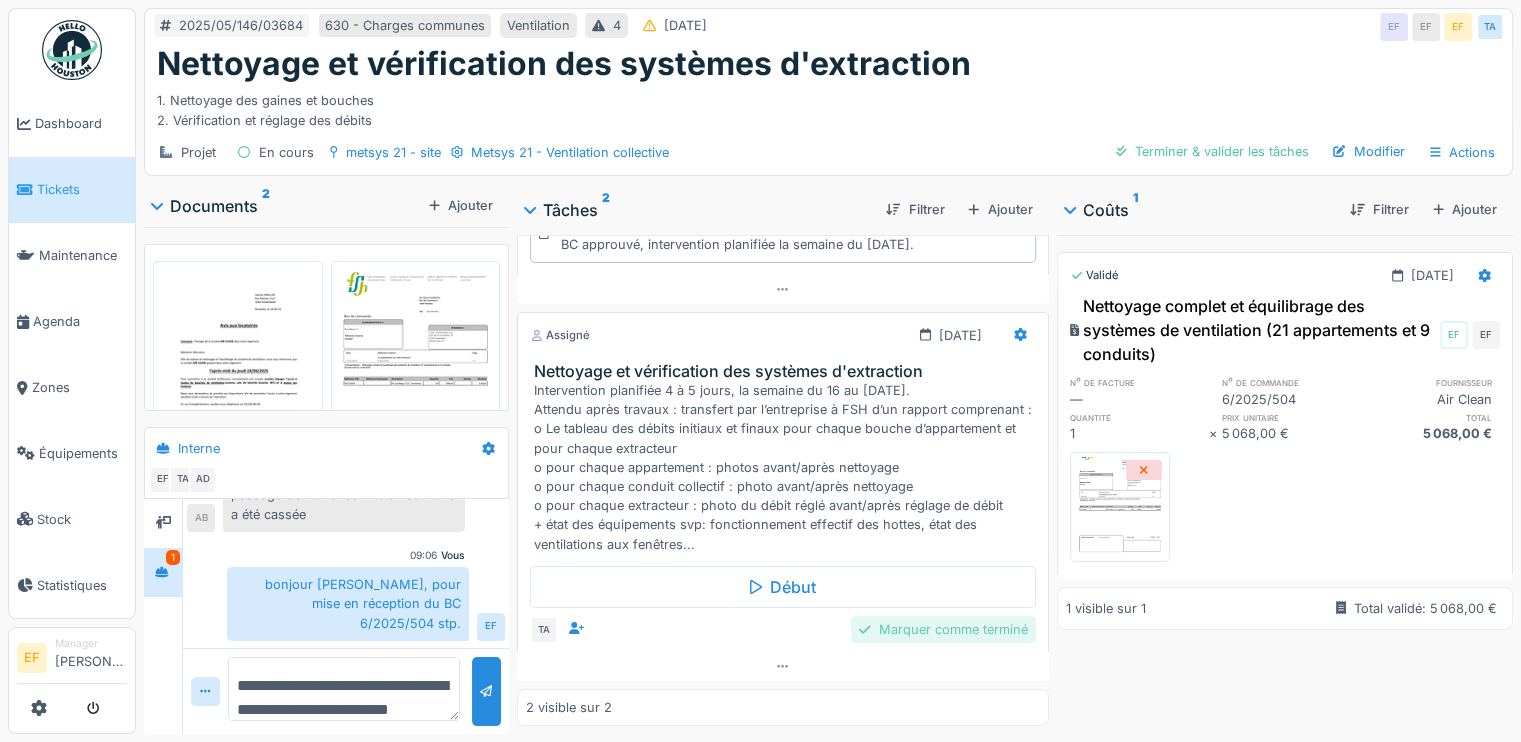 click on "Marquer comme terminé" at bounding box center (943, 629) 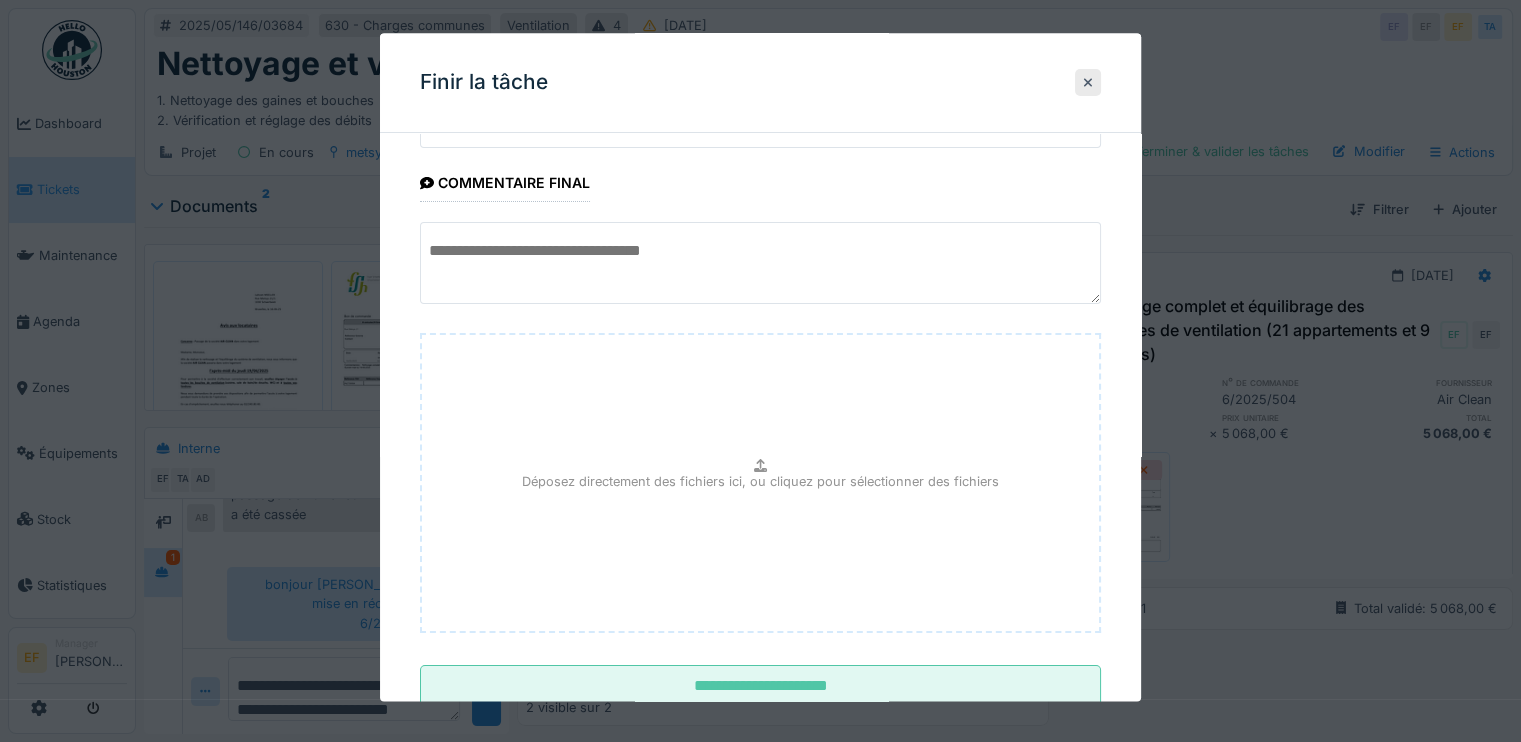 scroll, scrollTop: 145, scrollLeft: 0, axis: vertical 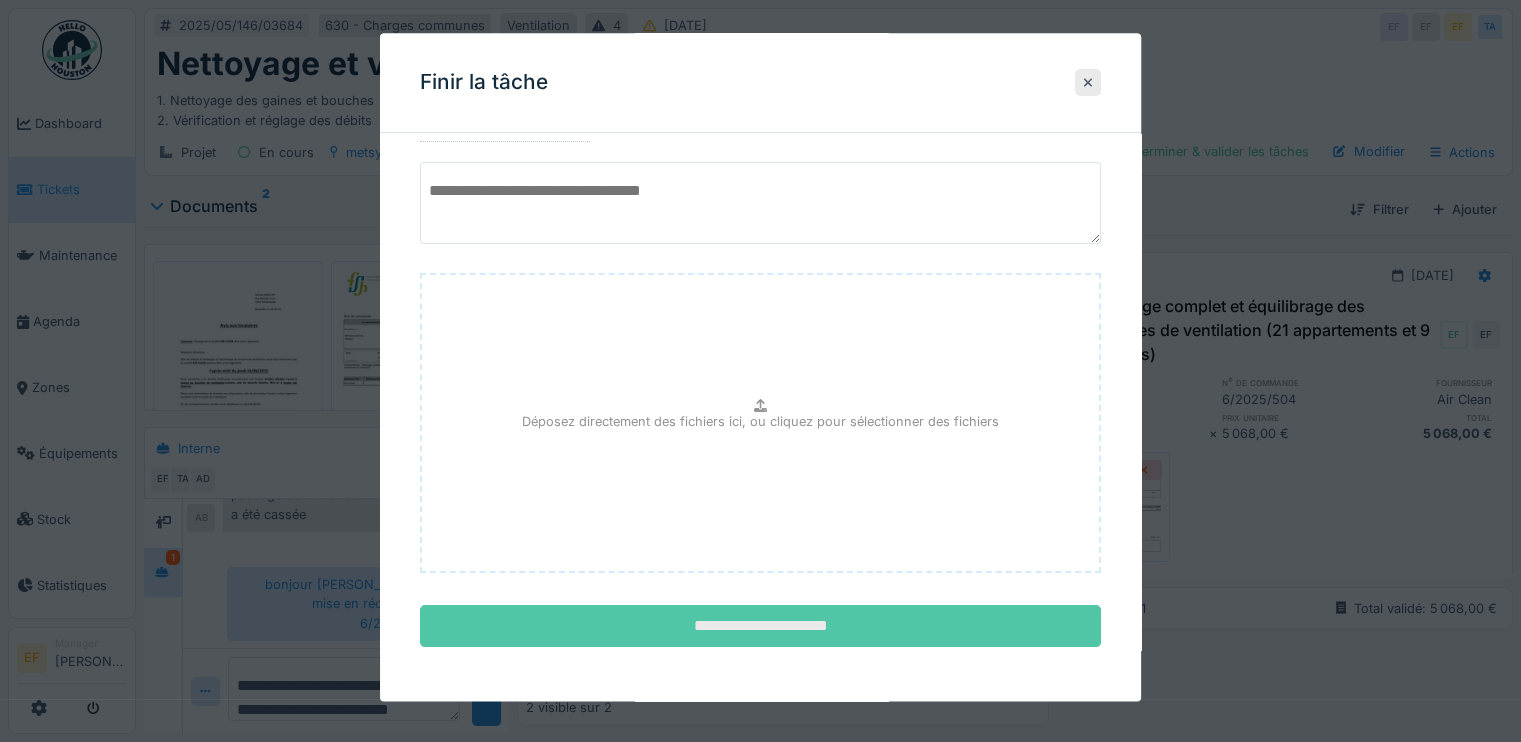 click on "**********" at bounding box center [760, 627] 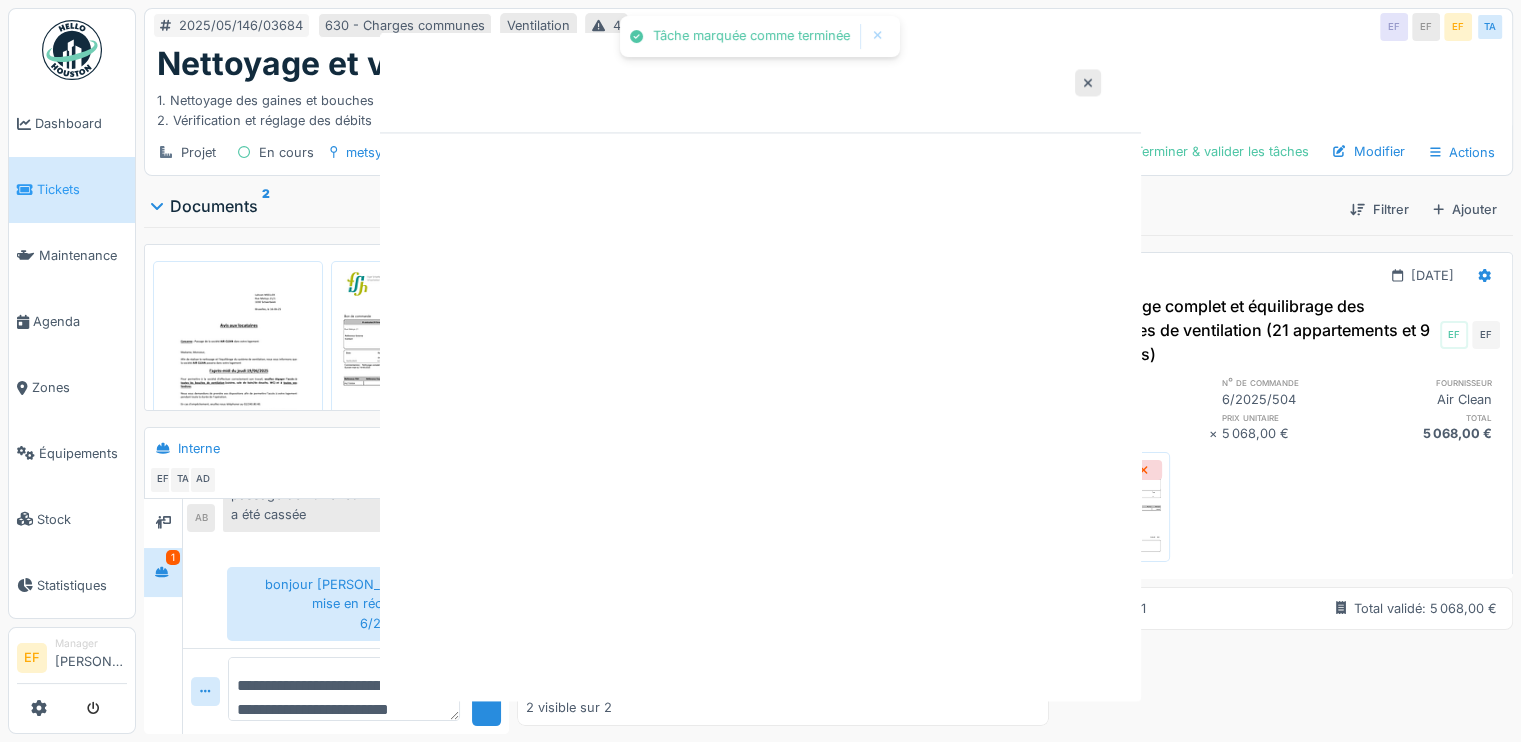 scroll, scrollTop: 0, scrollLeft: 0, axis: both 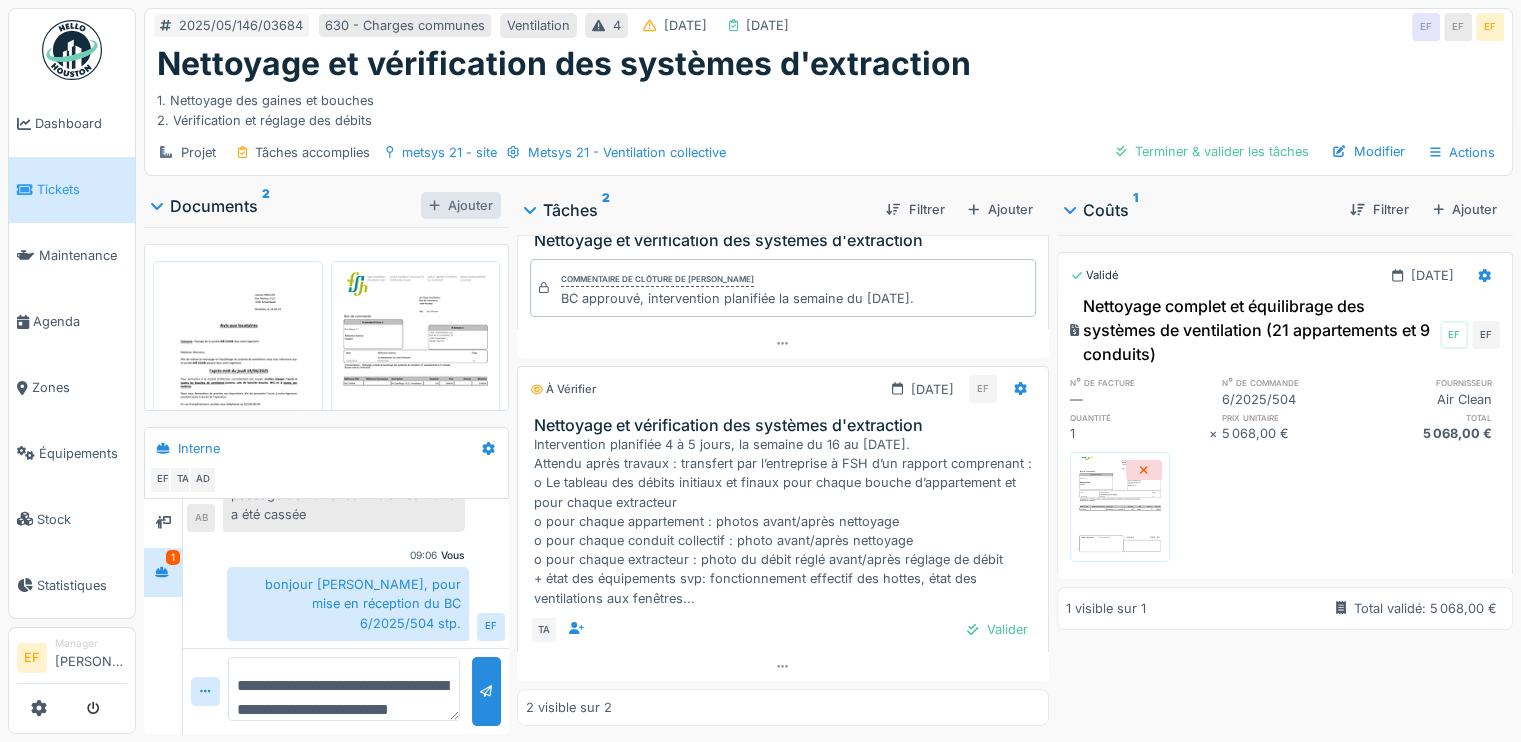 click on "Ajouter" at bounding box center (461, 205) 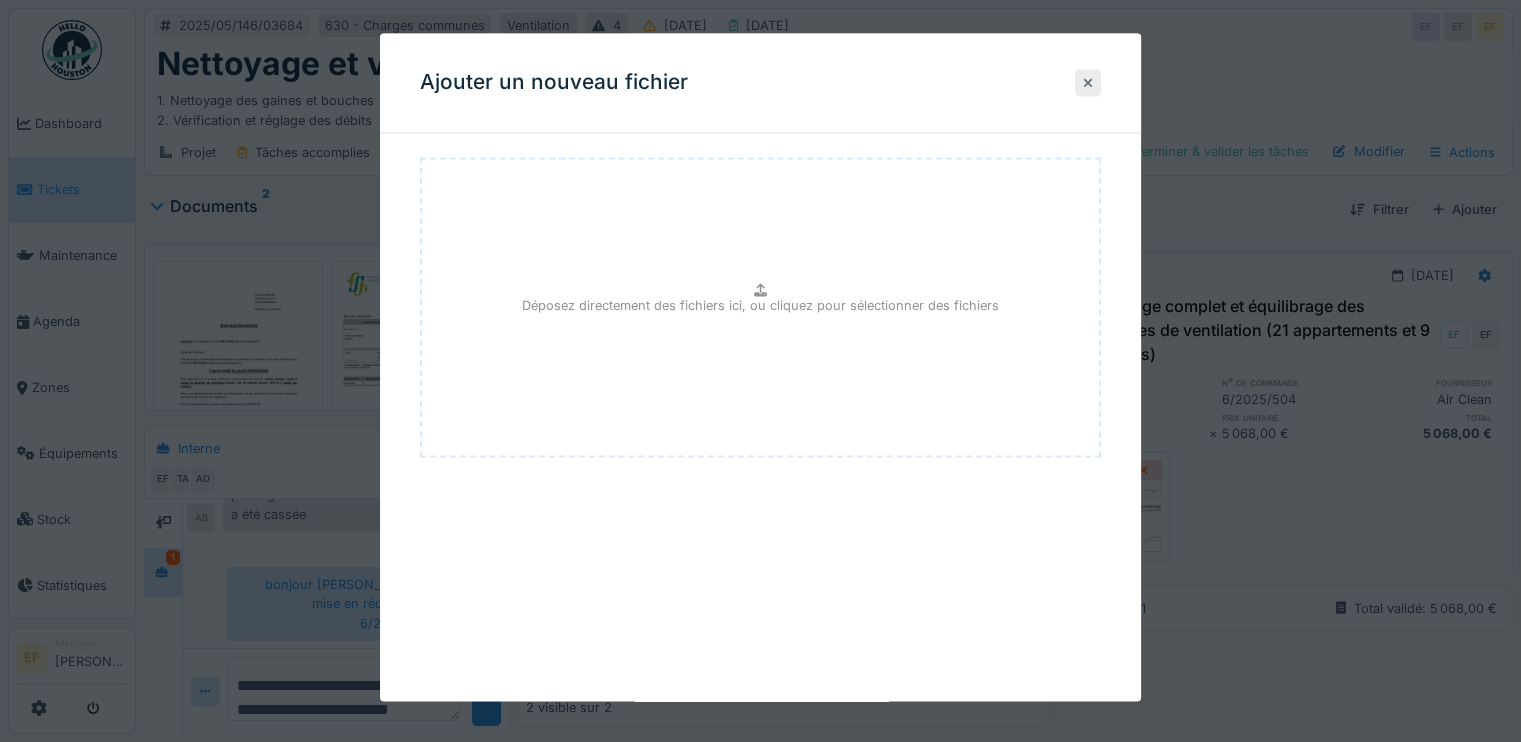 click at bounding box center (1088, 82) 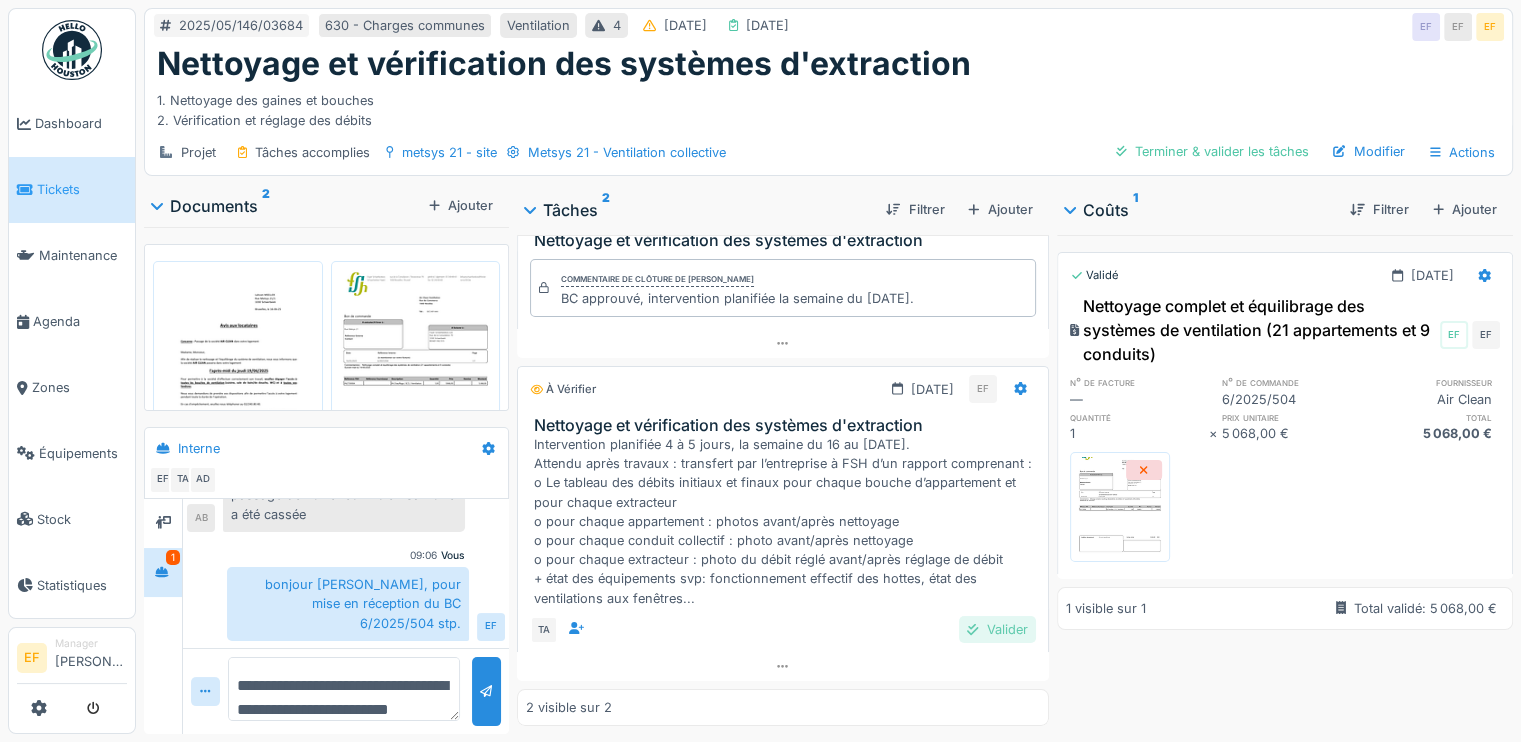 click on "Valider" at bounding box center (997, 629) 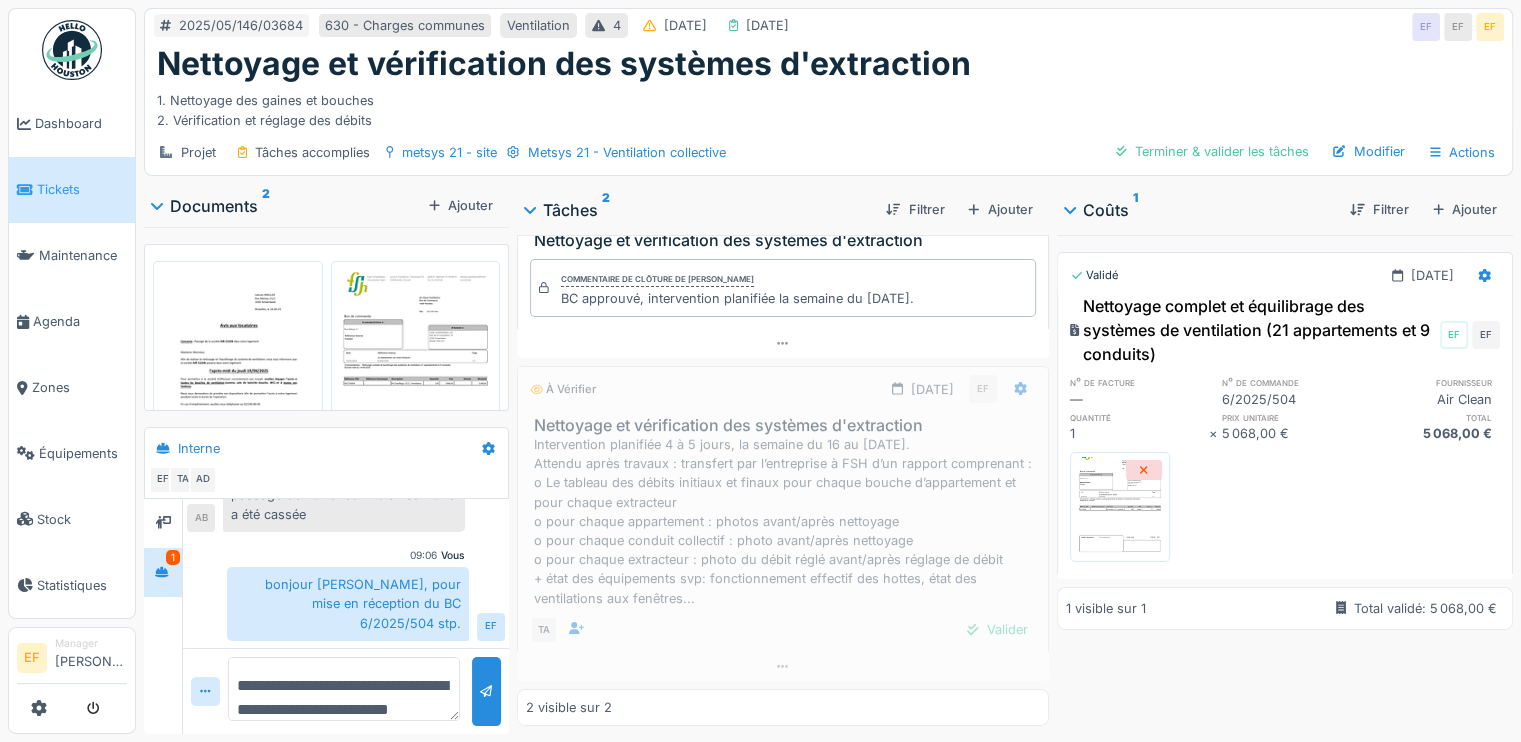 scroll, scrollTop: 0, scrollLeft: 0, axis: both 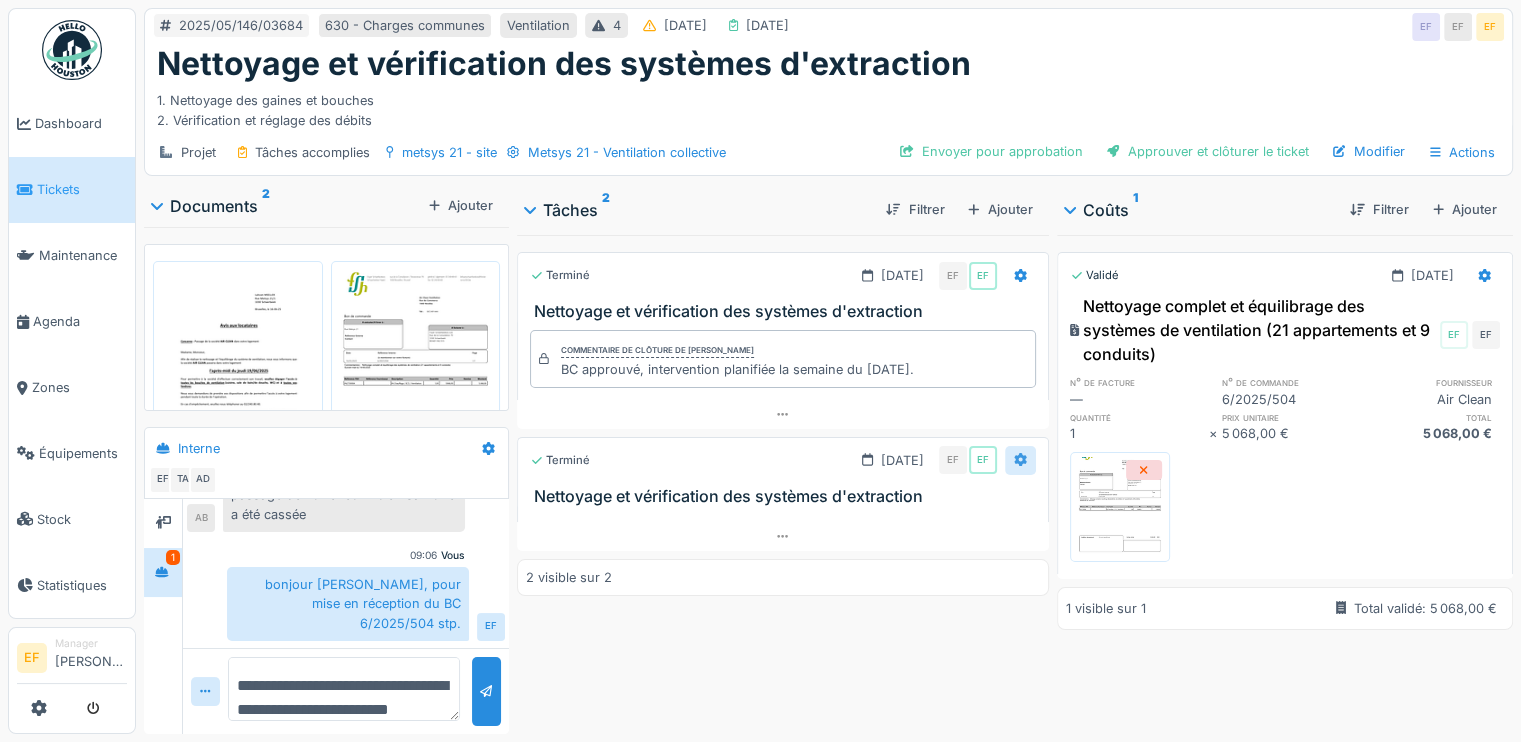 click 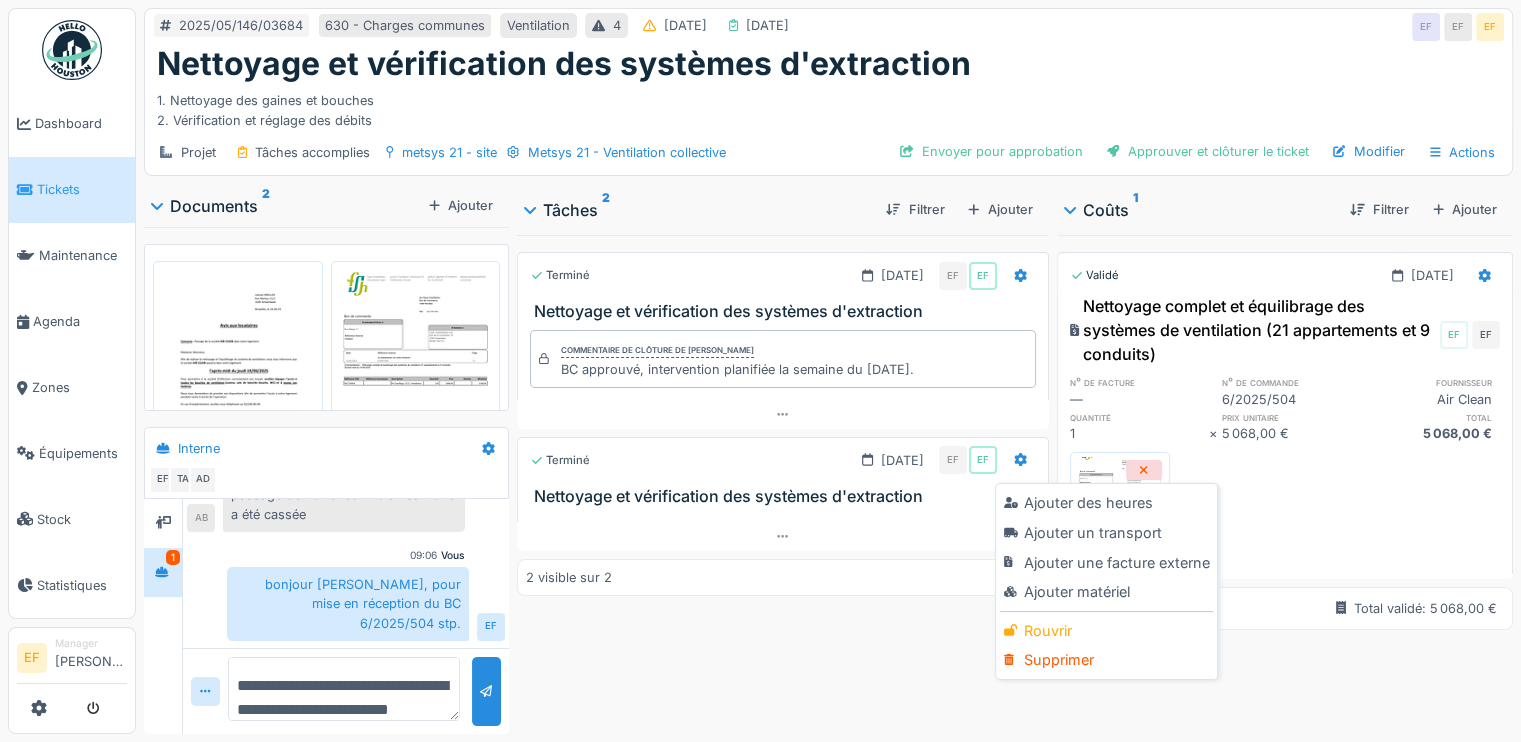 click on "1. Nettoyage des gaines et bouches
2. Vérification et réglage des débits" at bounding box center [828, 106] 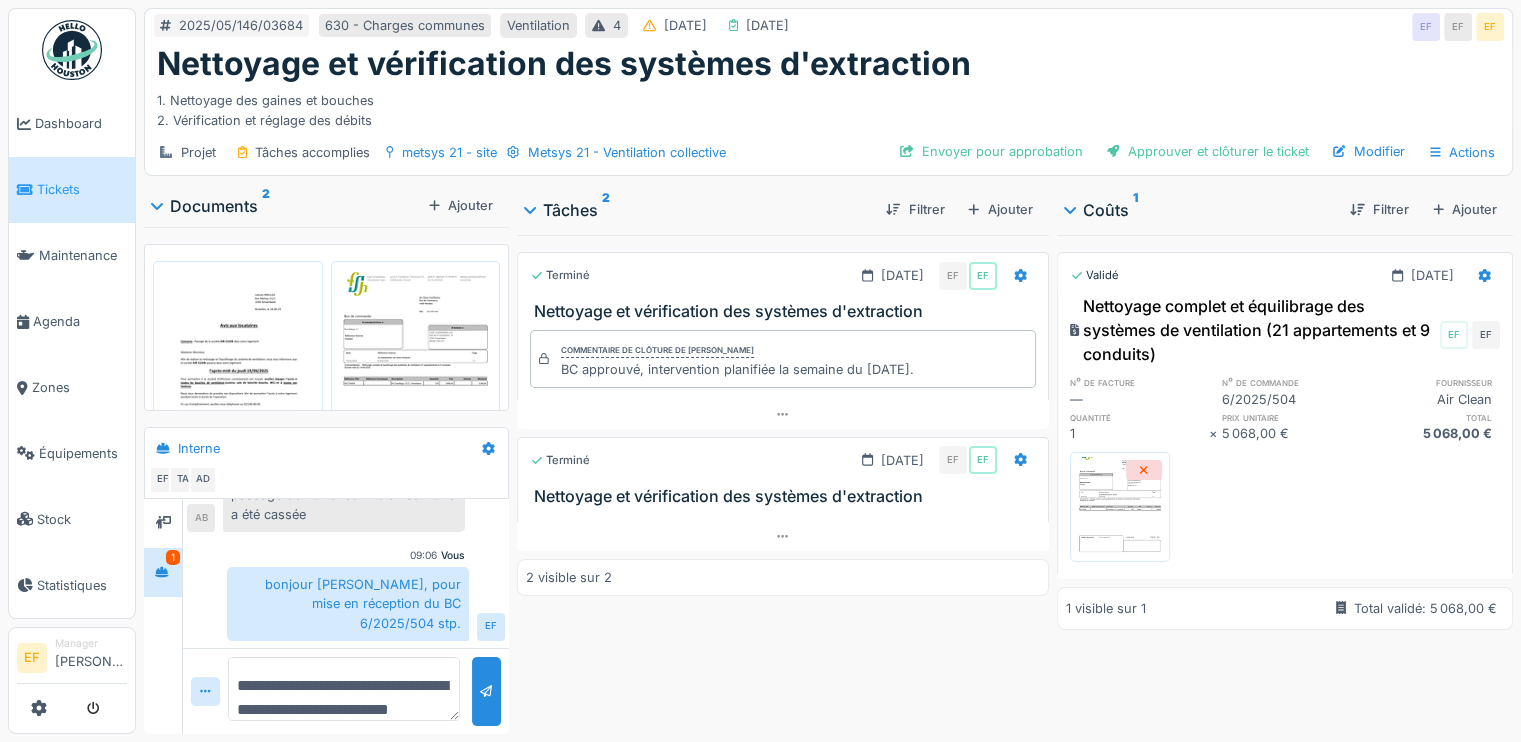 click on "1. Nettoyage des gaines et bouches
2. Vérification et réglage des débits" at bounding box center (828, 106) 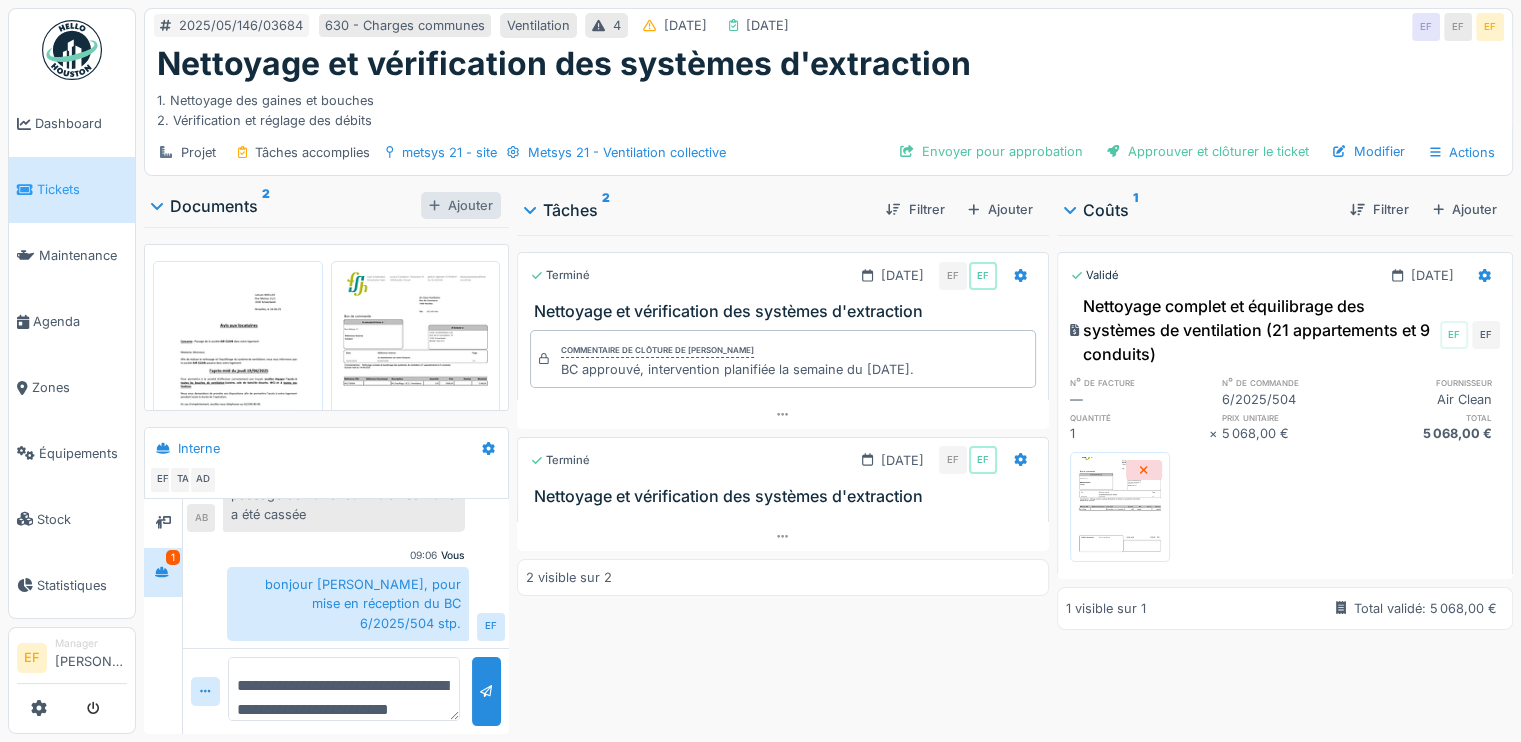 click on "Ajouter" at bounding box center (461, 205) 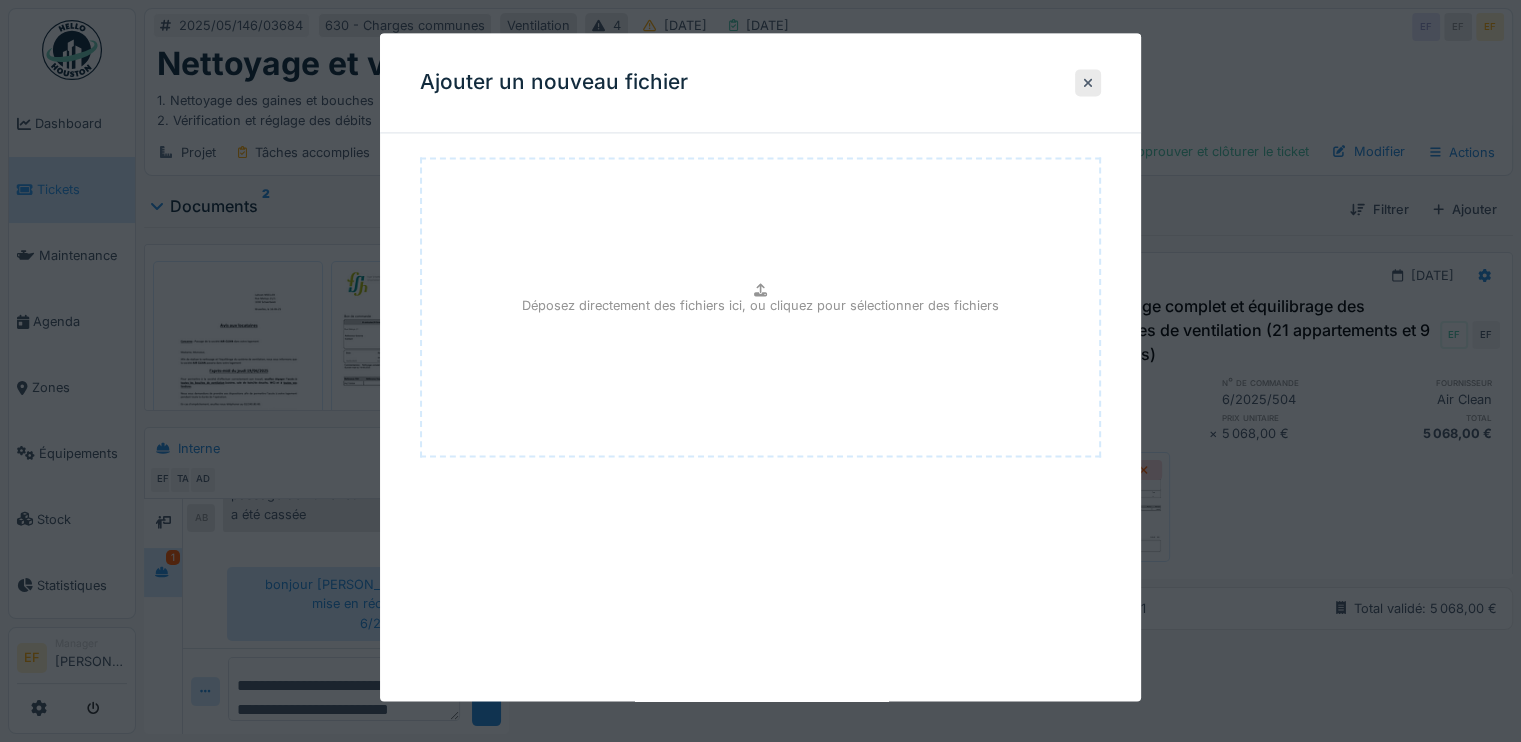 click on "Déposez directement des fichiers ici, ou cliquez pour sélectionner des fichiers" at bounding box center [760, 307] 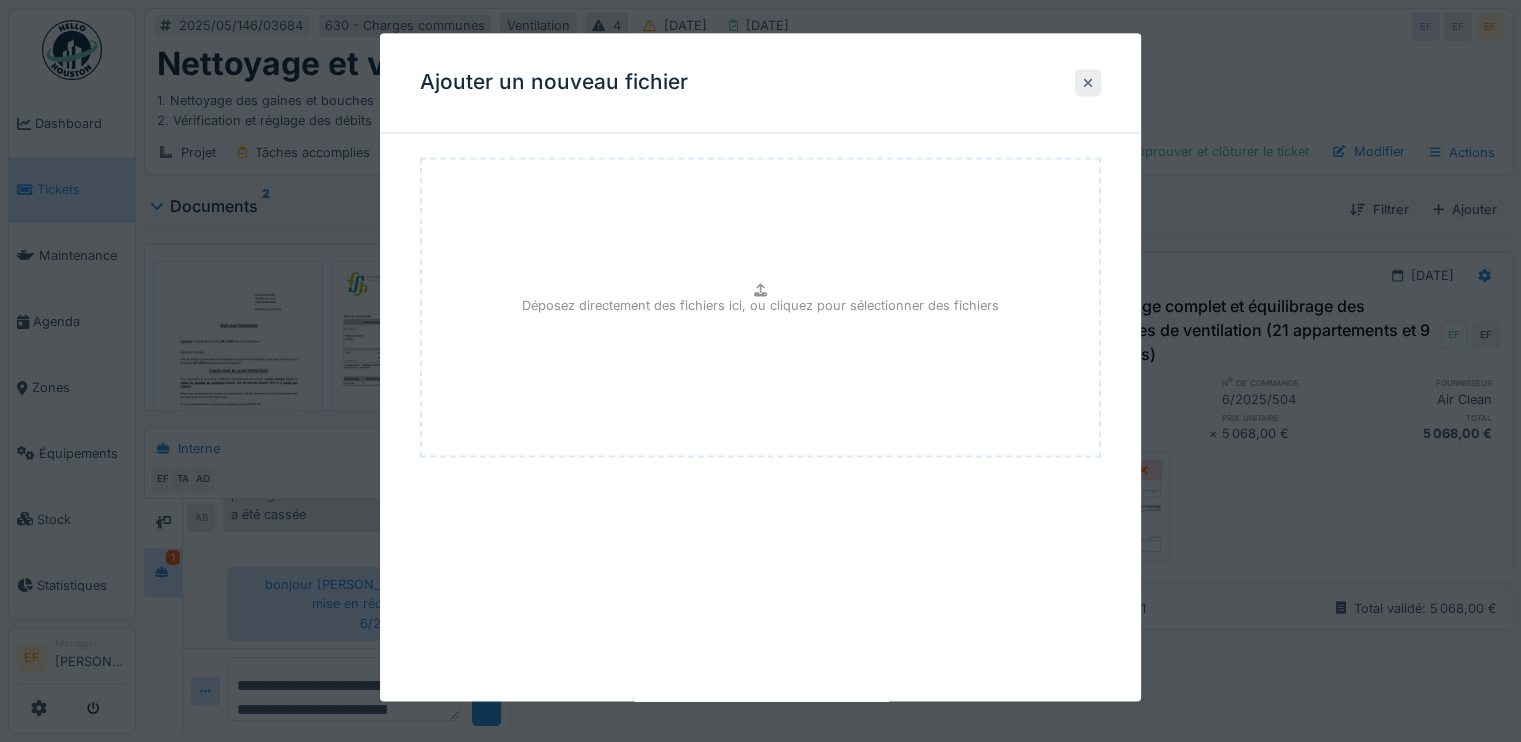 click at bounding box center [1088, 82] 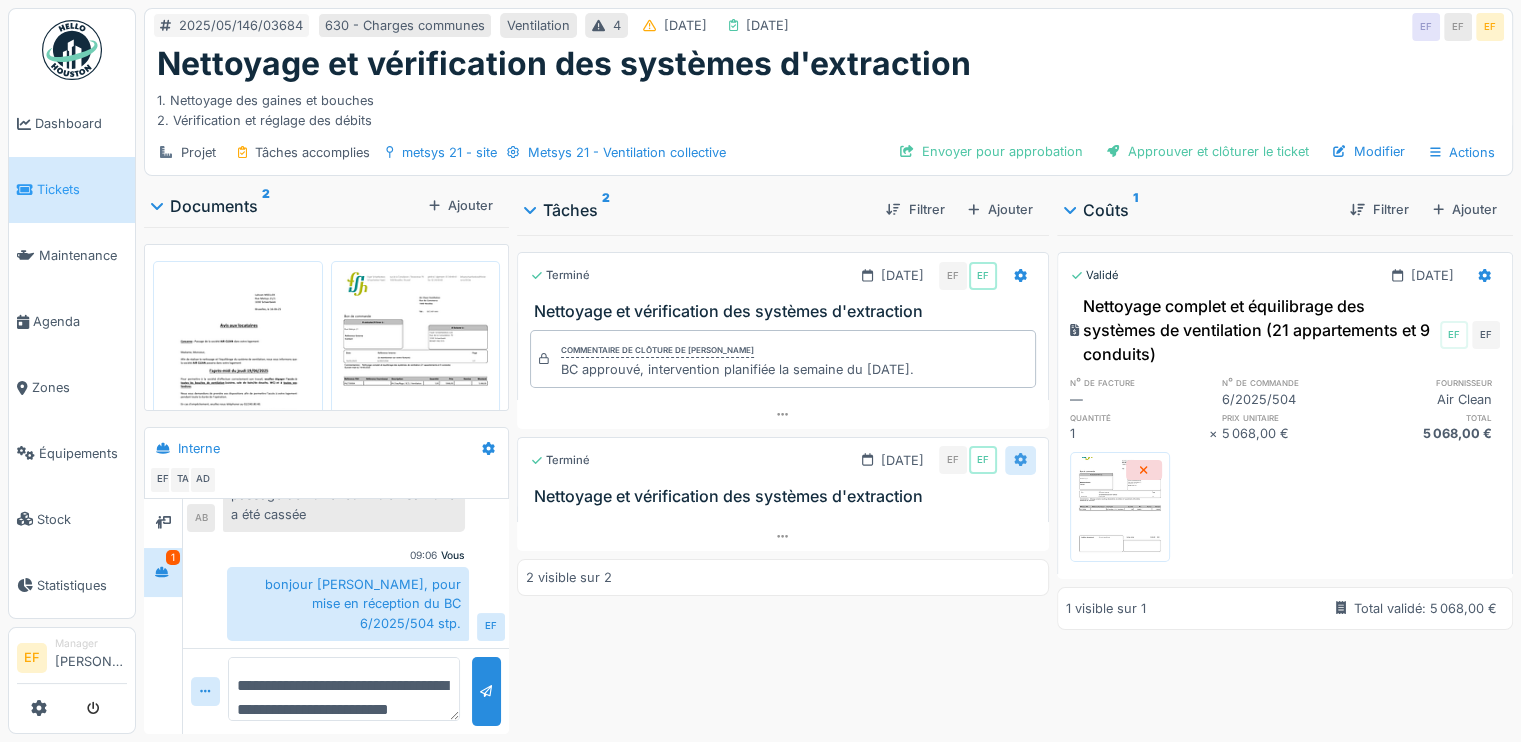 click 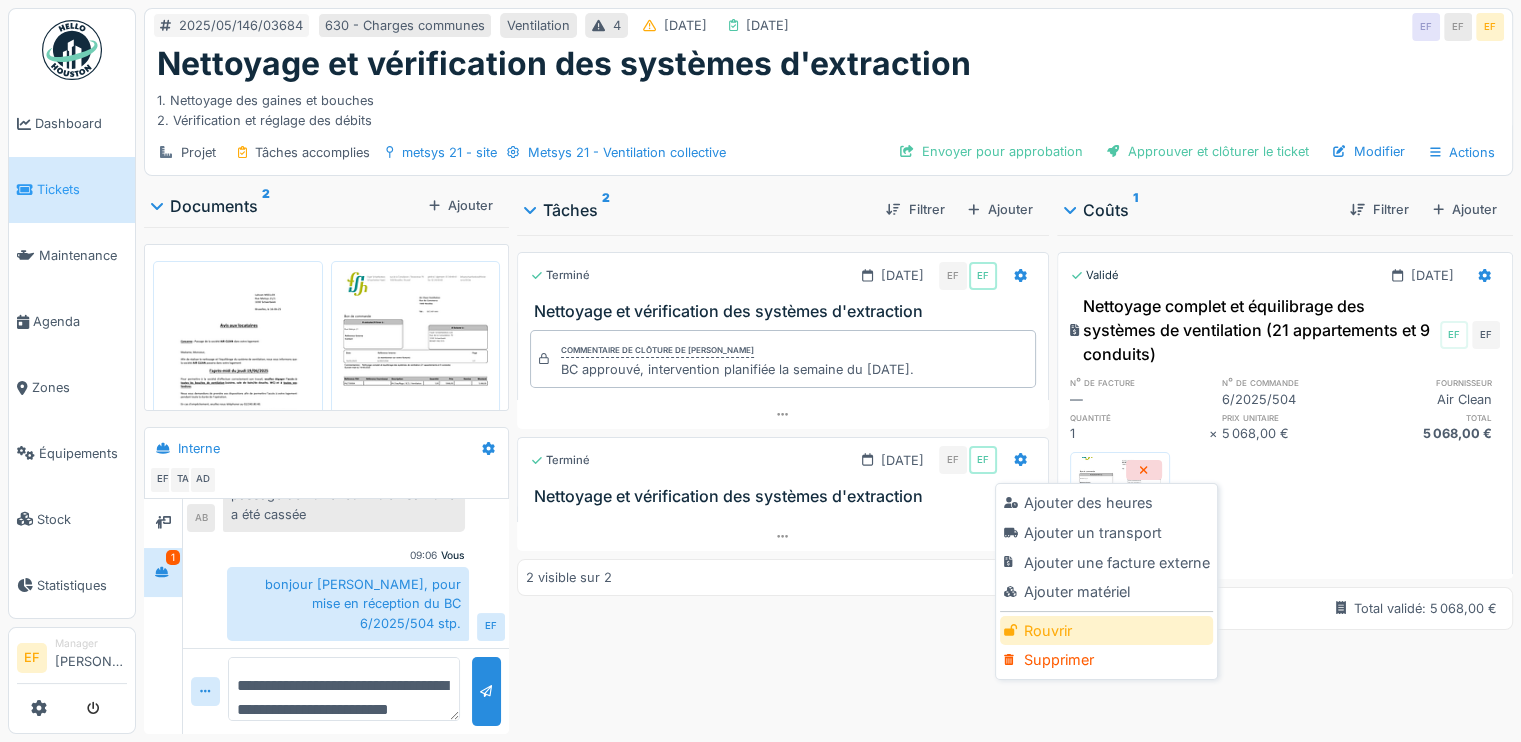 click on "Rouvrir" at bounding box center [1106, 631] 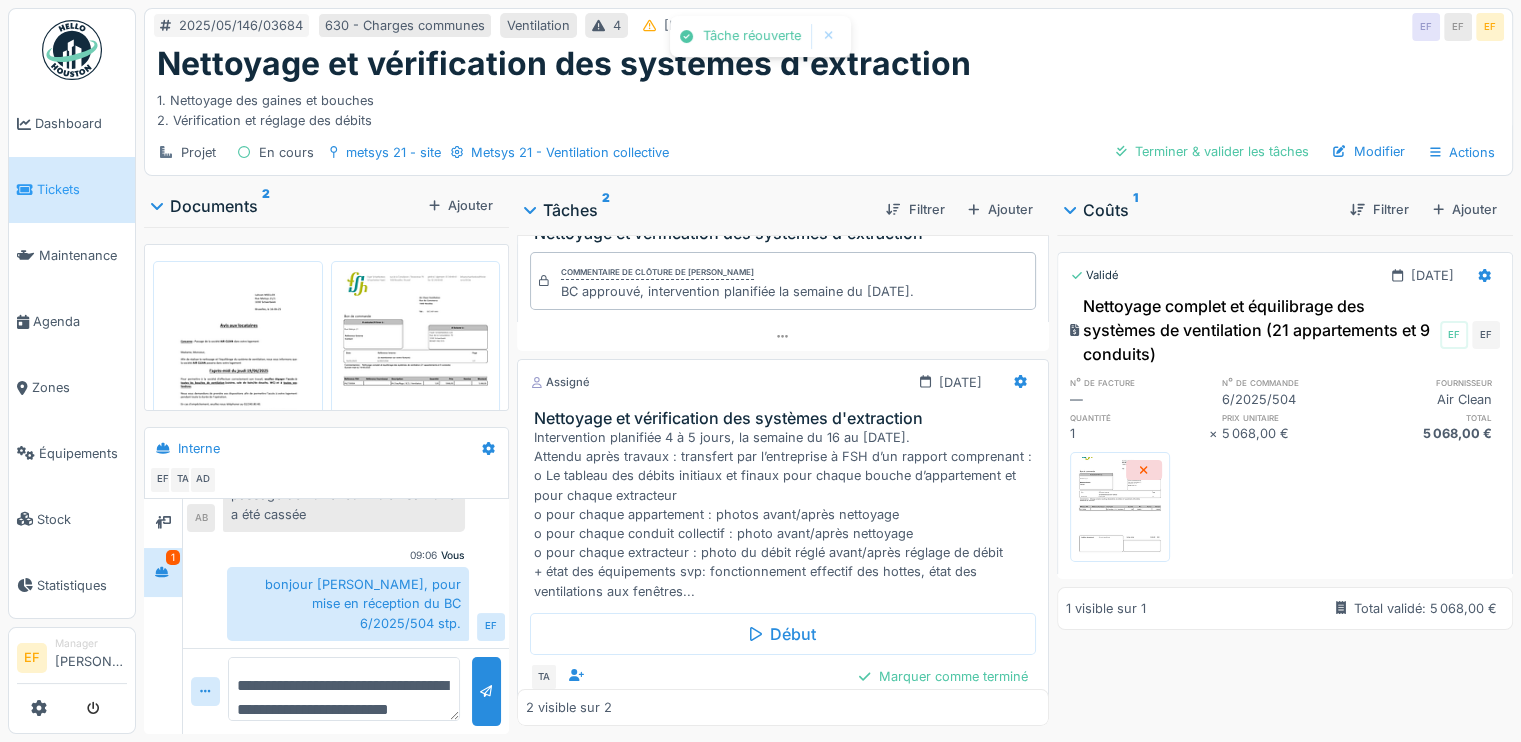 scroll, scrollTop: 142, scrollLeft: 0, axis: vertical 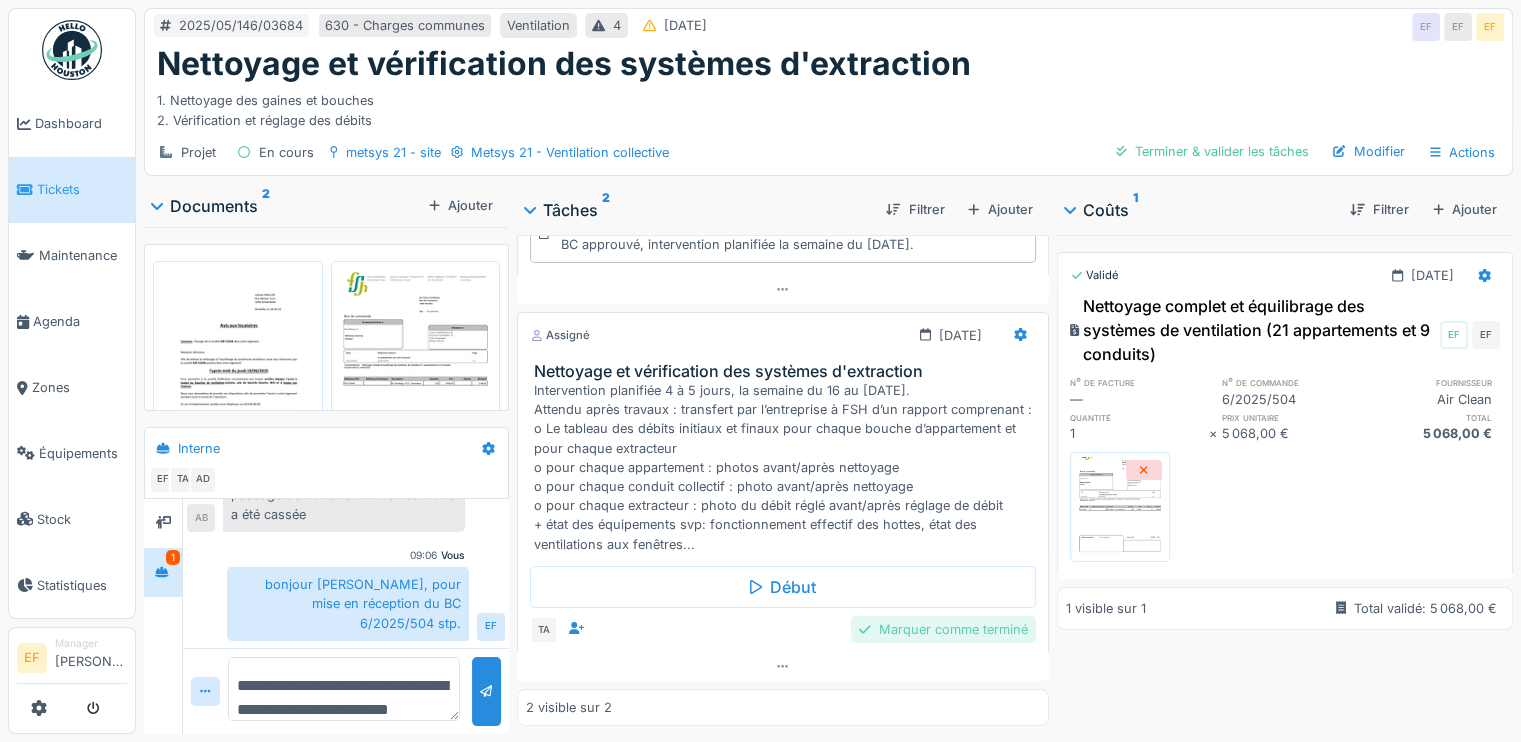 click on "Marquer comme terminé" at bounding box center [943, 629] 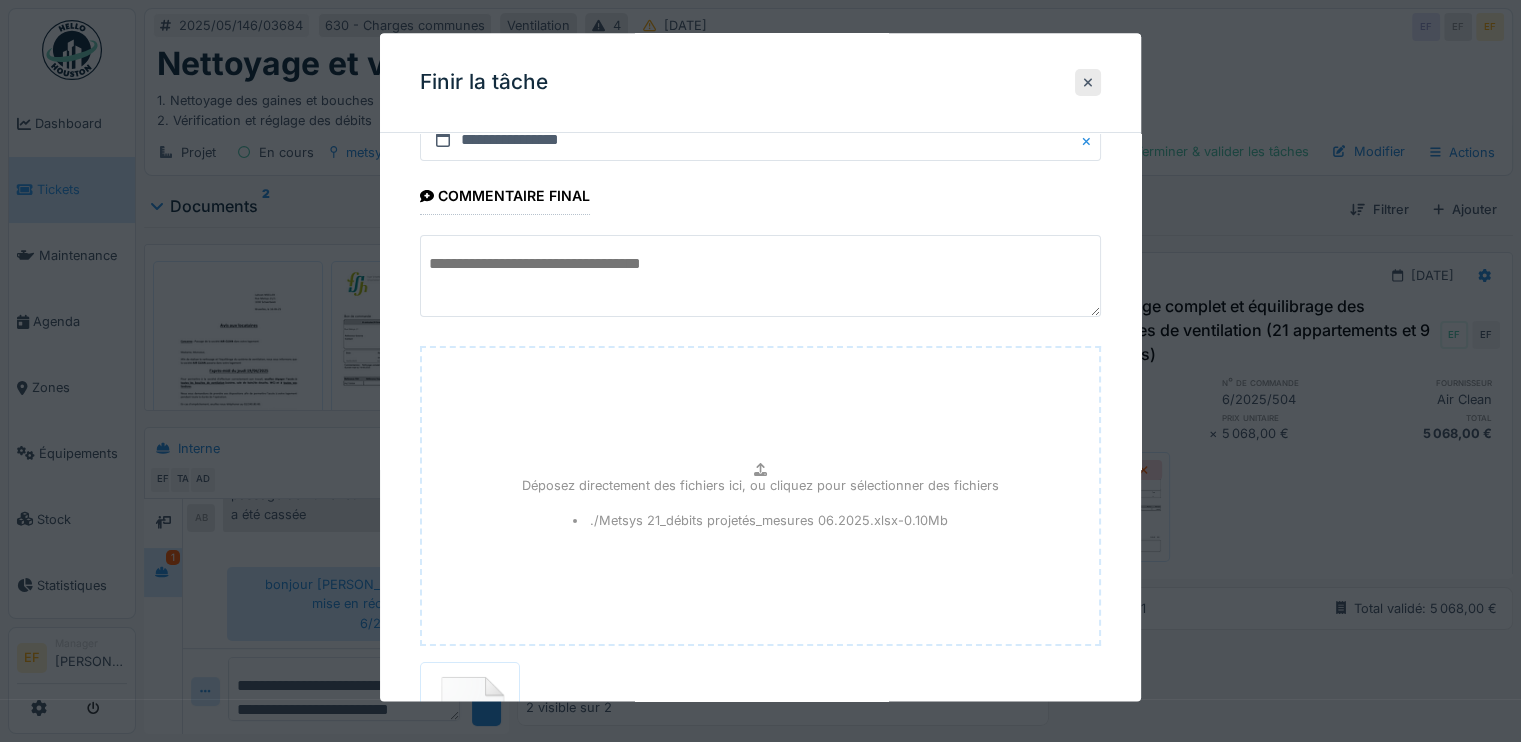 scroll, scrollTop: 290, scrollLeft: 0, axis: vertical 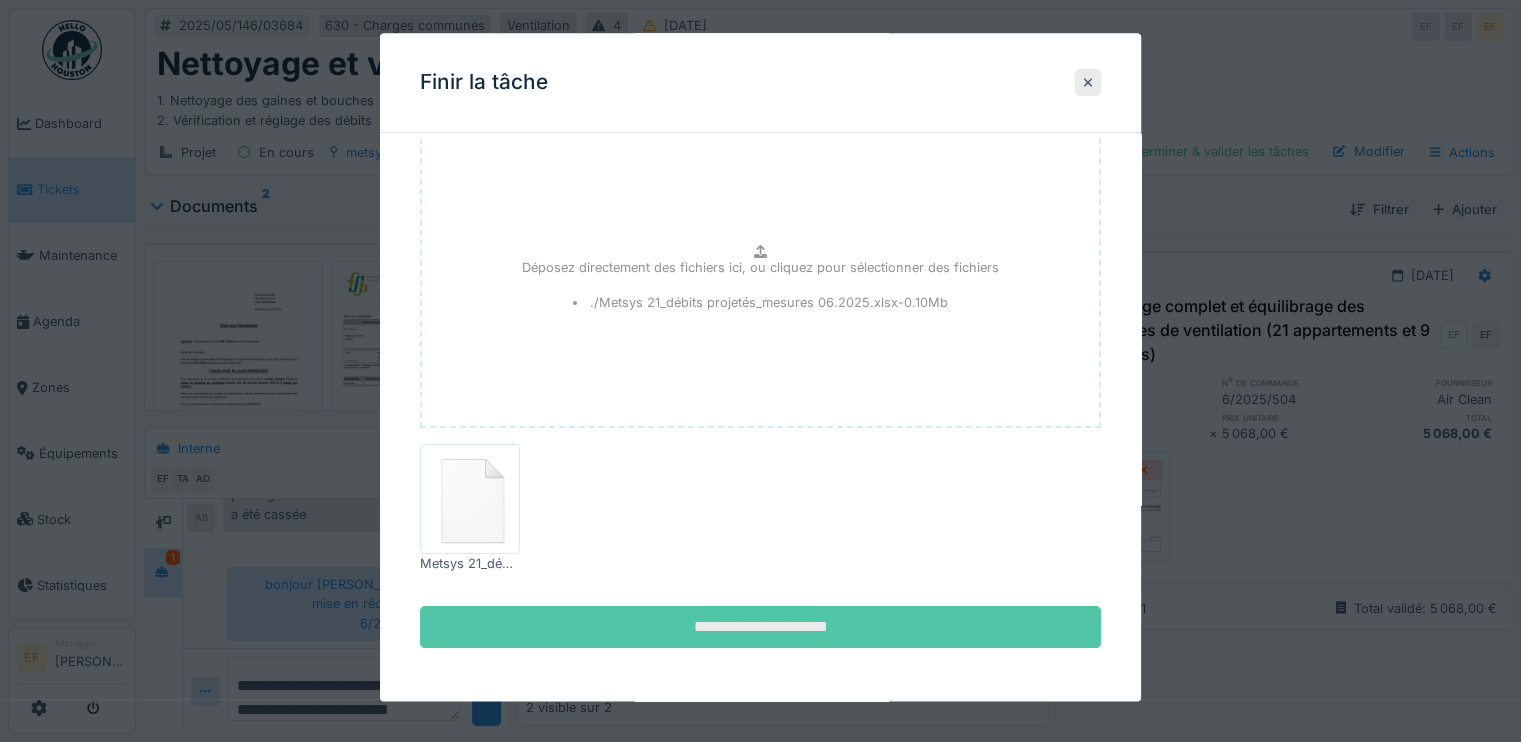 click on "**********" at bounding box center [760, 627] 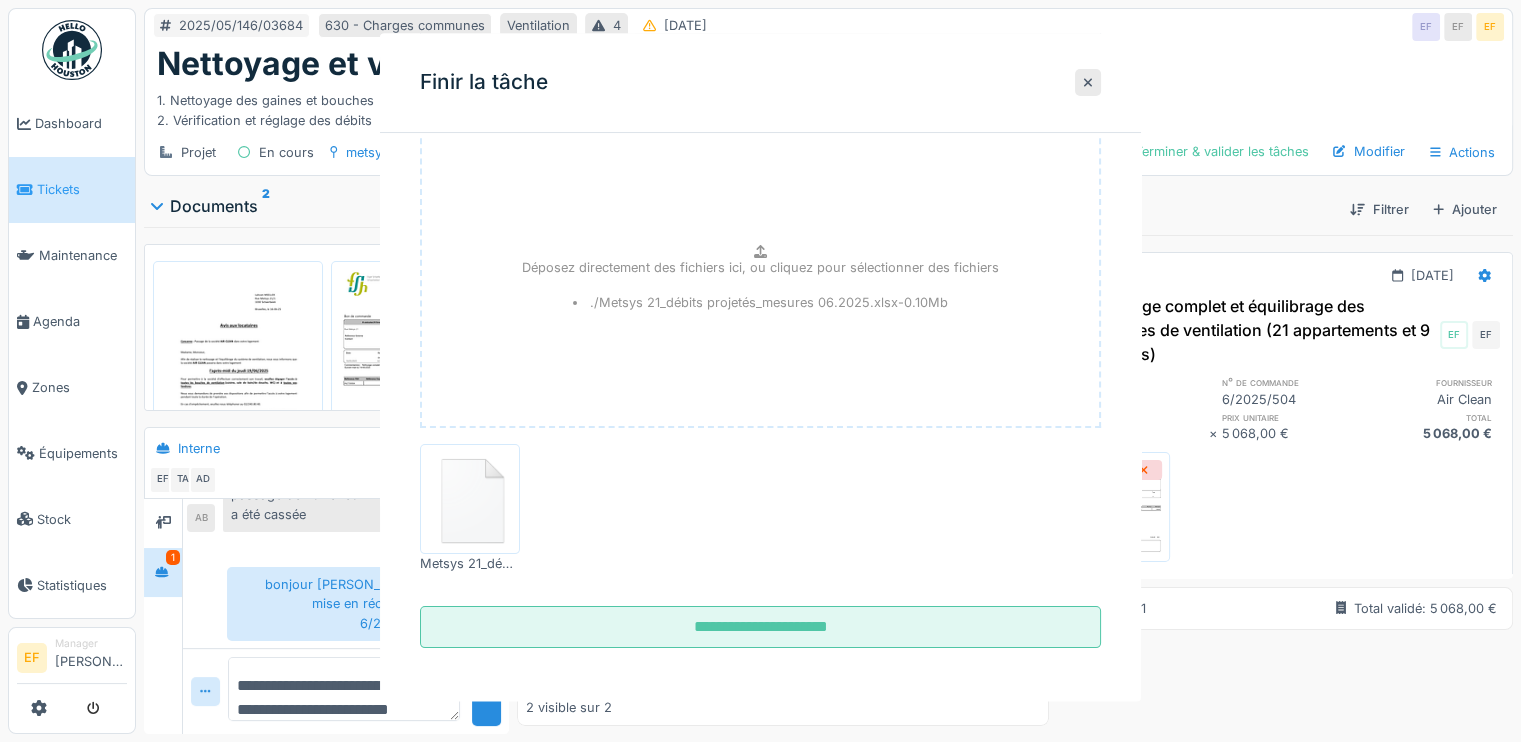 scroll, scrollTop: 0, scrollLeft: 0, axis: both 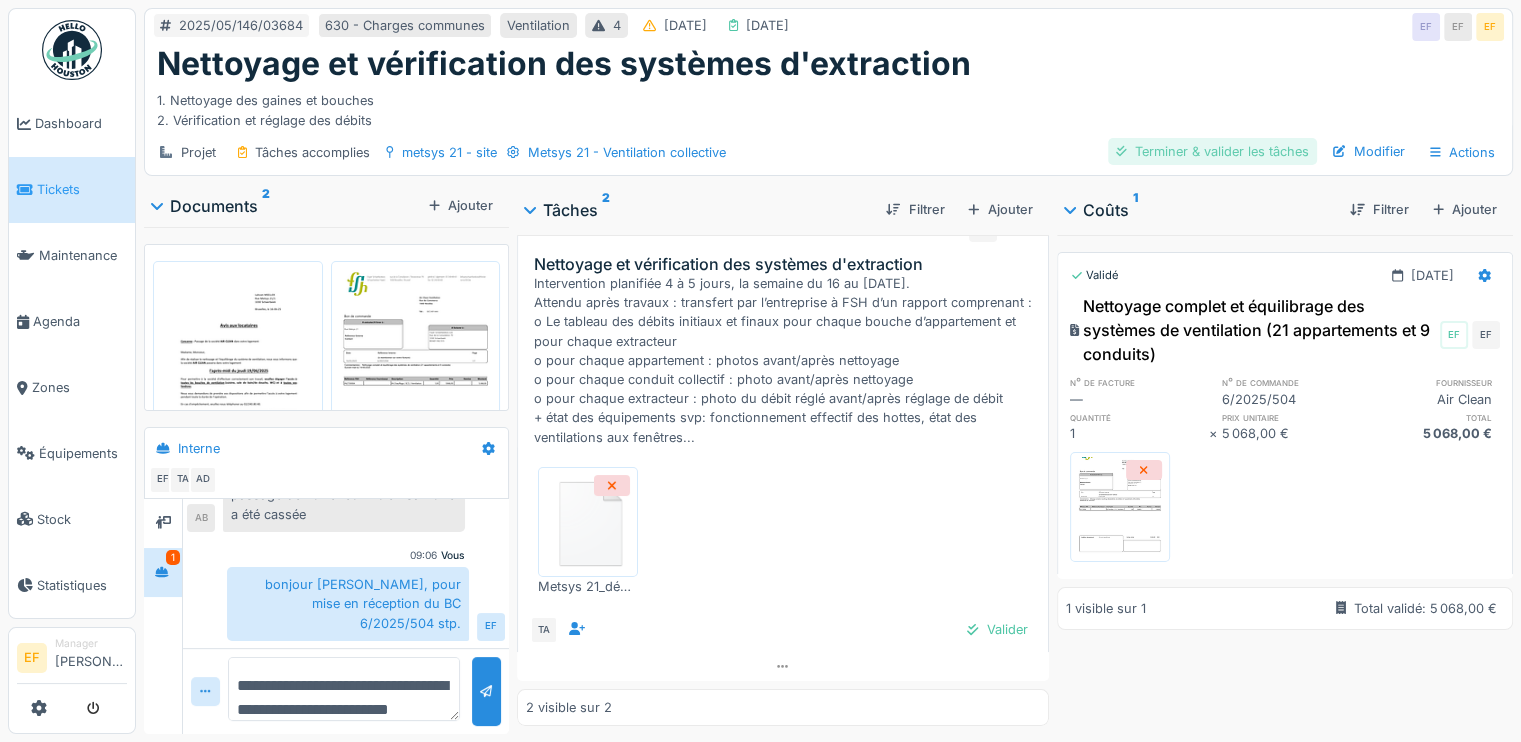click on "Terminer & valider les tâches" at bounding box center [1212, 151] 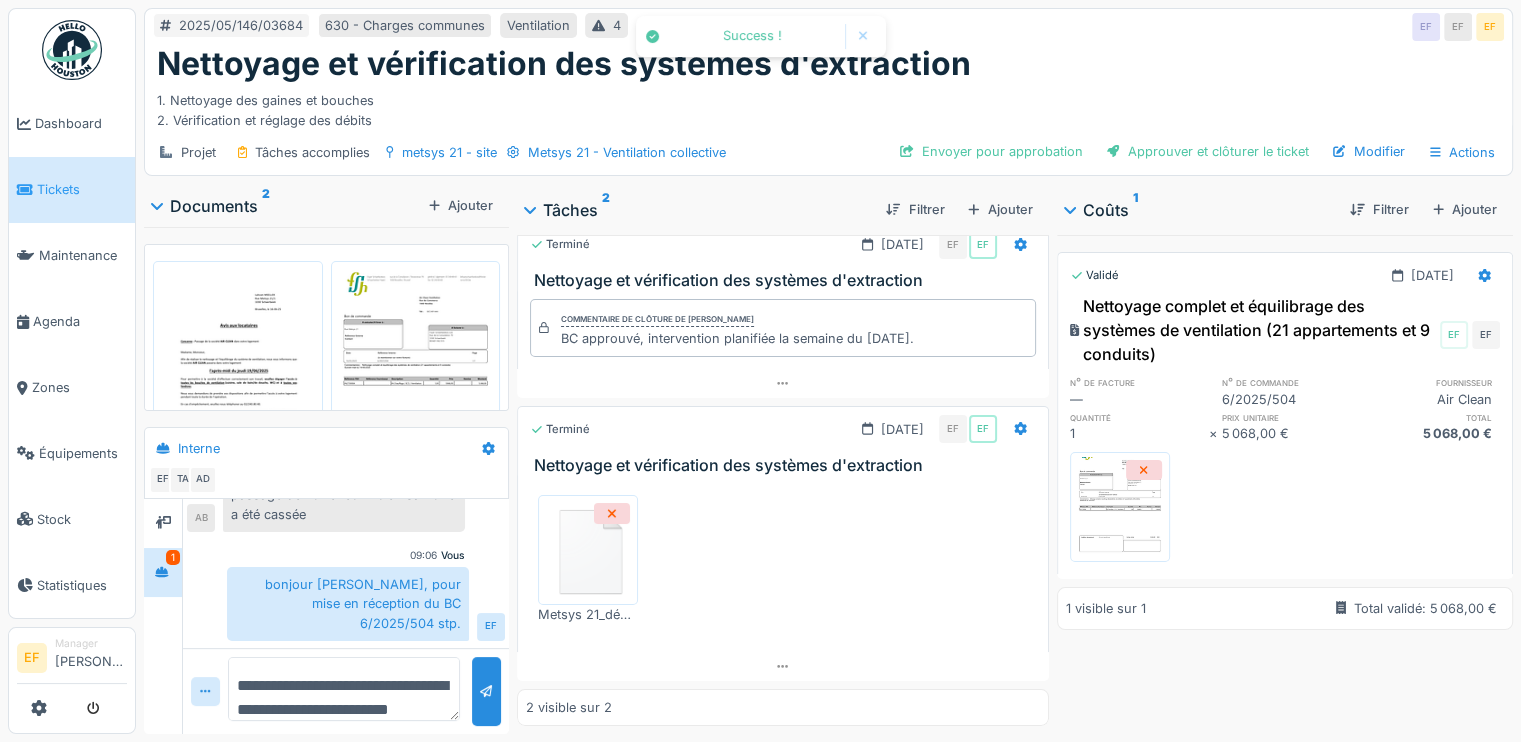 scroll, scrollTop: 29, scrollLeft: 0, axis: vertical 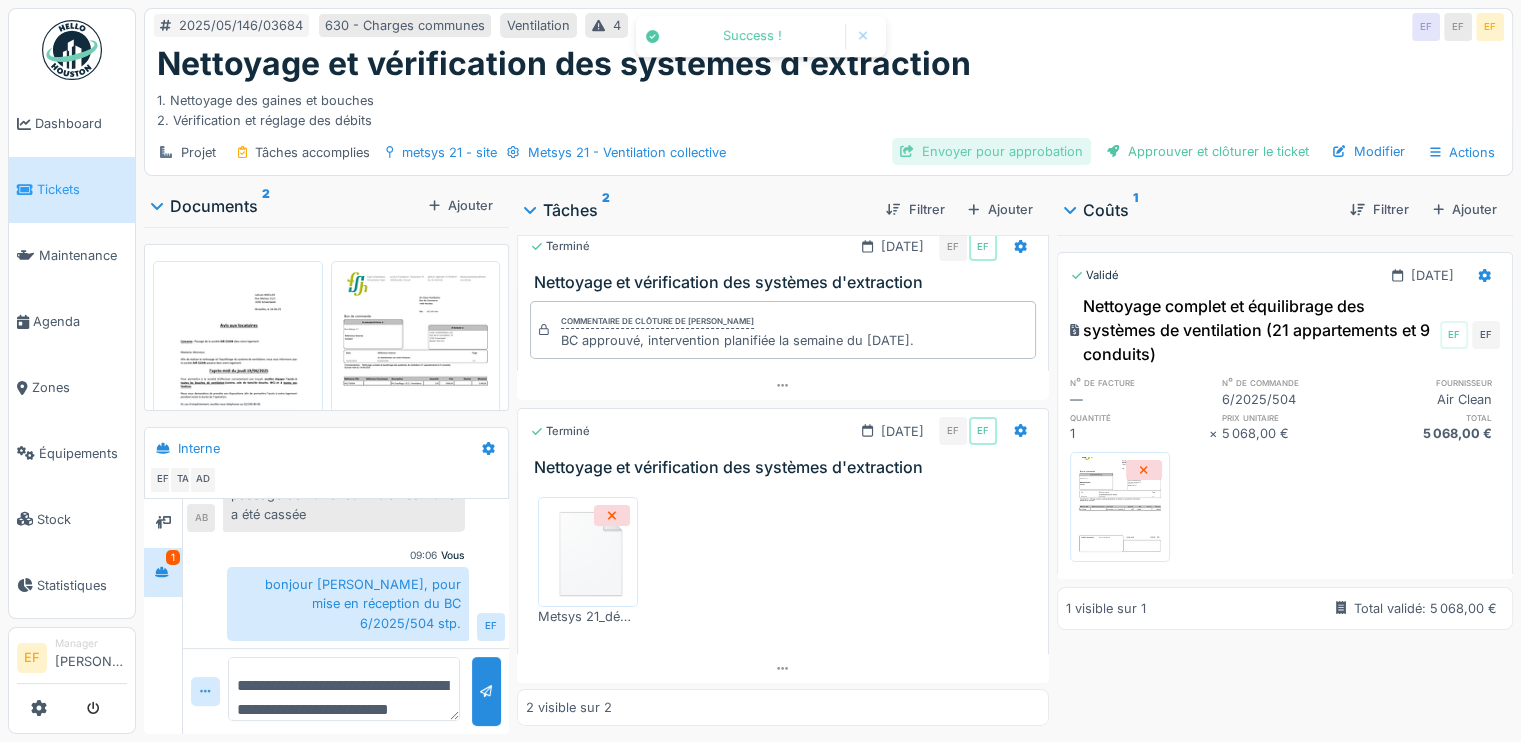 click on "Envoyer pour approbation" at bounding box center (991, 151) 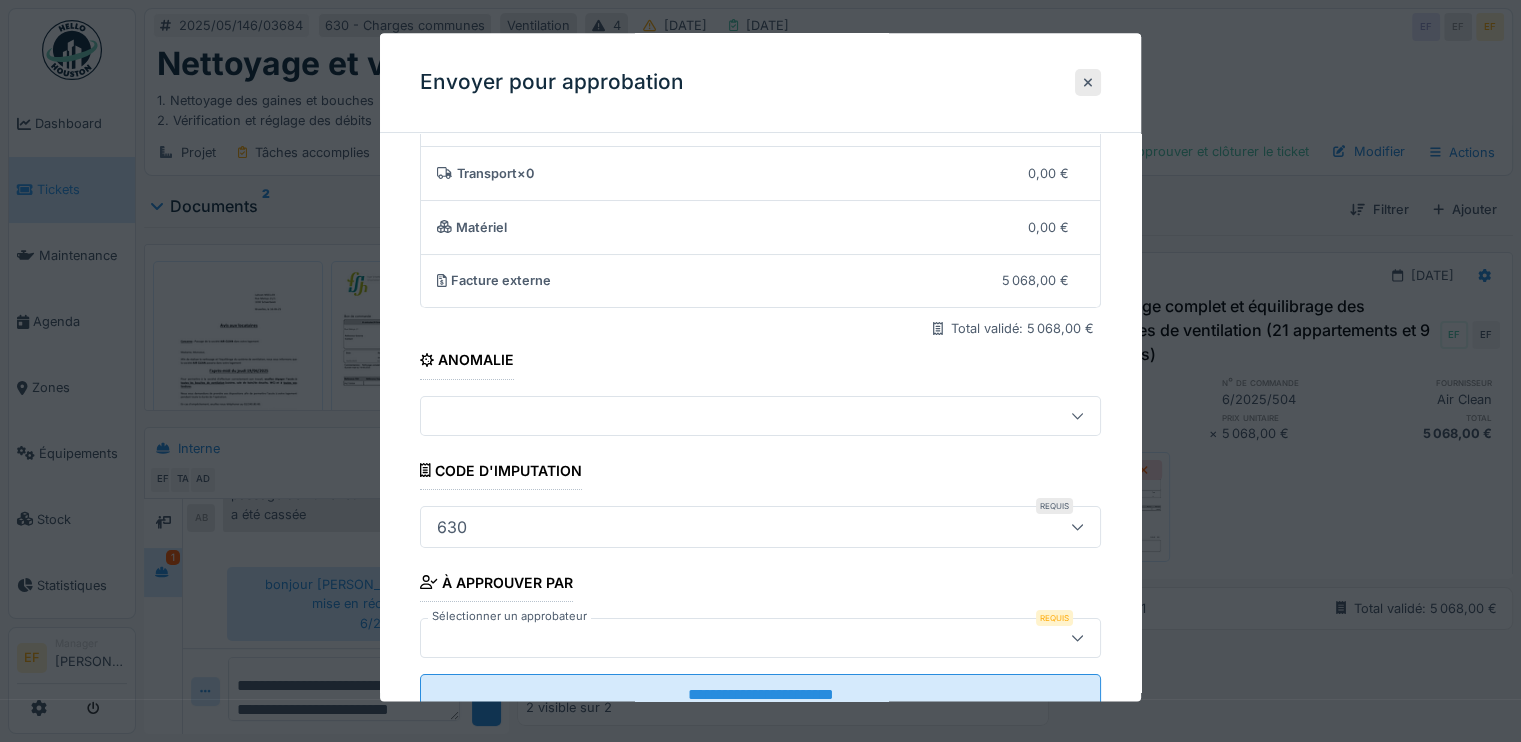 scroll, scrollTop: 171, scrollLeft: 0, axis: vertical 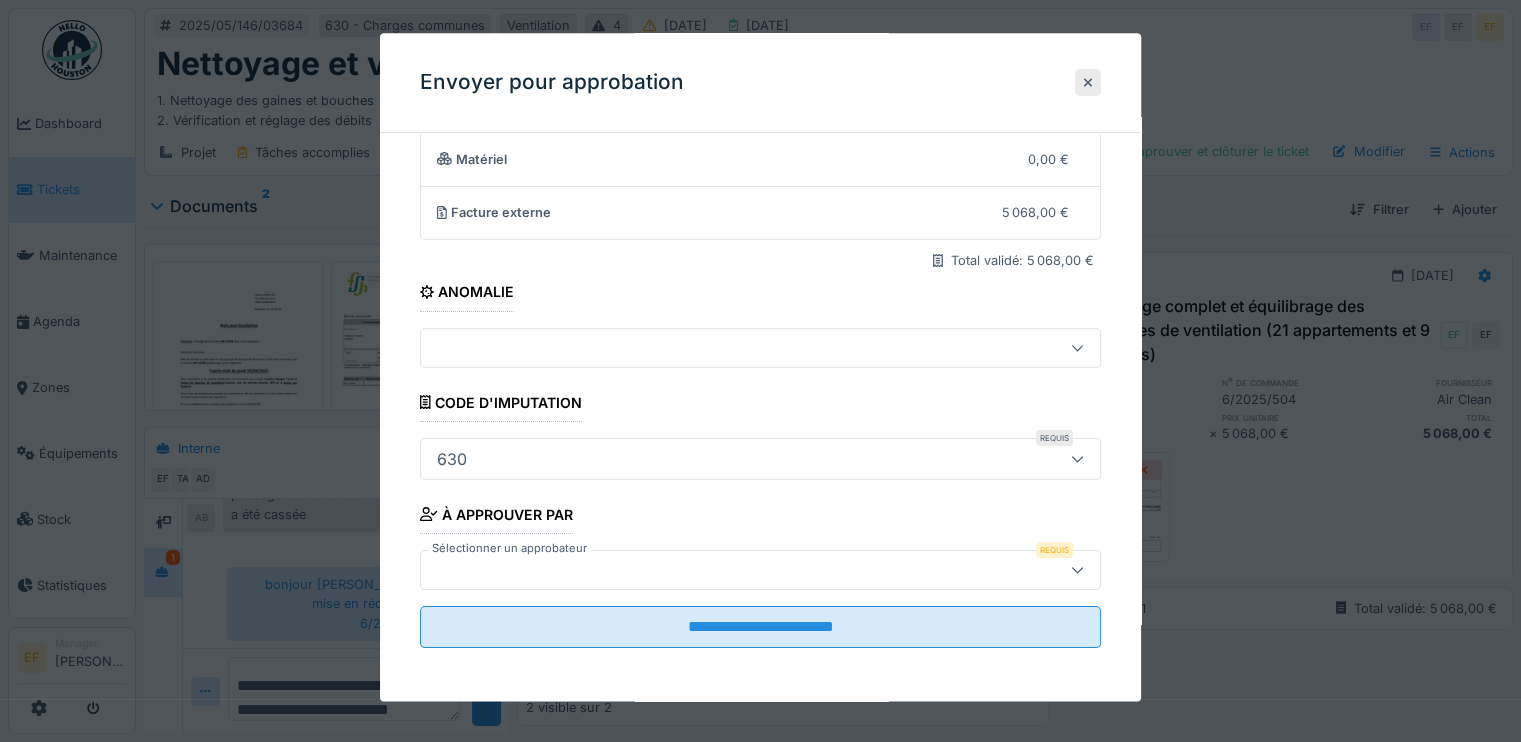 click on "630" at bounding box center [726, 459] 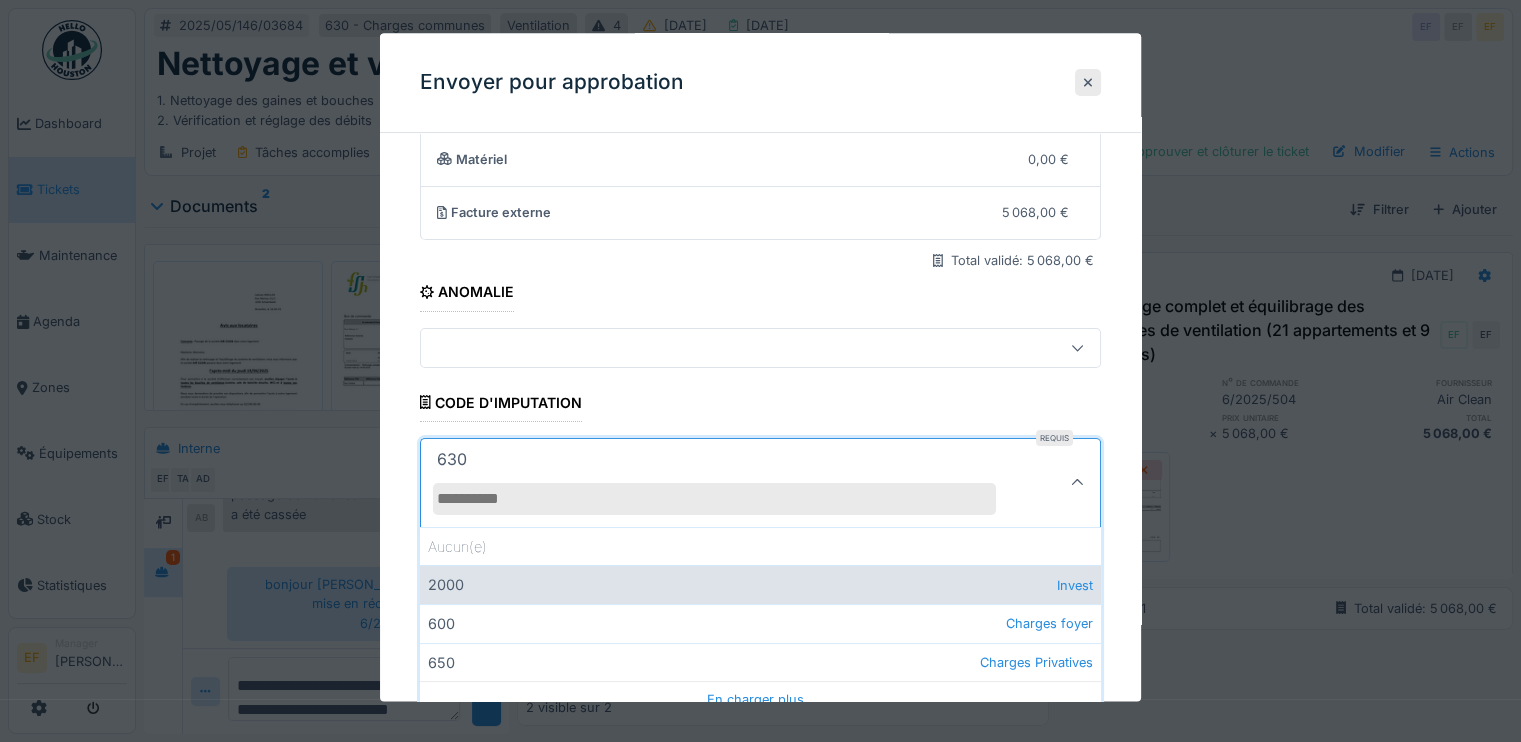 click on "2000   Invest" at bounding box center [760, 585] 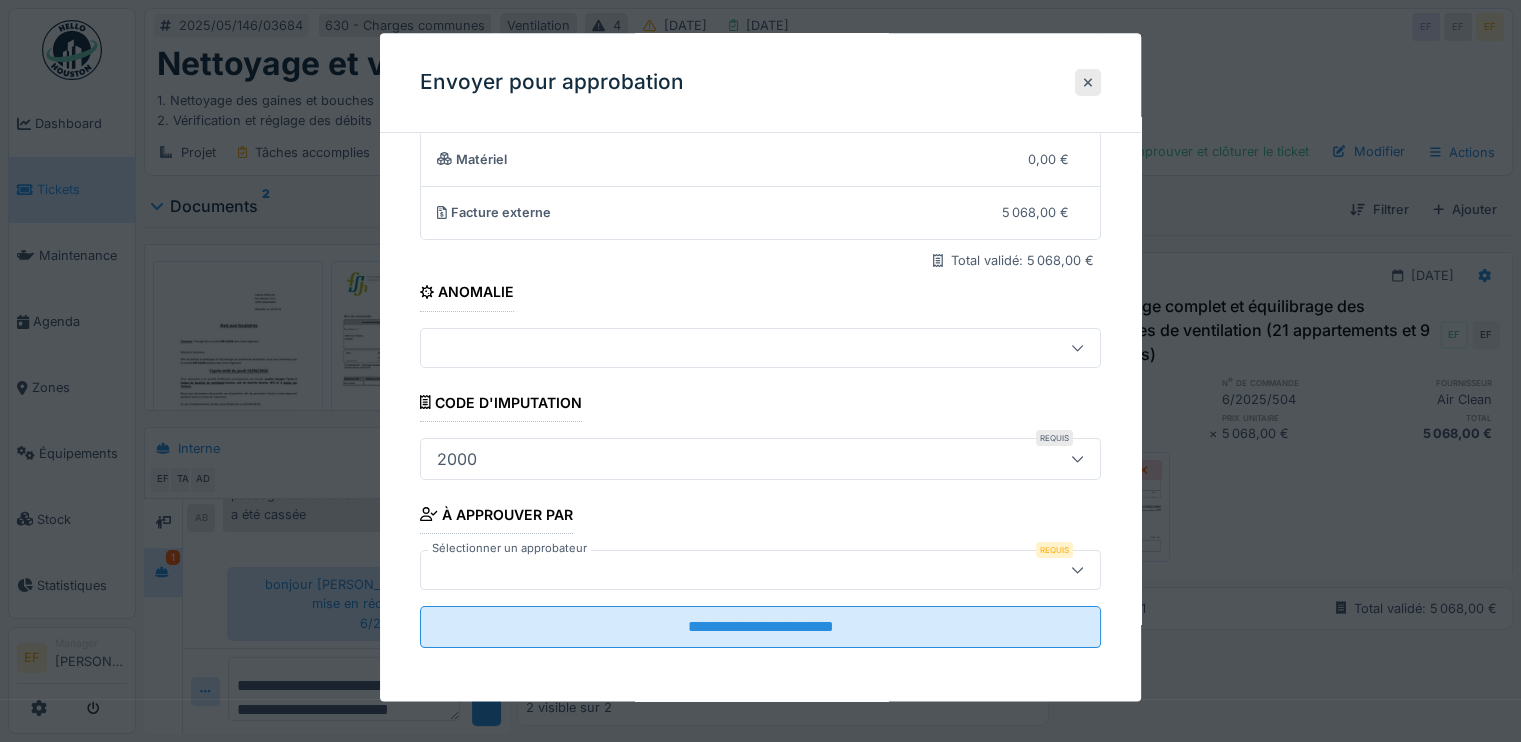 click at bounding box center (726, 570) 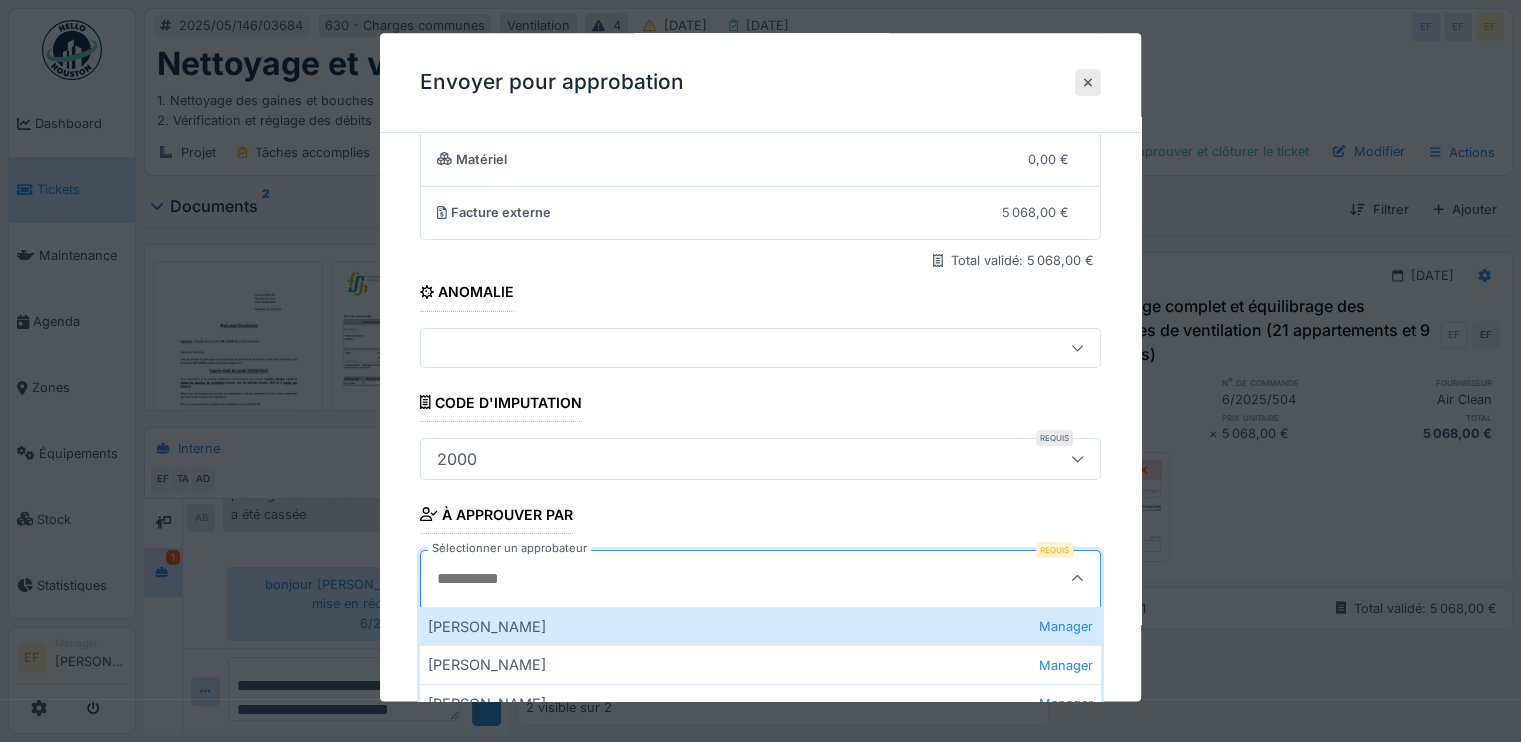 click on "Sélectionner un approbateur" at bounding box center [714, 579] 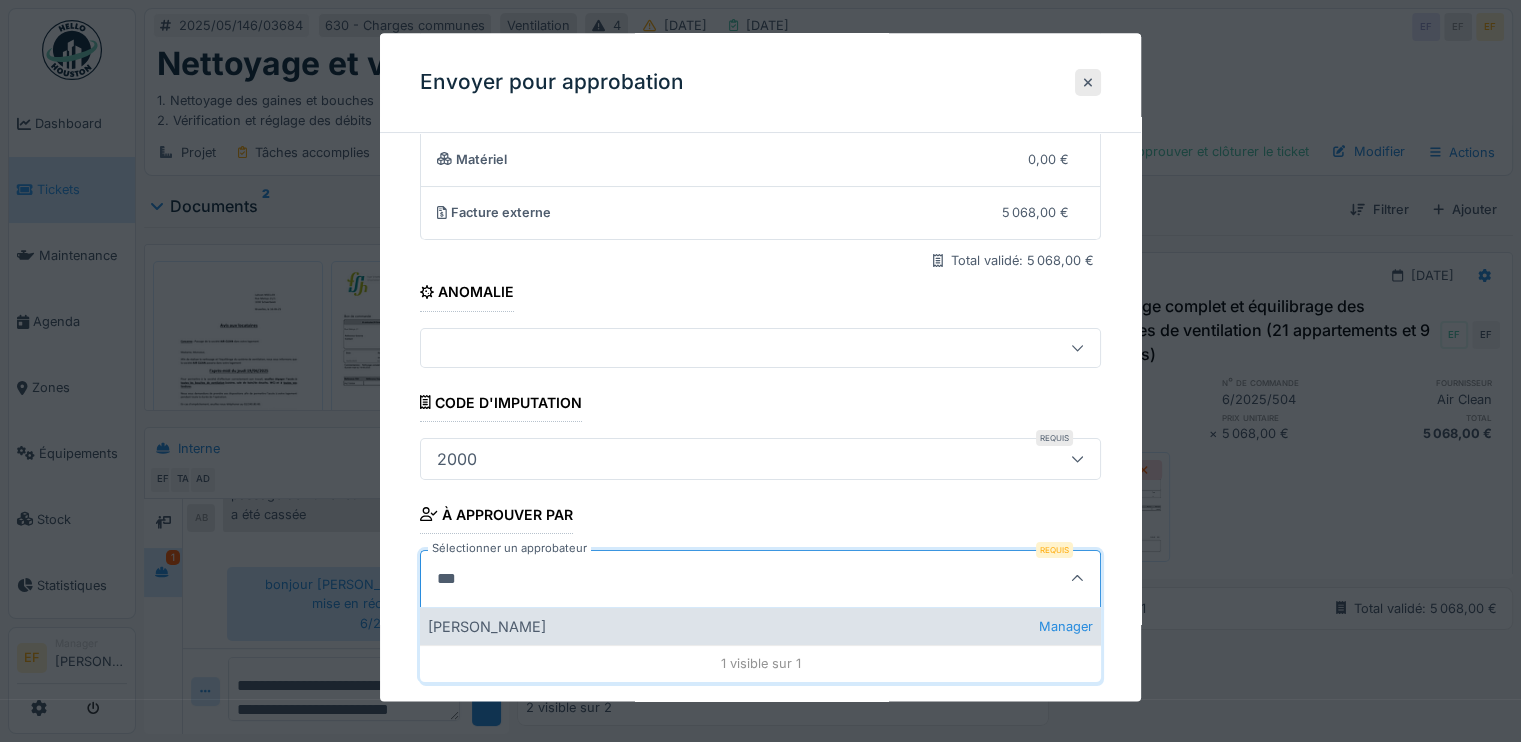 type on "***" 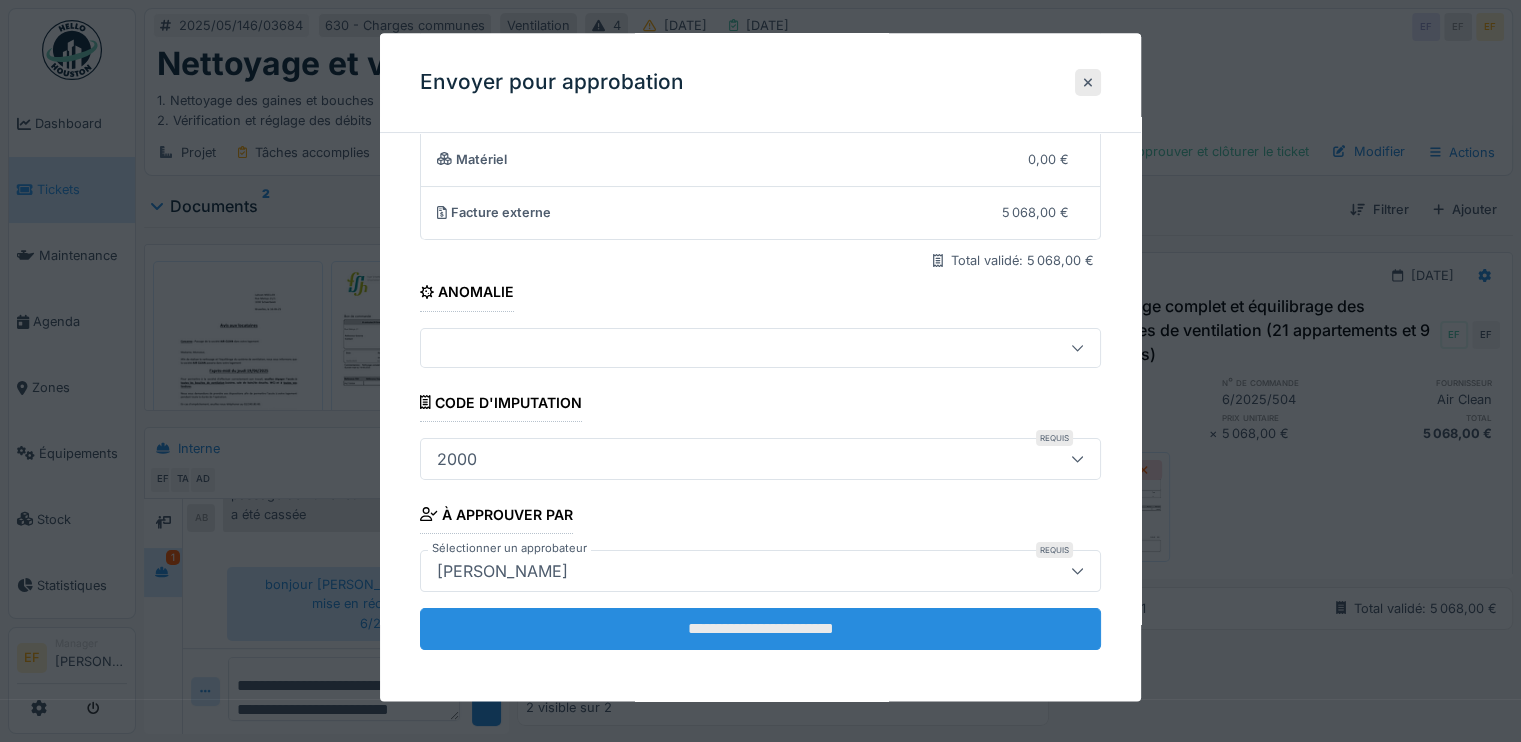 click on "**********" at bounding box center (760, 629) 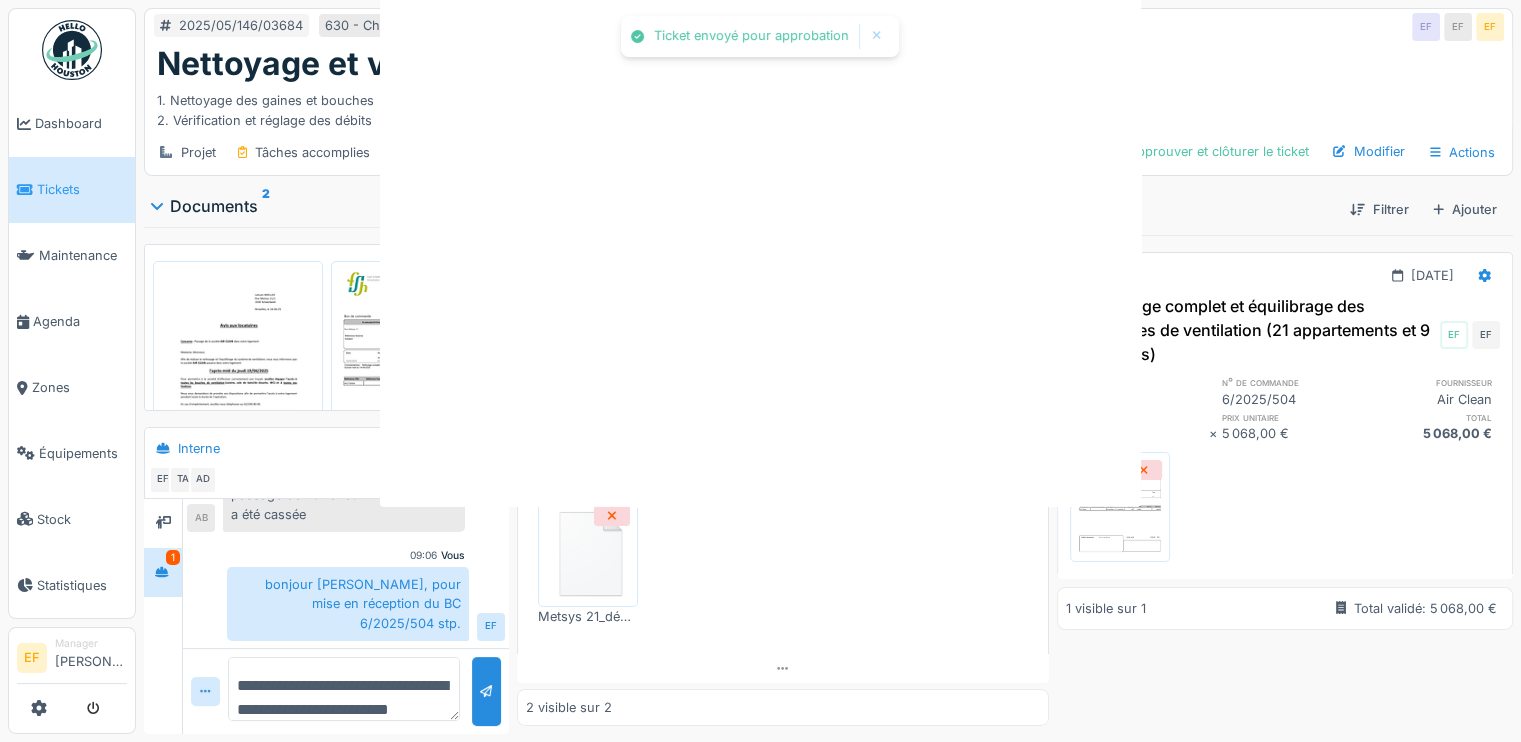 scroll, scrollTop: 0, scrollLeft: 0, axis: both 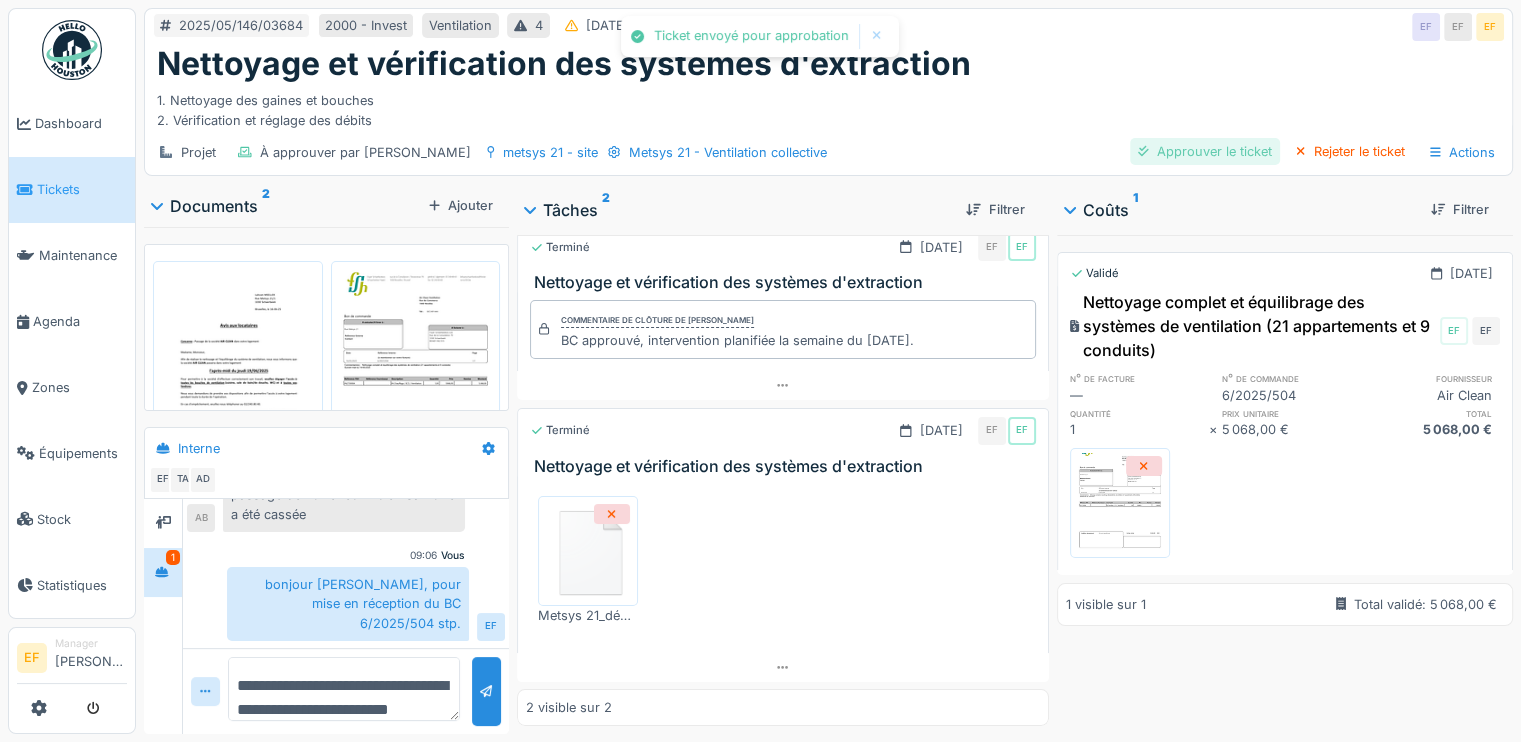 click on "Approuver le ticket" at bounding box center [1205, 151] 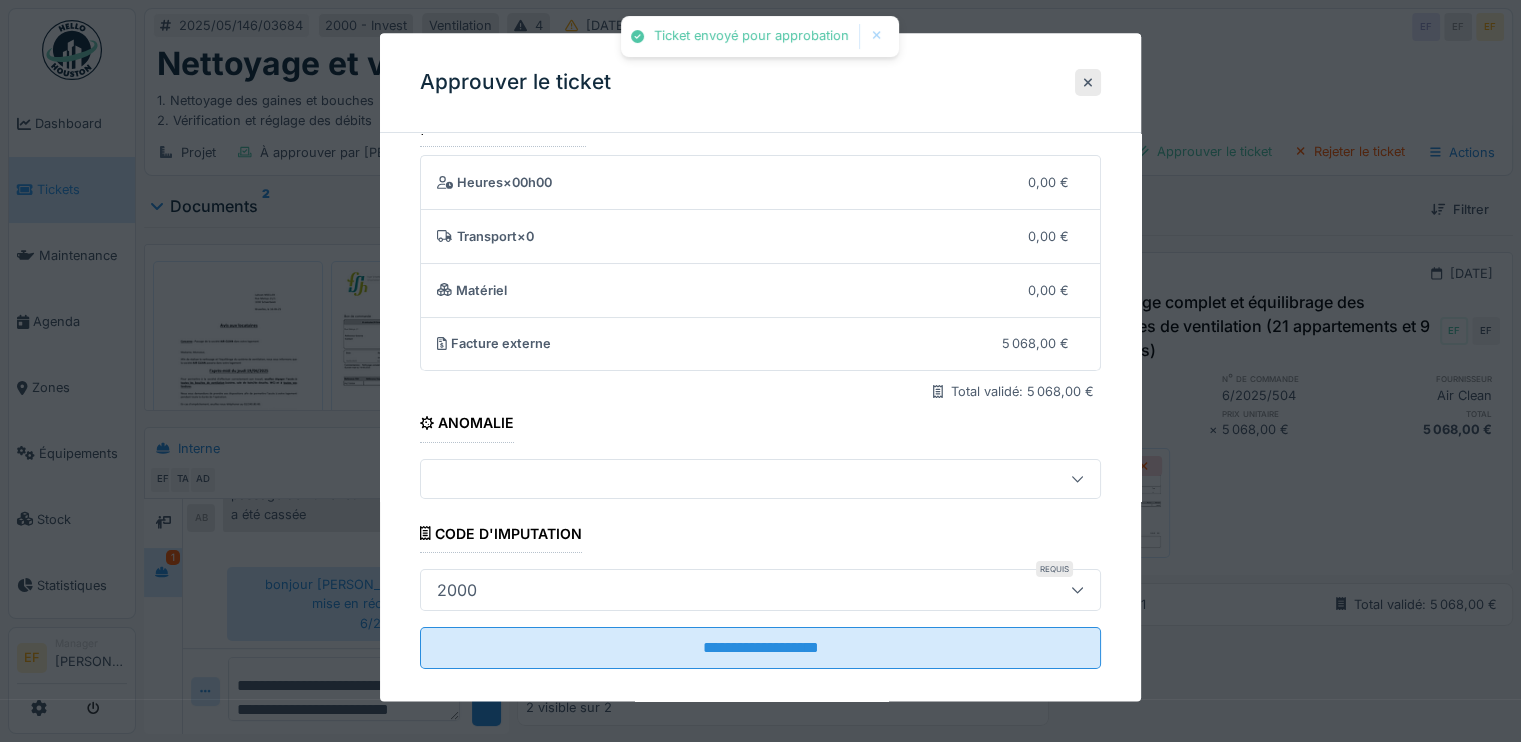 scroll, scrollTop: 60, scrollLeft: 0, axis: vertical 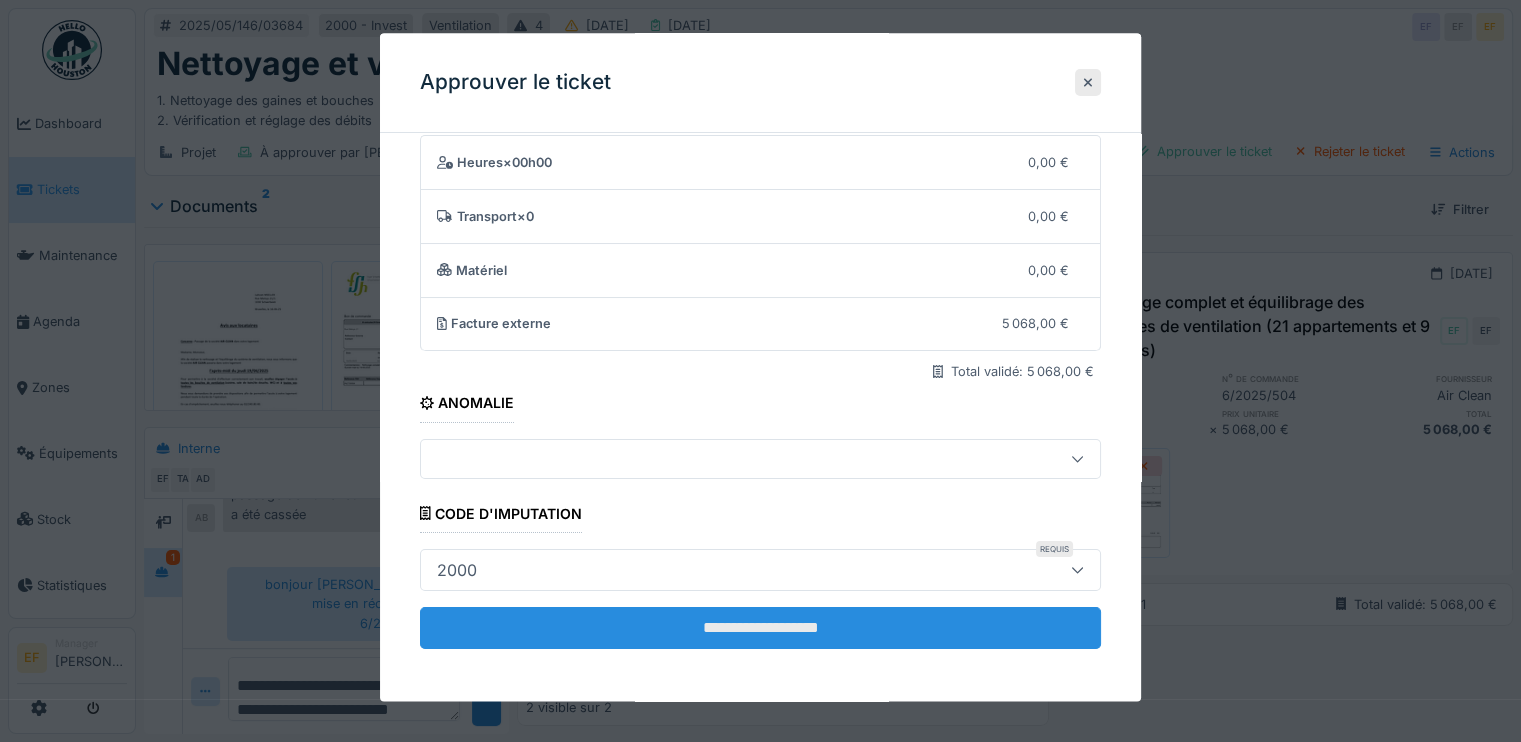 click on "**********" at bounding box center [760, 628] 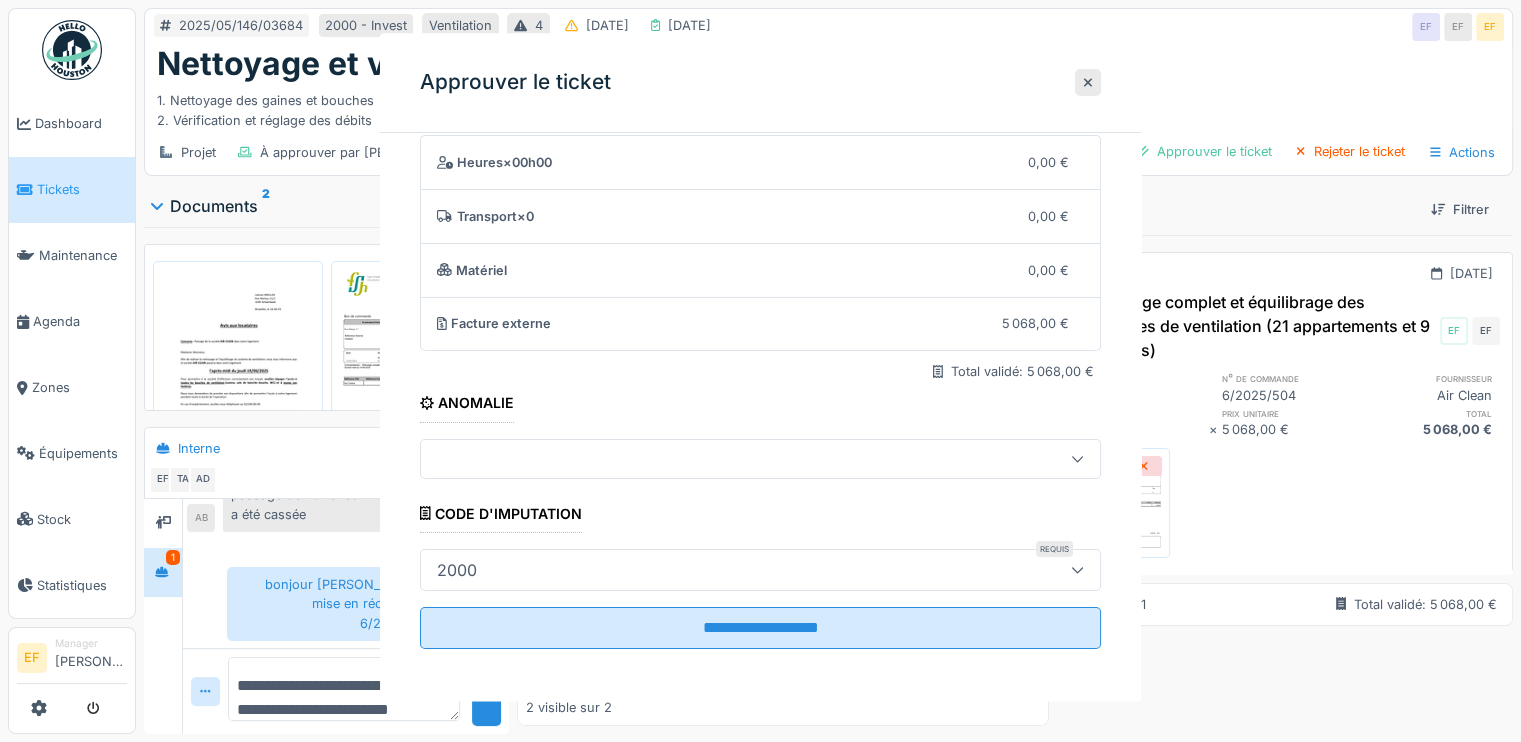scroll, scrollTop: 0, scrollLeft: 0, axis: both 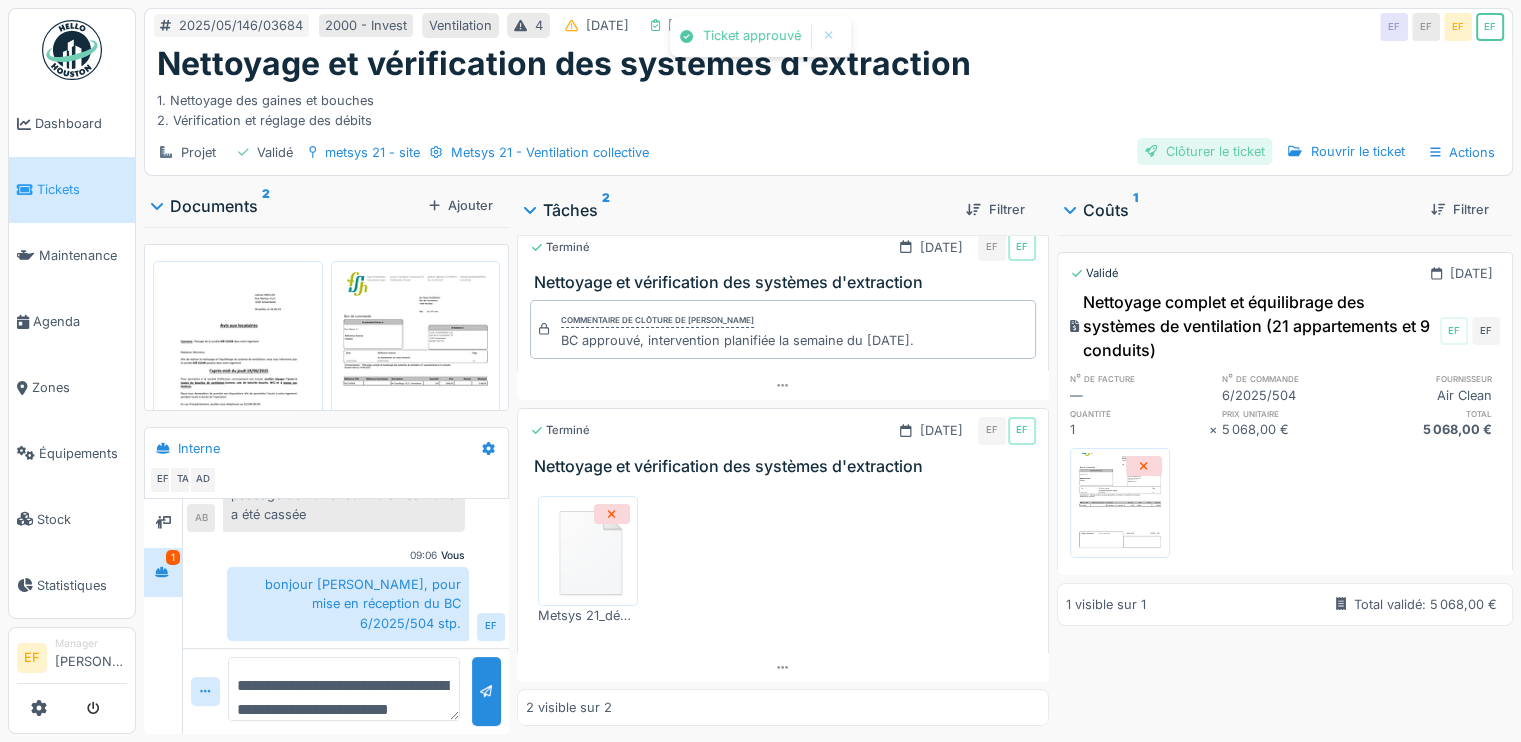 click on "Clôturer le ticket" at bounding box center (1205, 151) 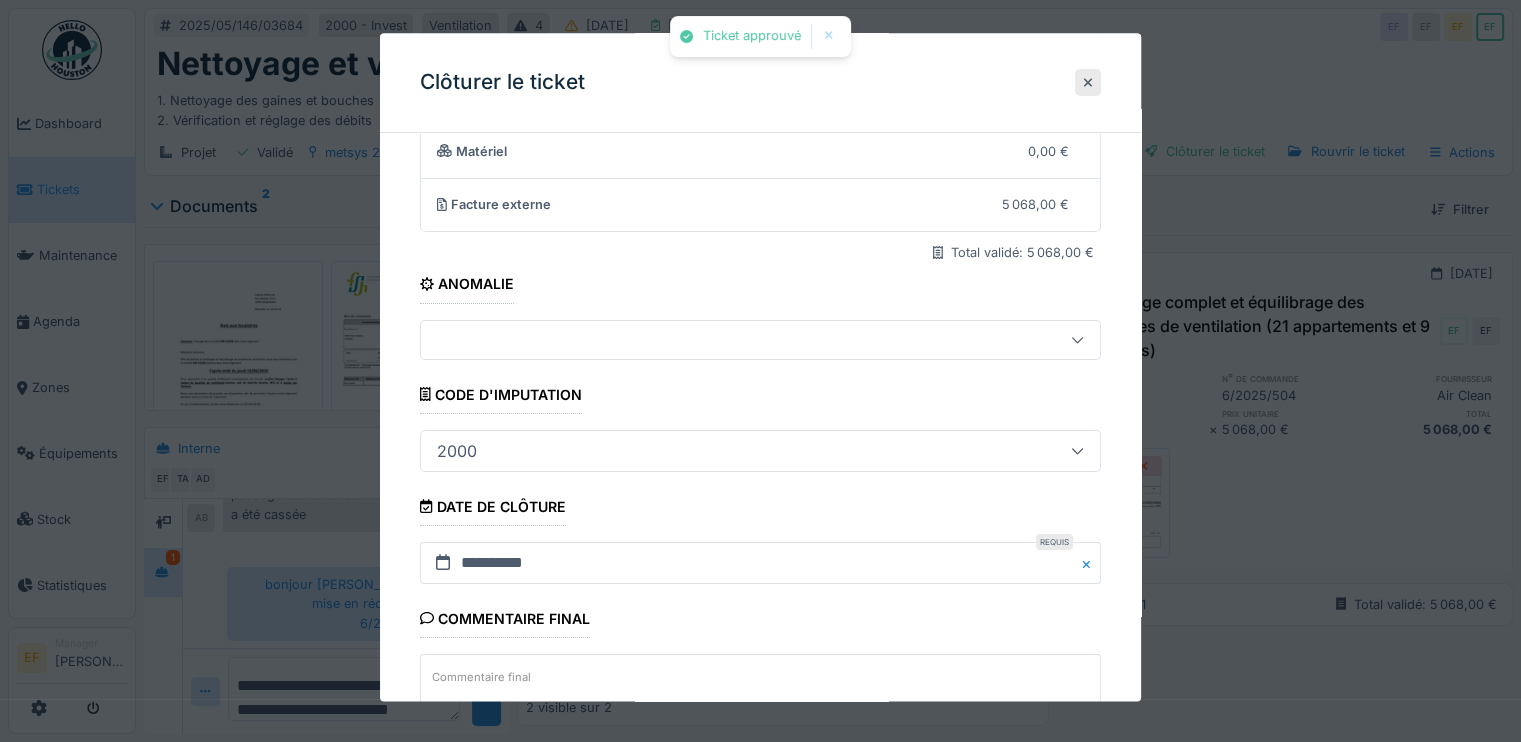 scroll, scrollTop: 328, scrollLeft: 0, axis: vertical 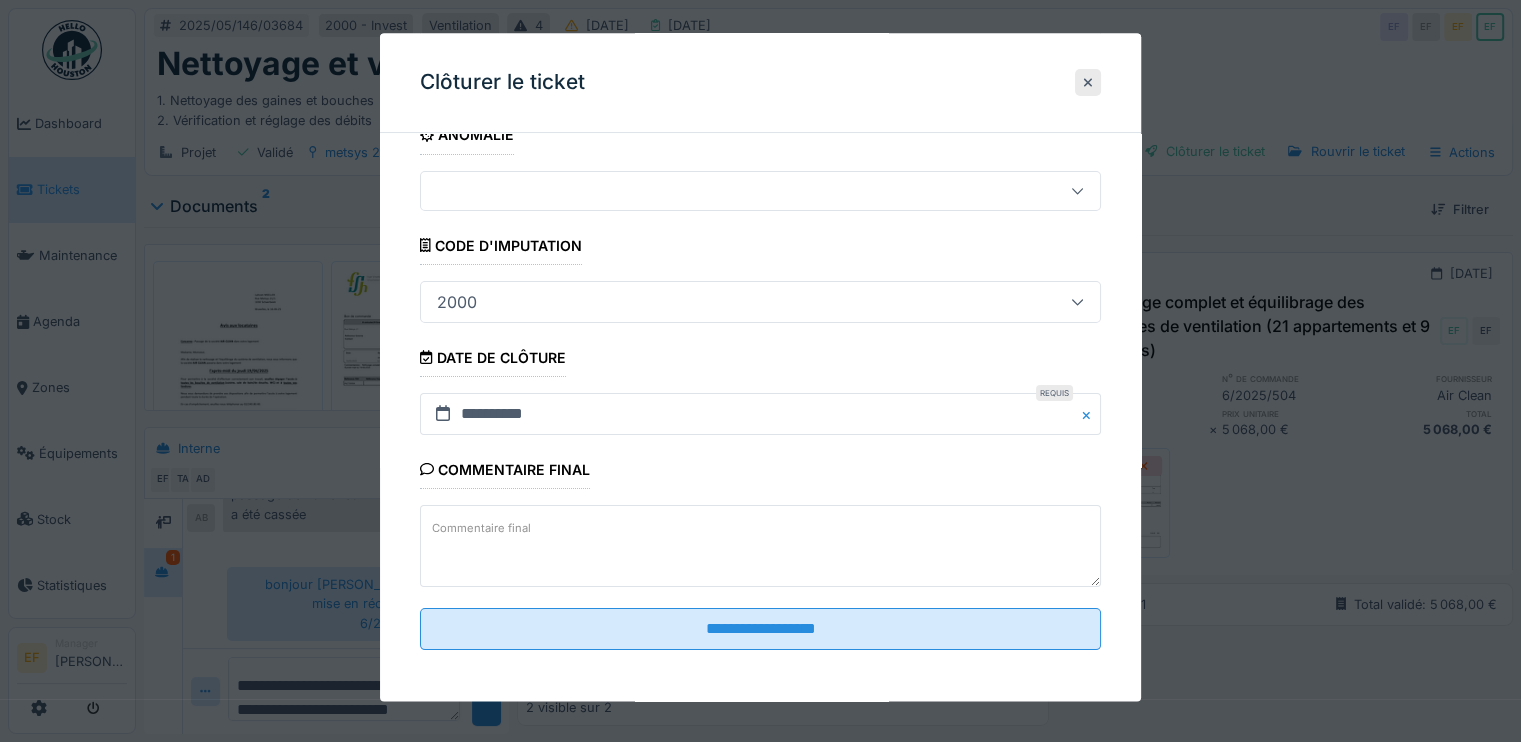click on "Commentaire final" at bounding box center (481, 528) 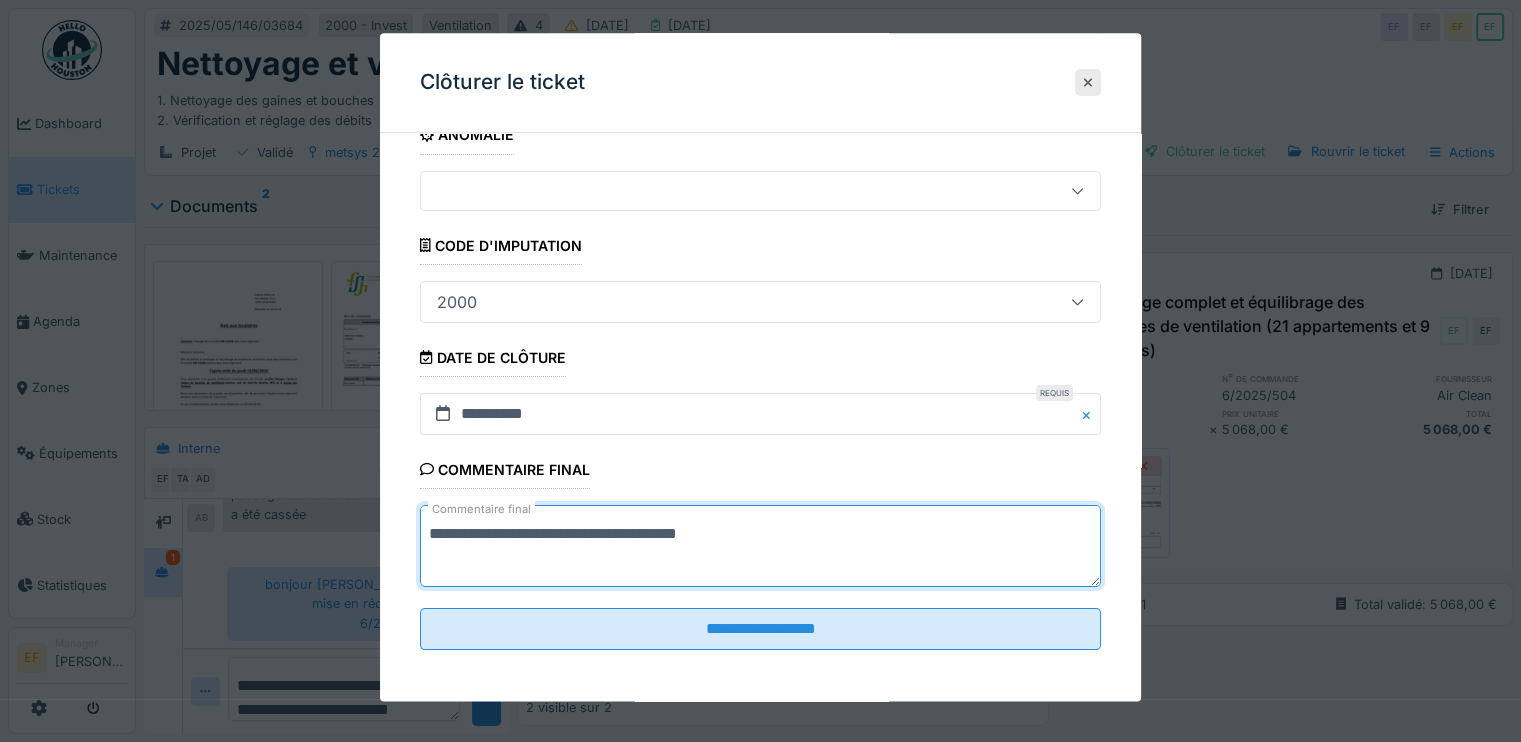 click on "**********" at bounding box center [760, 546] 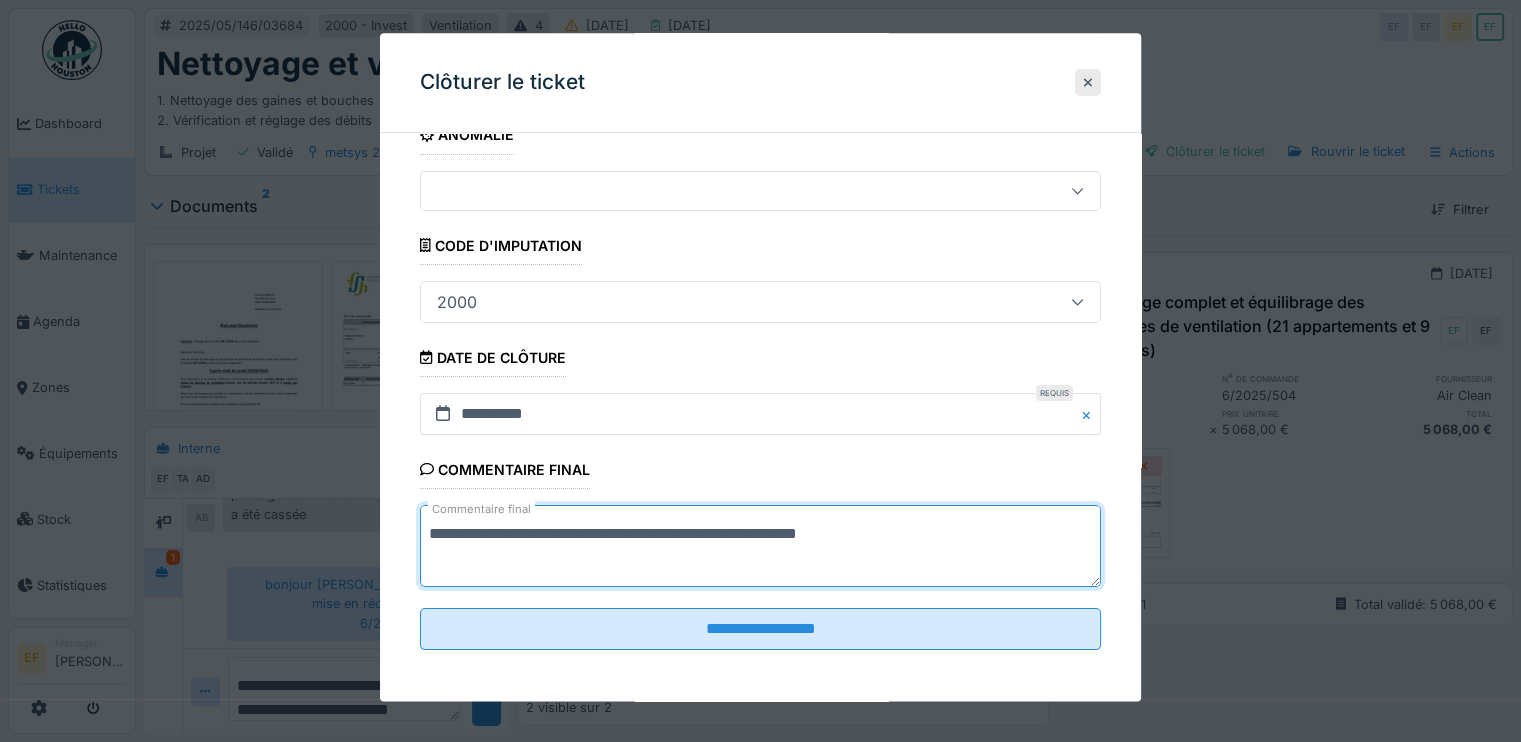 click on "**********" at bounding box center [760, 546] 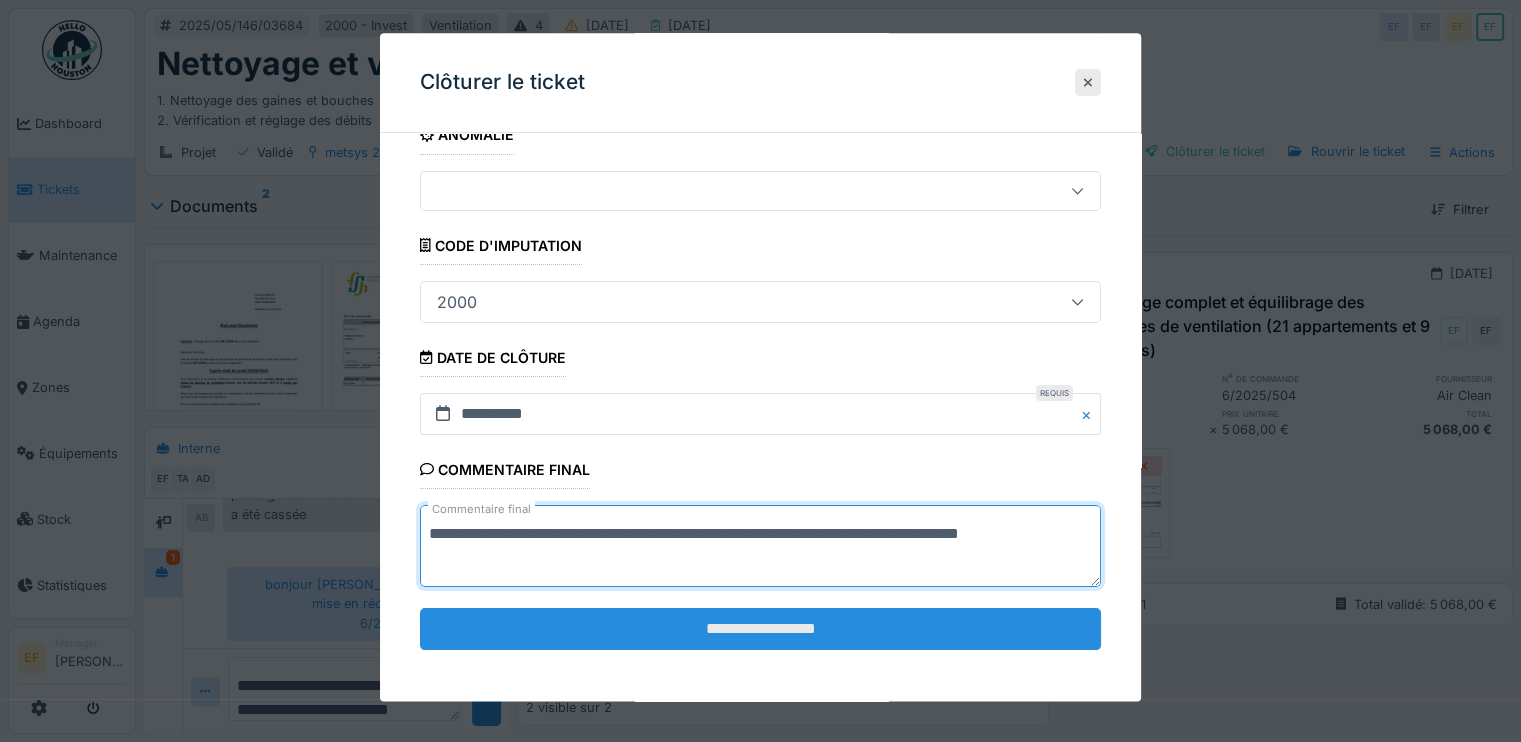 type on "**********" 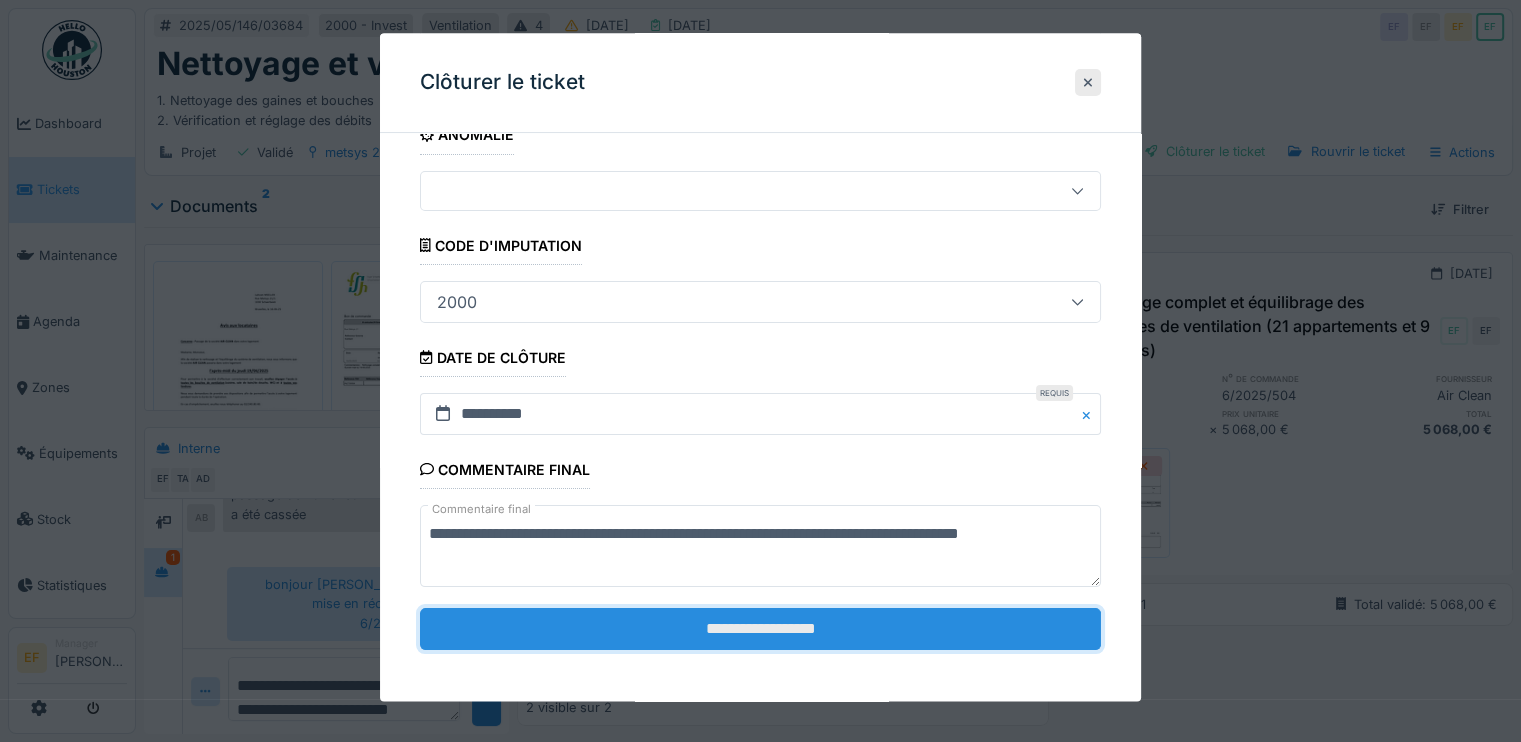 click on "**********" at bounding box center [760, 629] 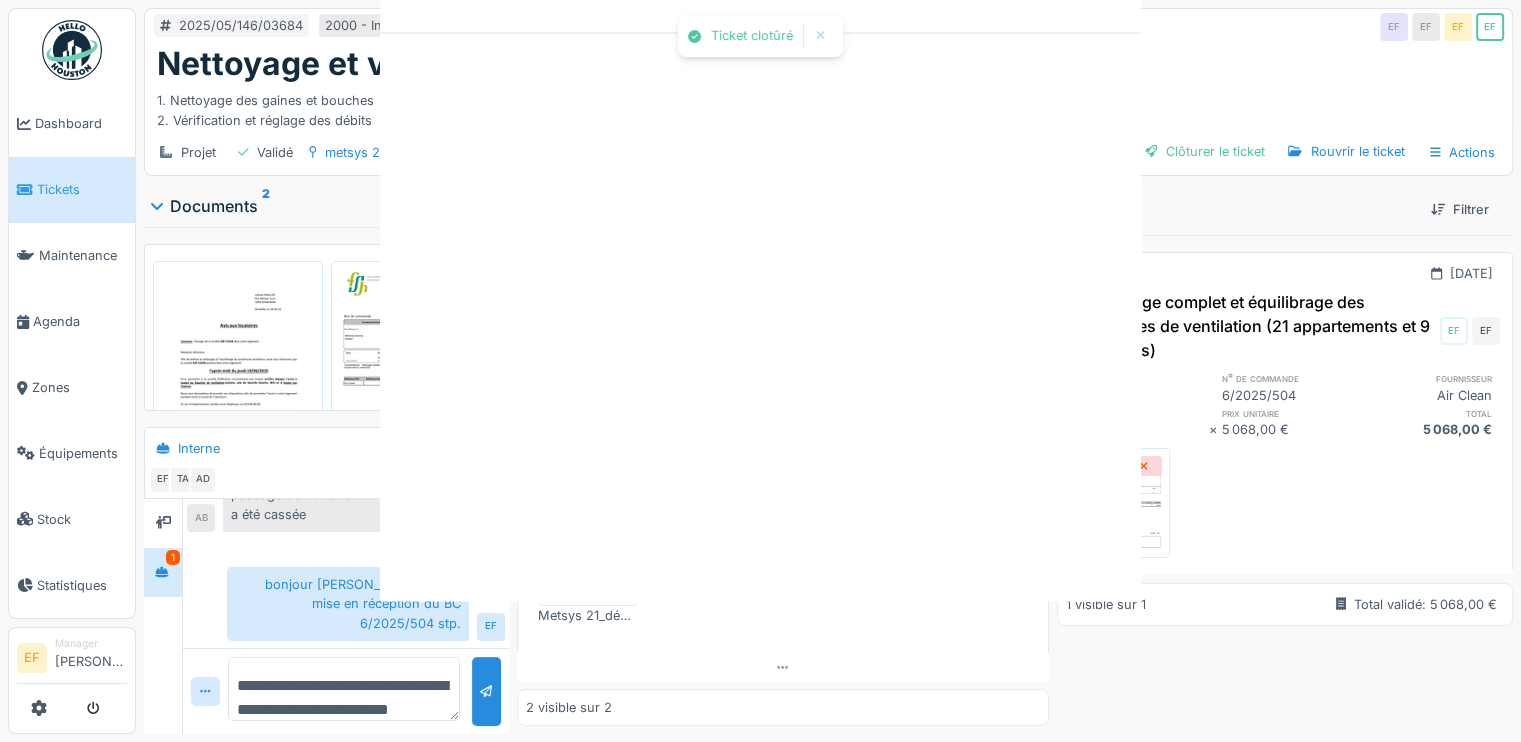 scroll, scrollTop: 0, scrollLeft: 0, axis: both 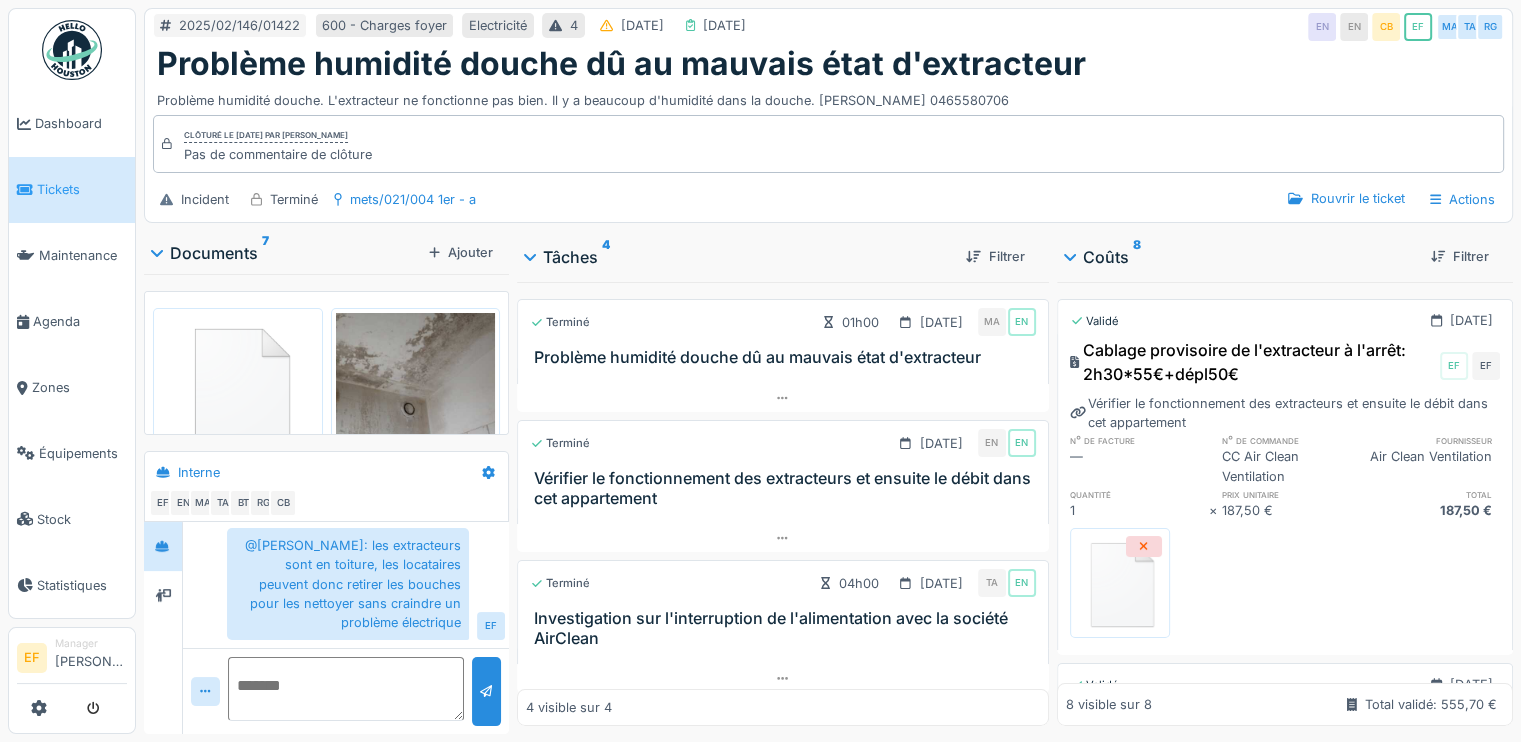 click on "Cablage provisoire de l'extracteur à l'arrêt: 2h30*55€+dépl50€" at bounding box center (1253, 362) 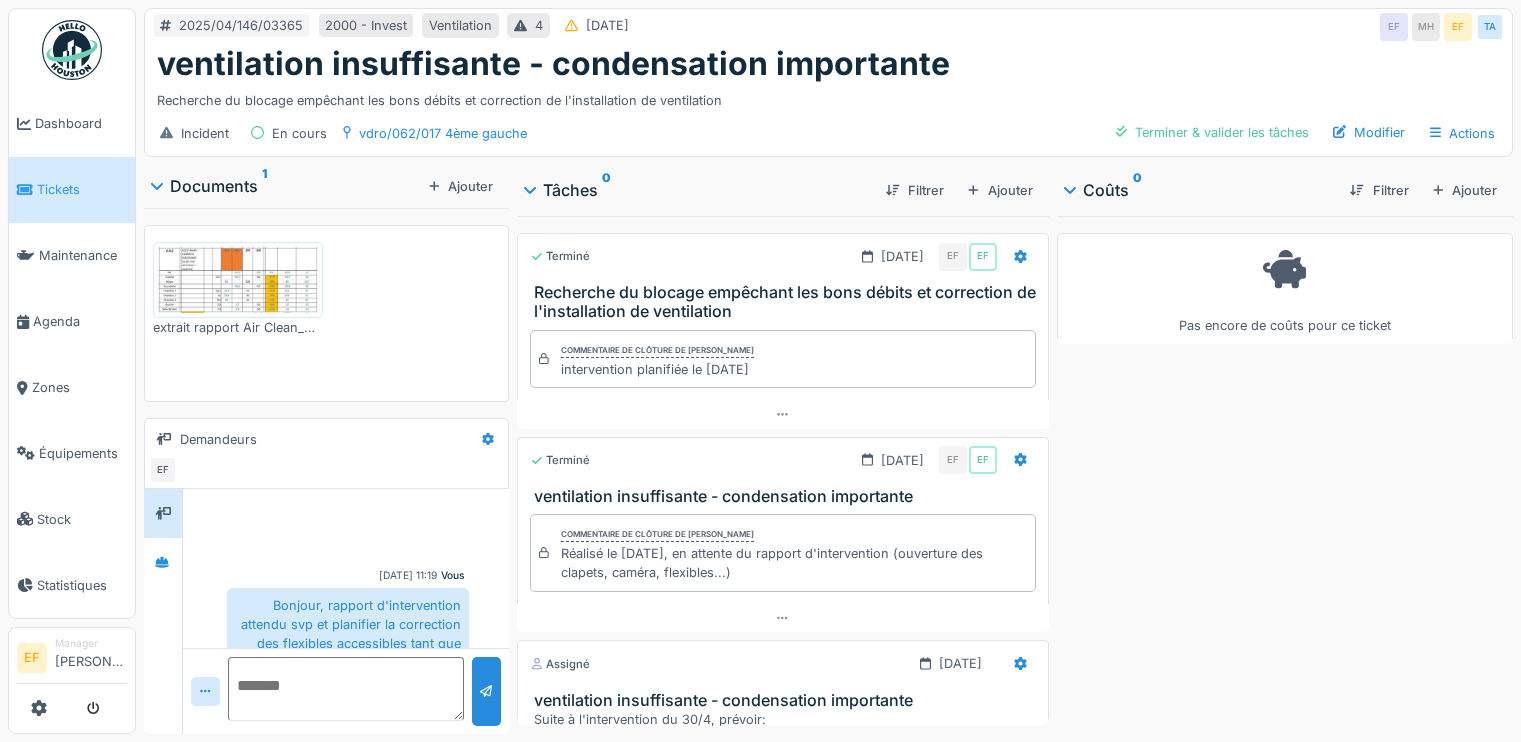 scroll, scrollTop: 0, scrollLeft: 0, axis: both 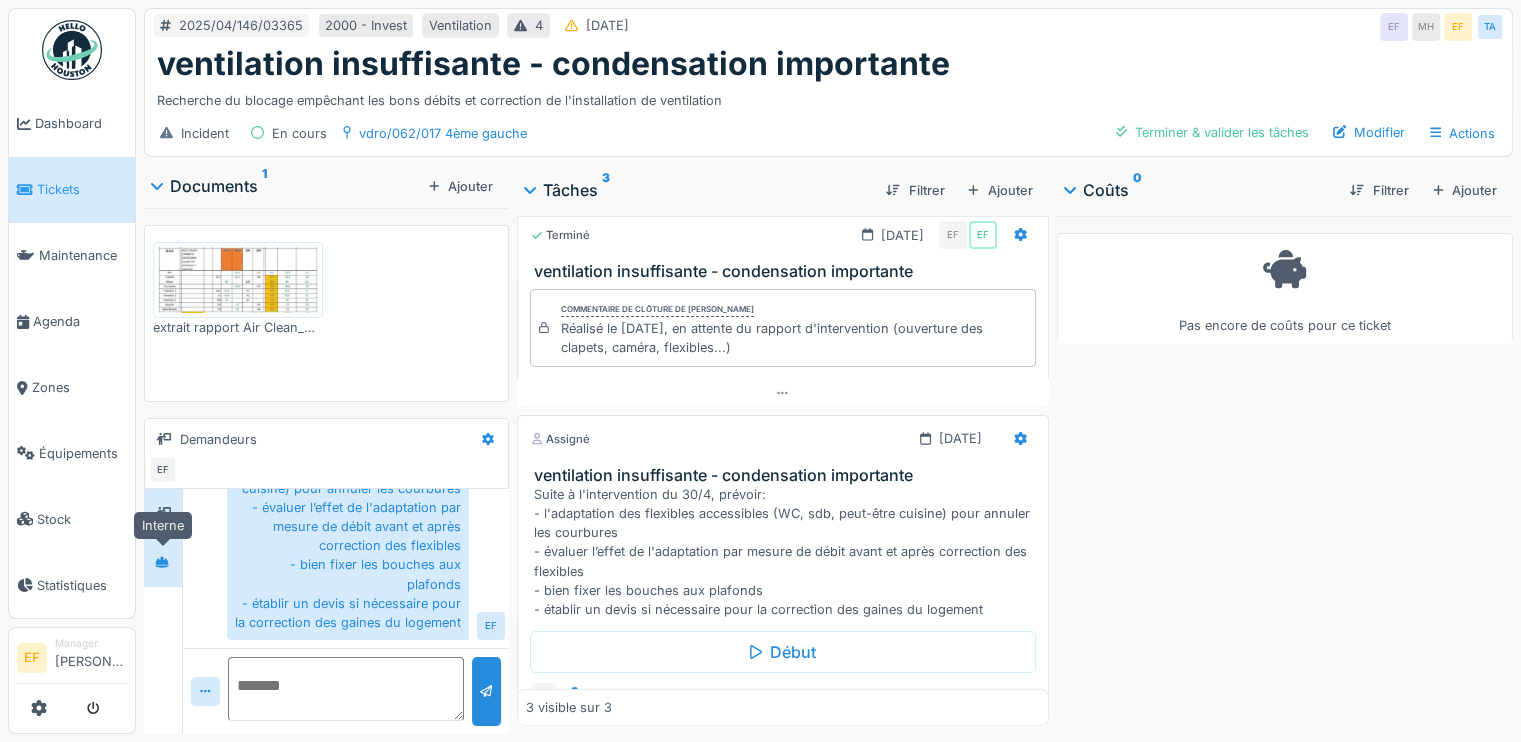 click 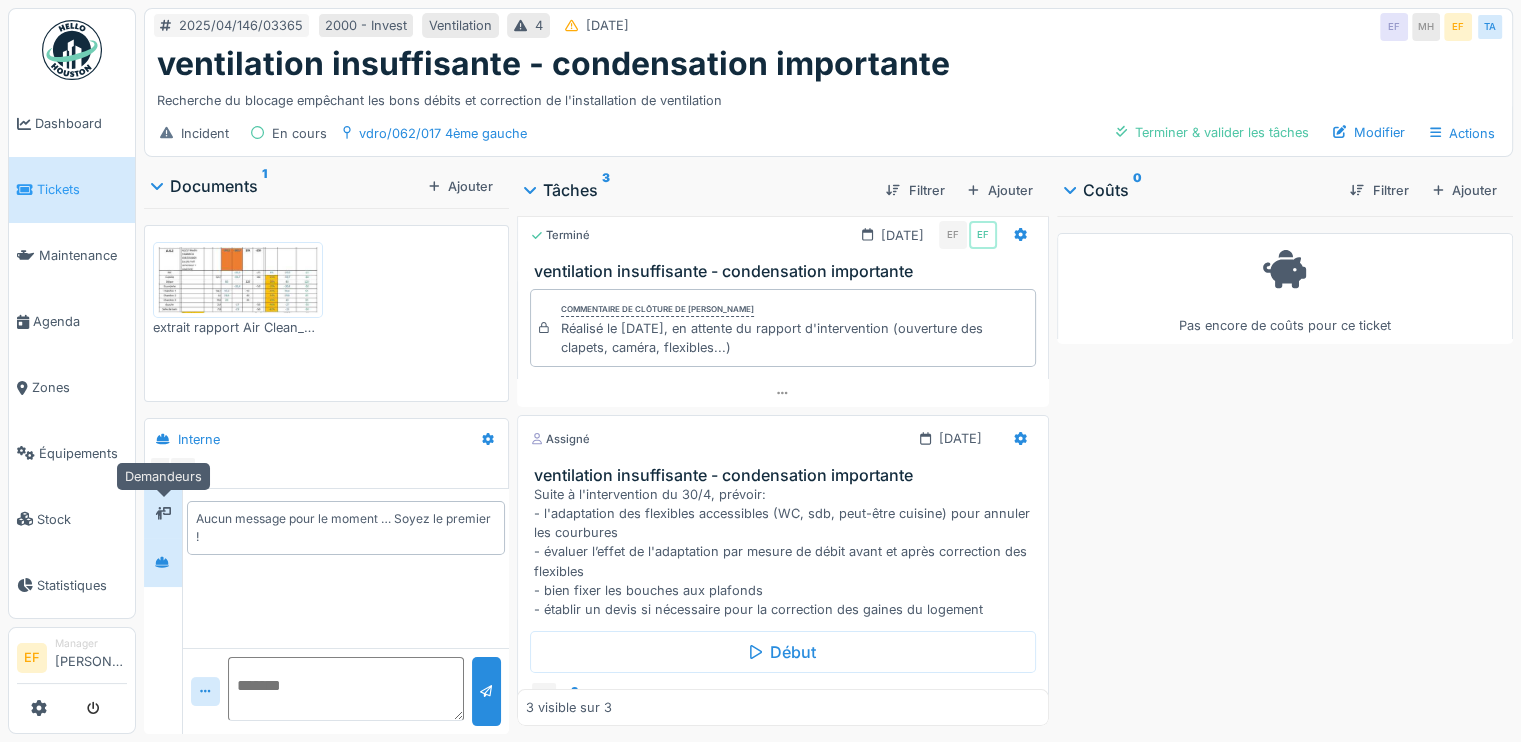 click 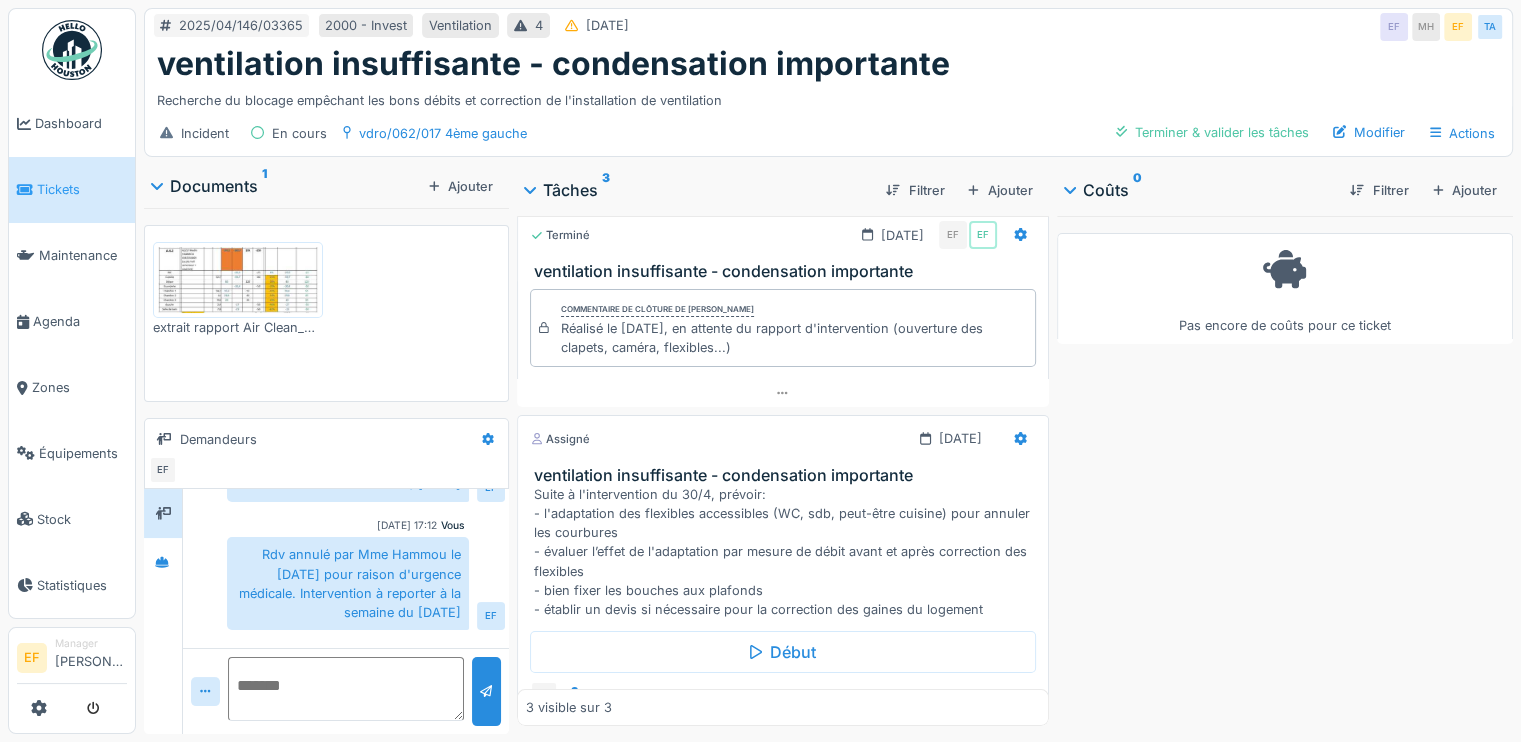 scroll, scrollTop: 237, scrollLeft: 0, axis: vertical 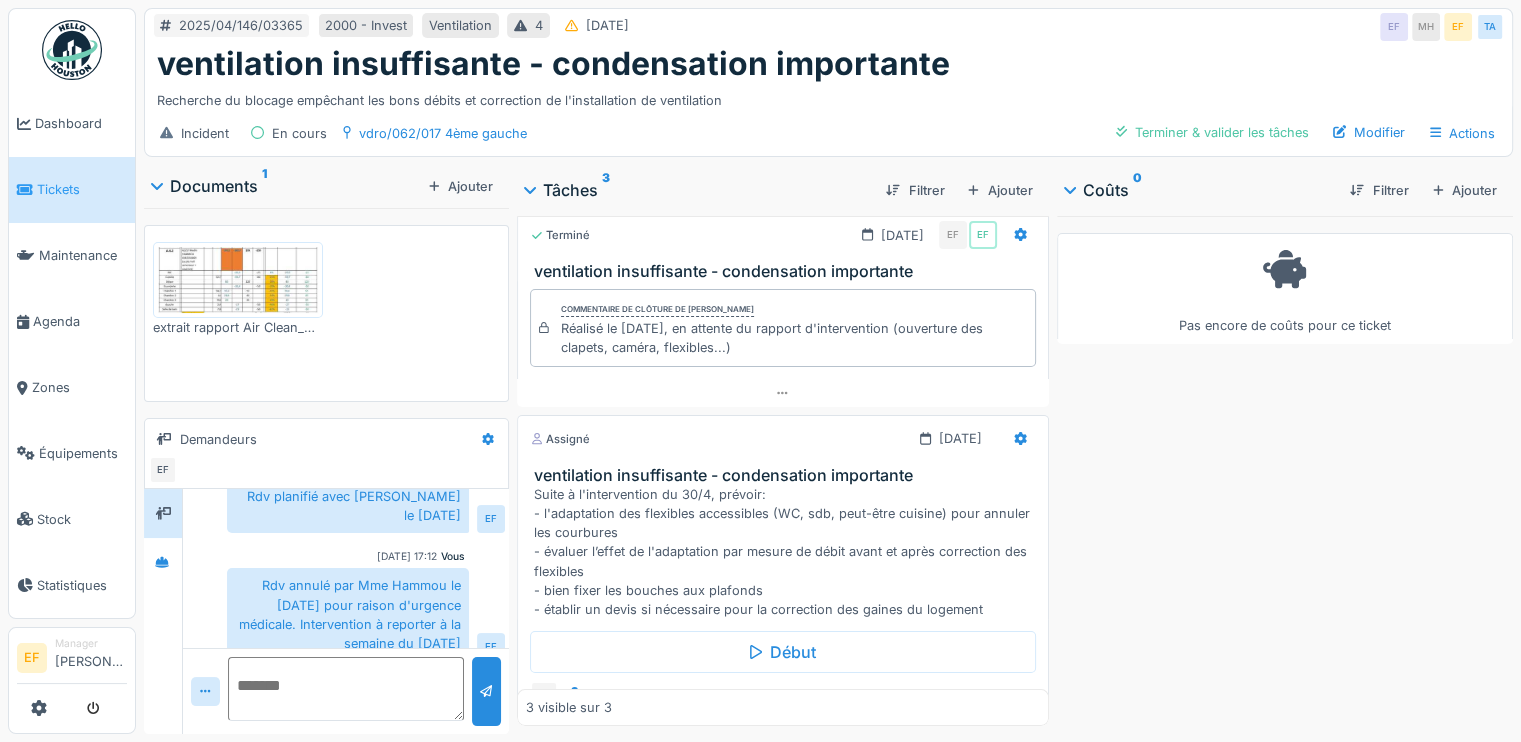 click on "Pas encore de coûts pour ce ticket" at bounding box center (1285, 471) 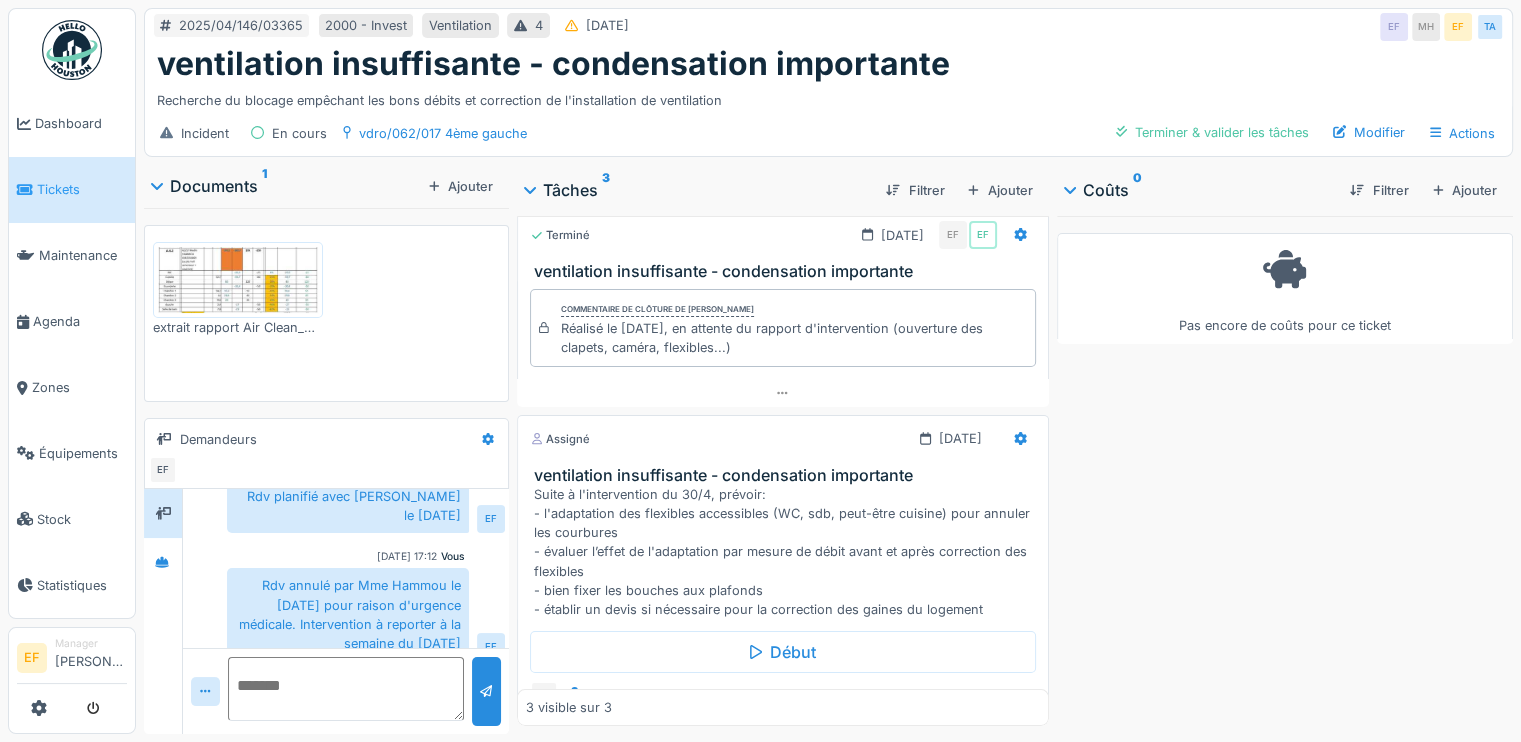 scroll, scrollTop: 0, scrollLeft: 0, axis: both 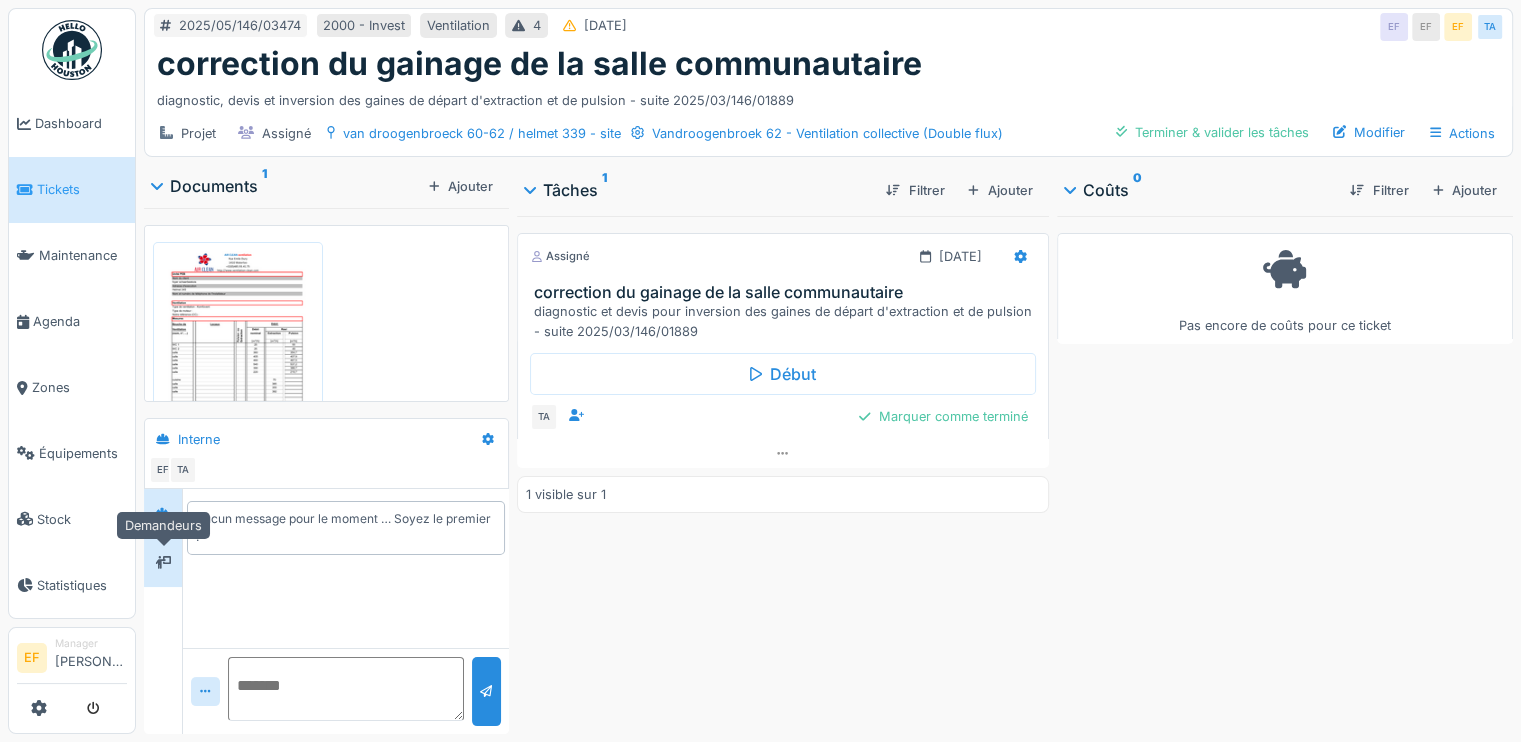 click 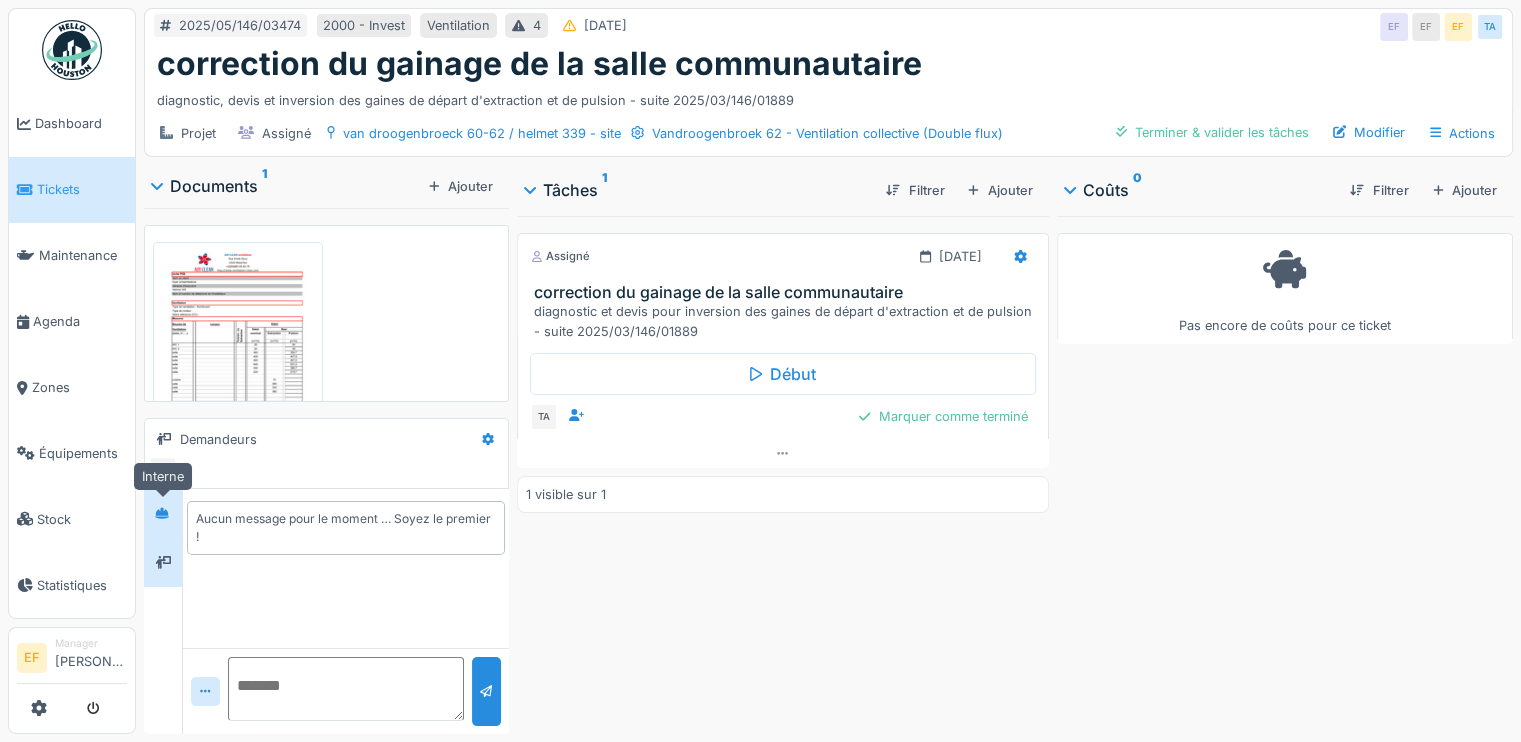 click at bounding box center [162, 513] 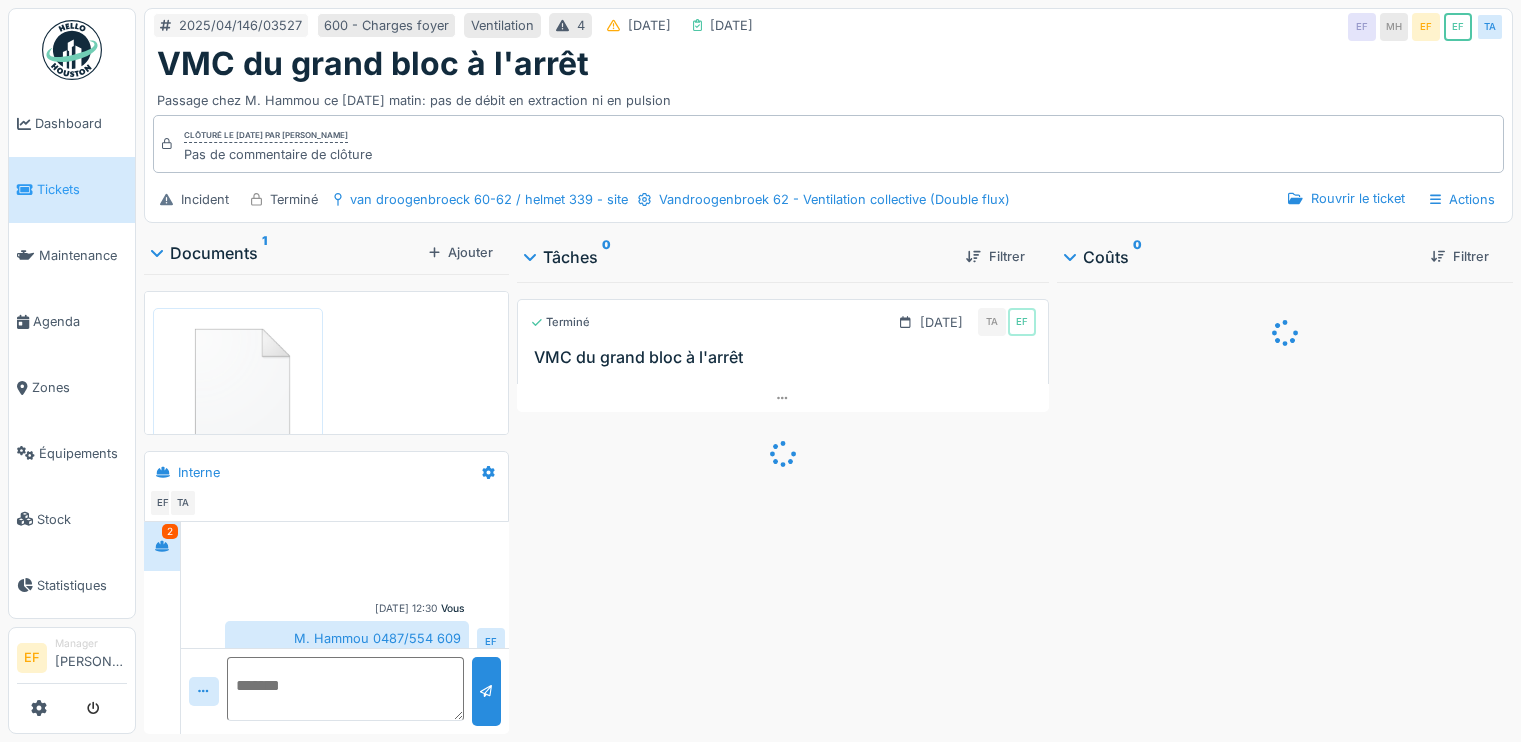 scroll, scrollTop: 0, scrollLeft: 0, axis: both 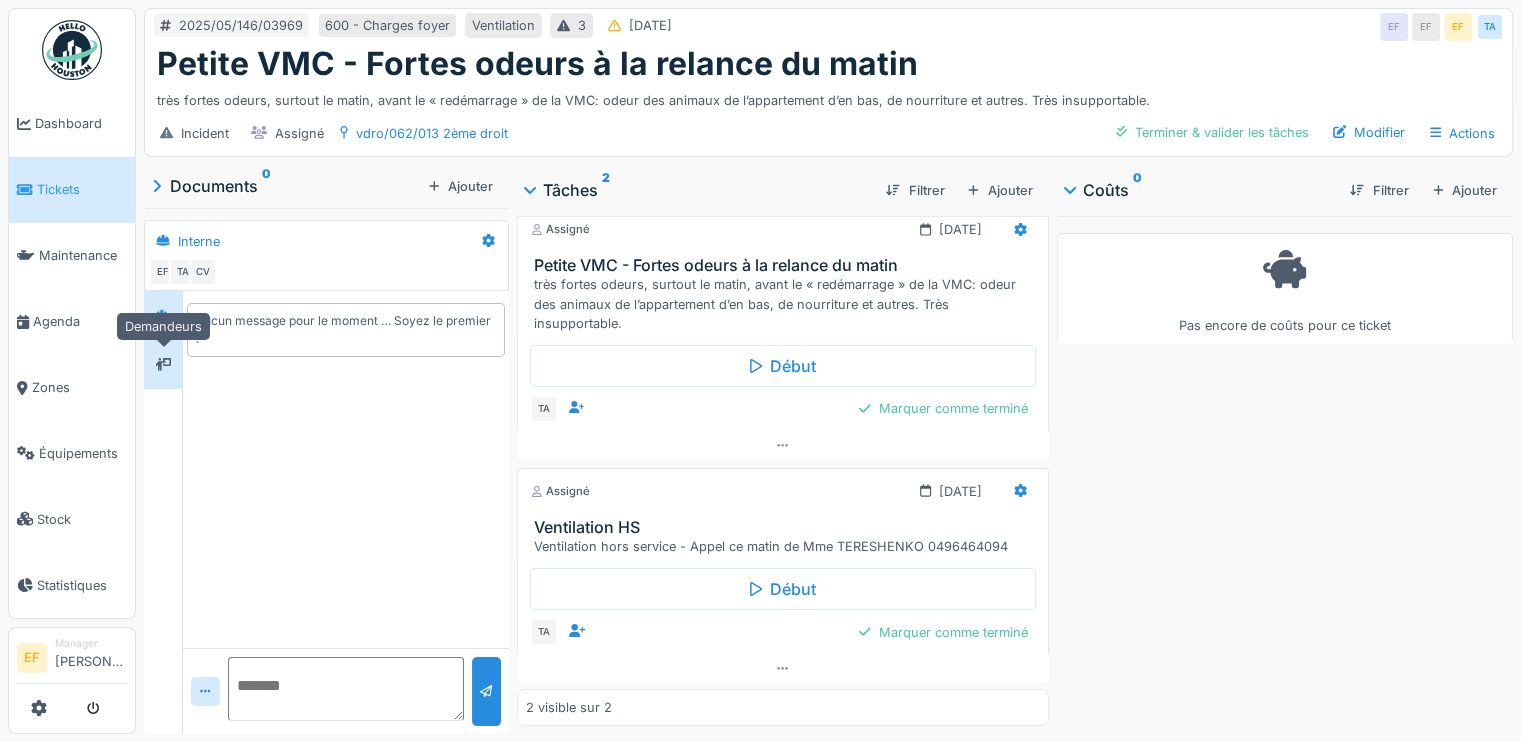 click 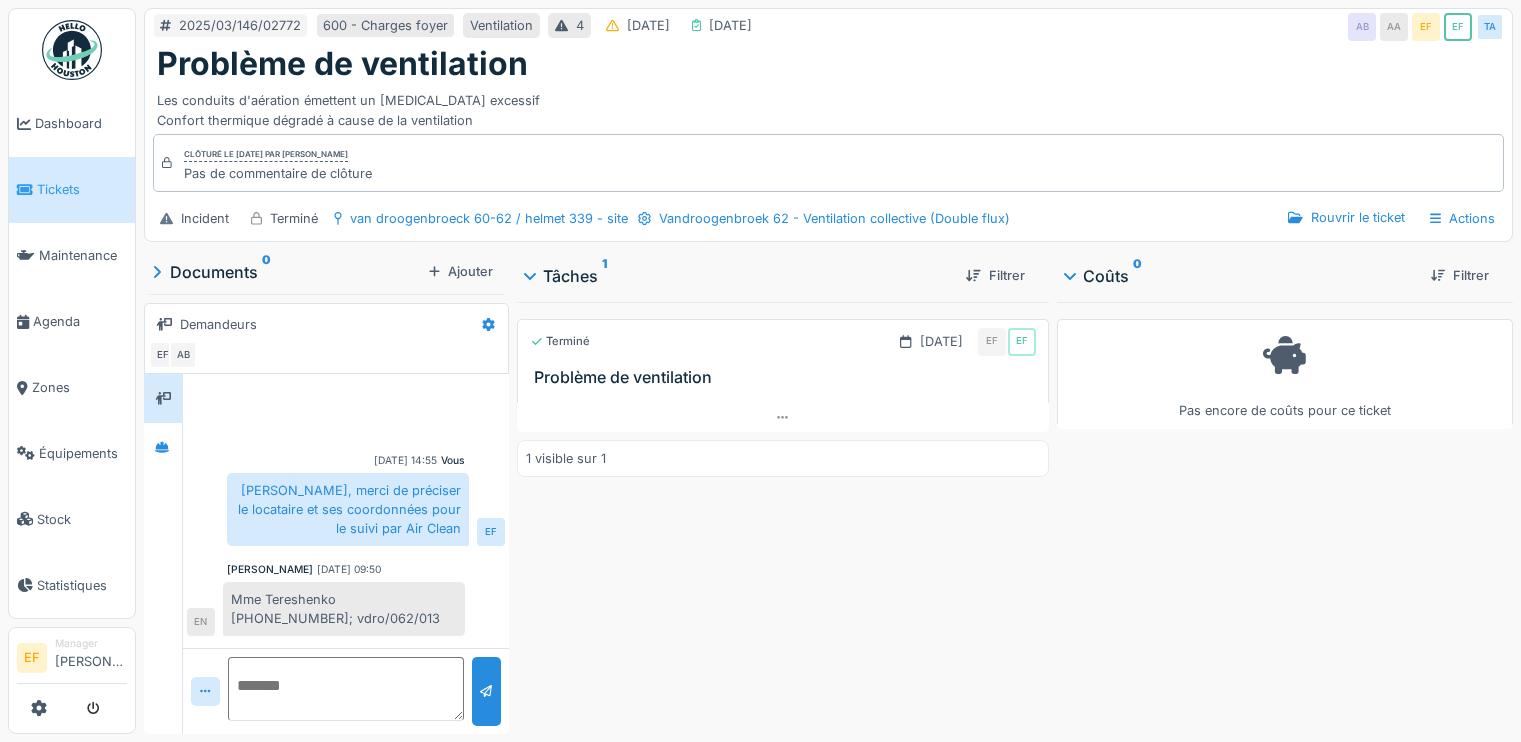 scroll, scrollTop: 0, scrollLeft: 0, axis: both 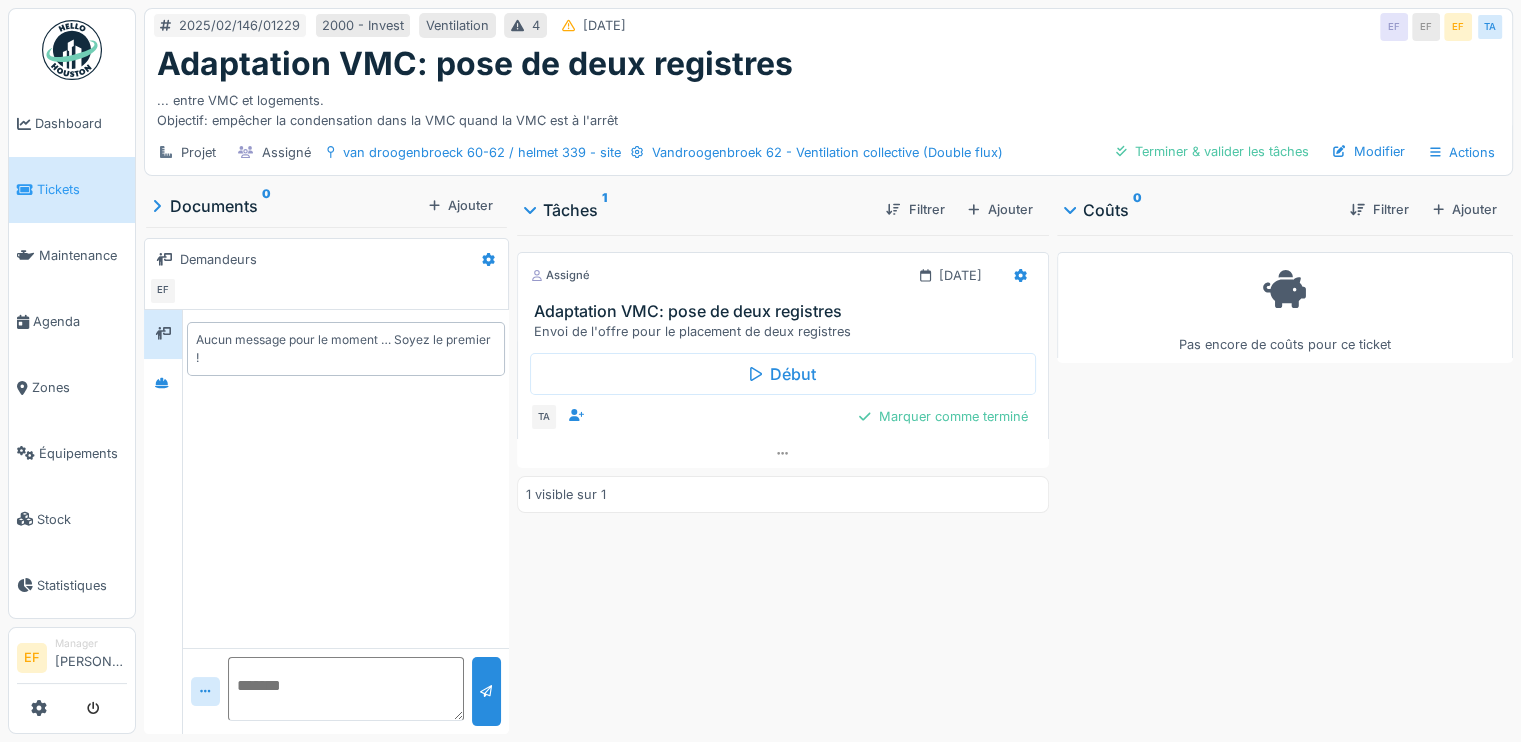 click on "Adaptation VMC: pose de deux registres" at bounding box center [828, 64] 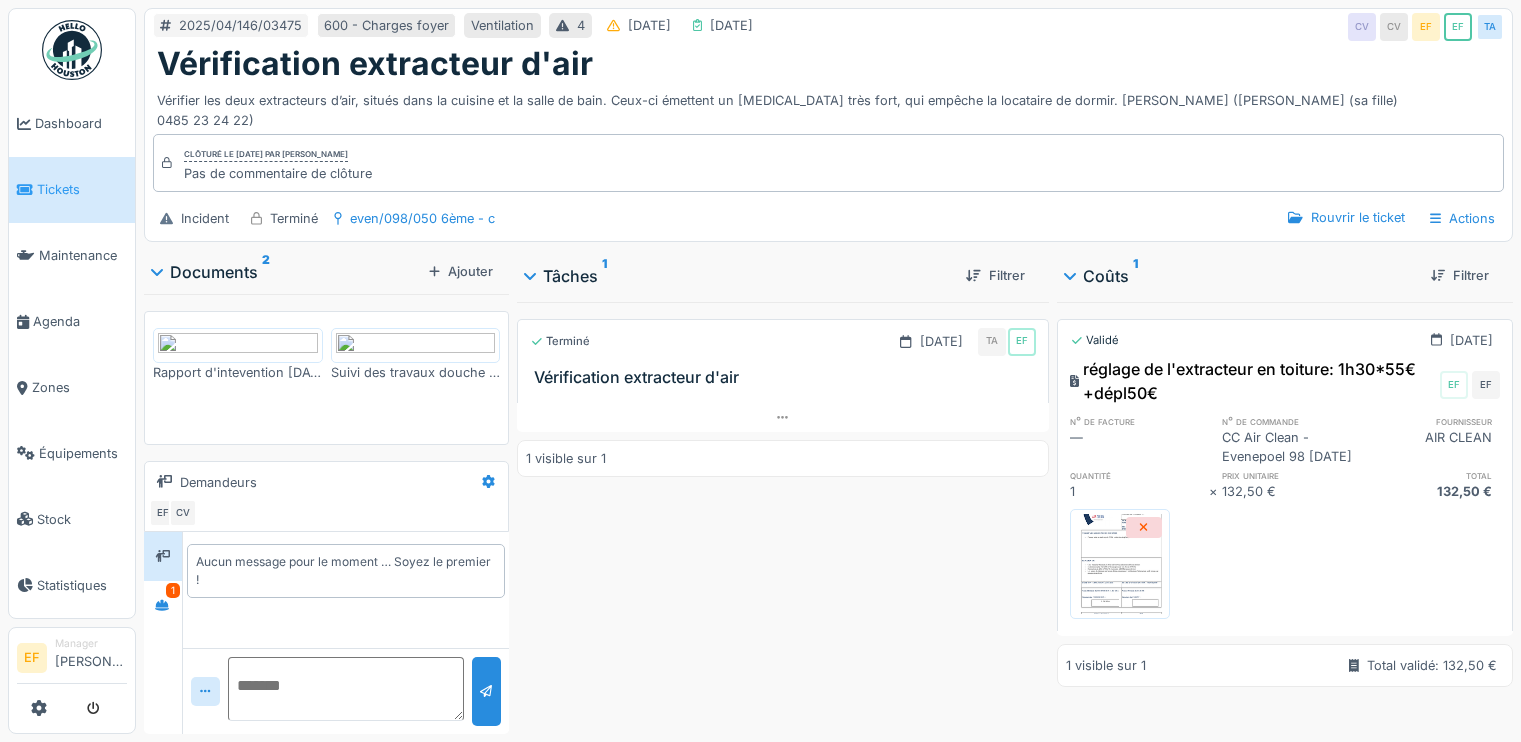 scroll, scrollTop: 0, scrollLeft: 0, axis: both 